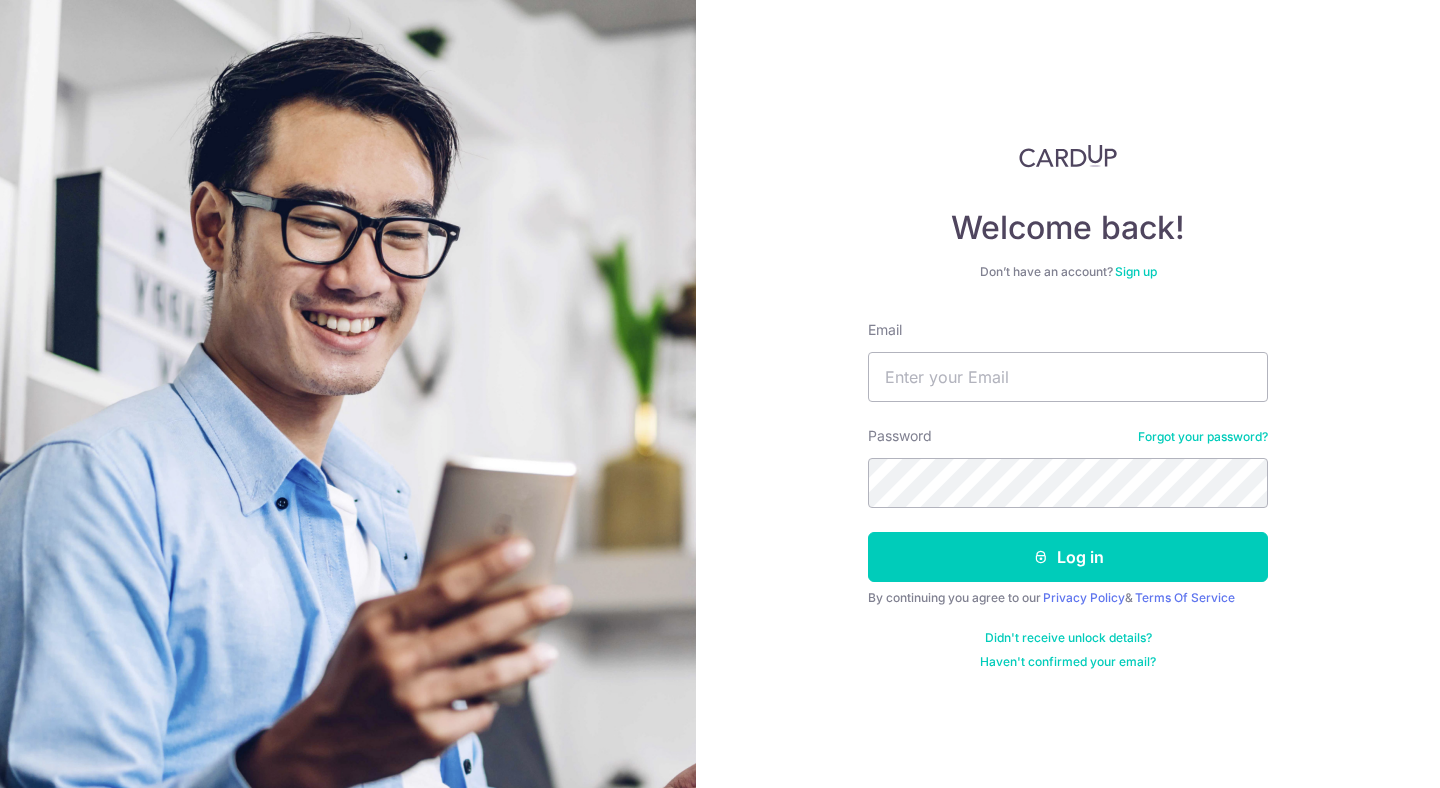 scroll, scrollTop: 0, scrollLeft: 0, axis: both 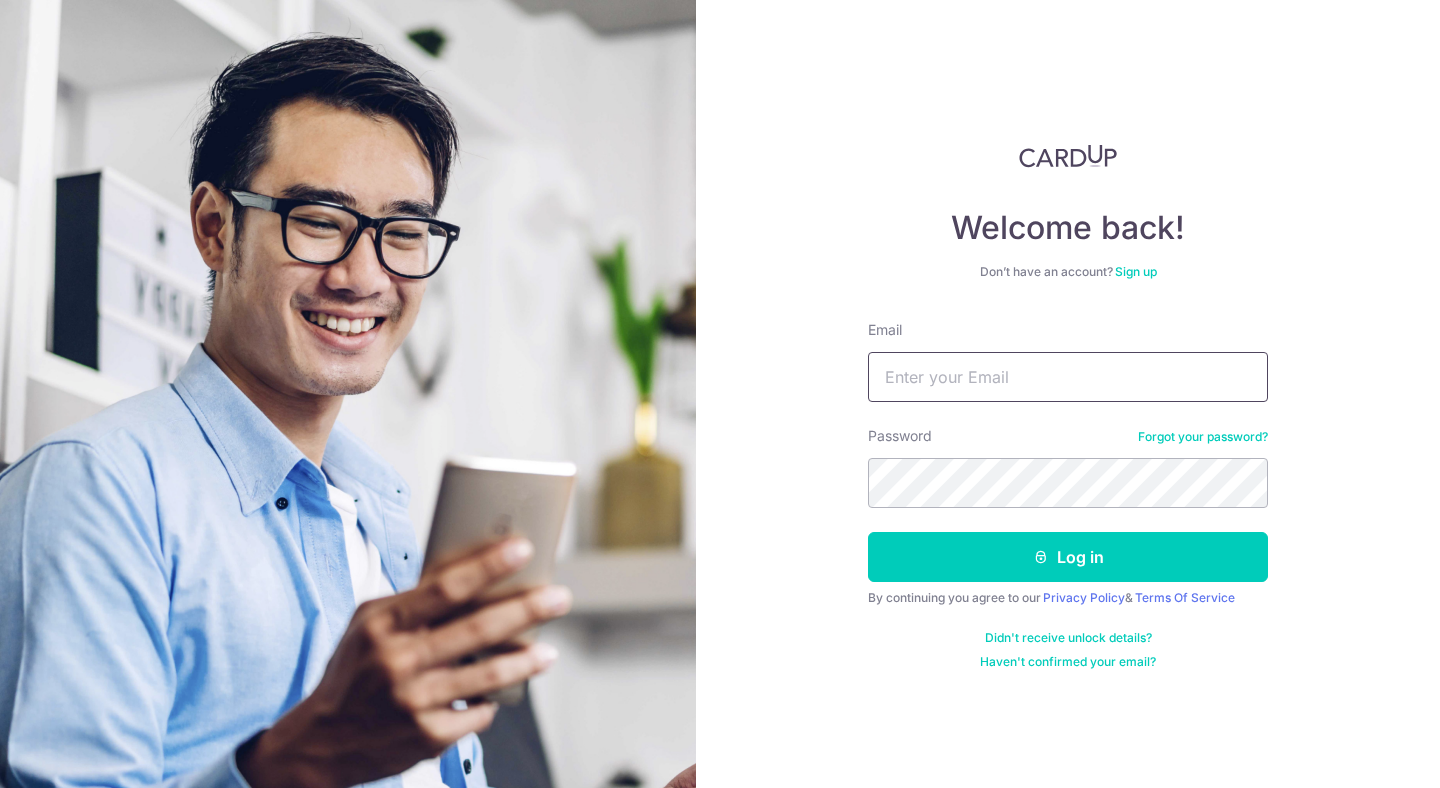 click on "Email" at bounding box center [1068, 377] 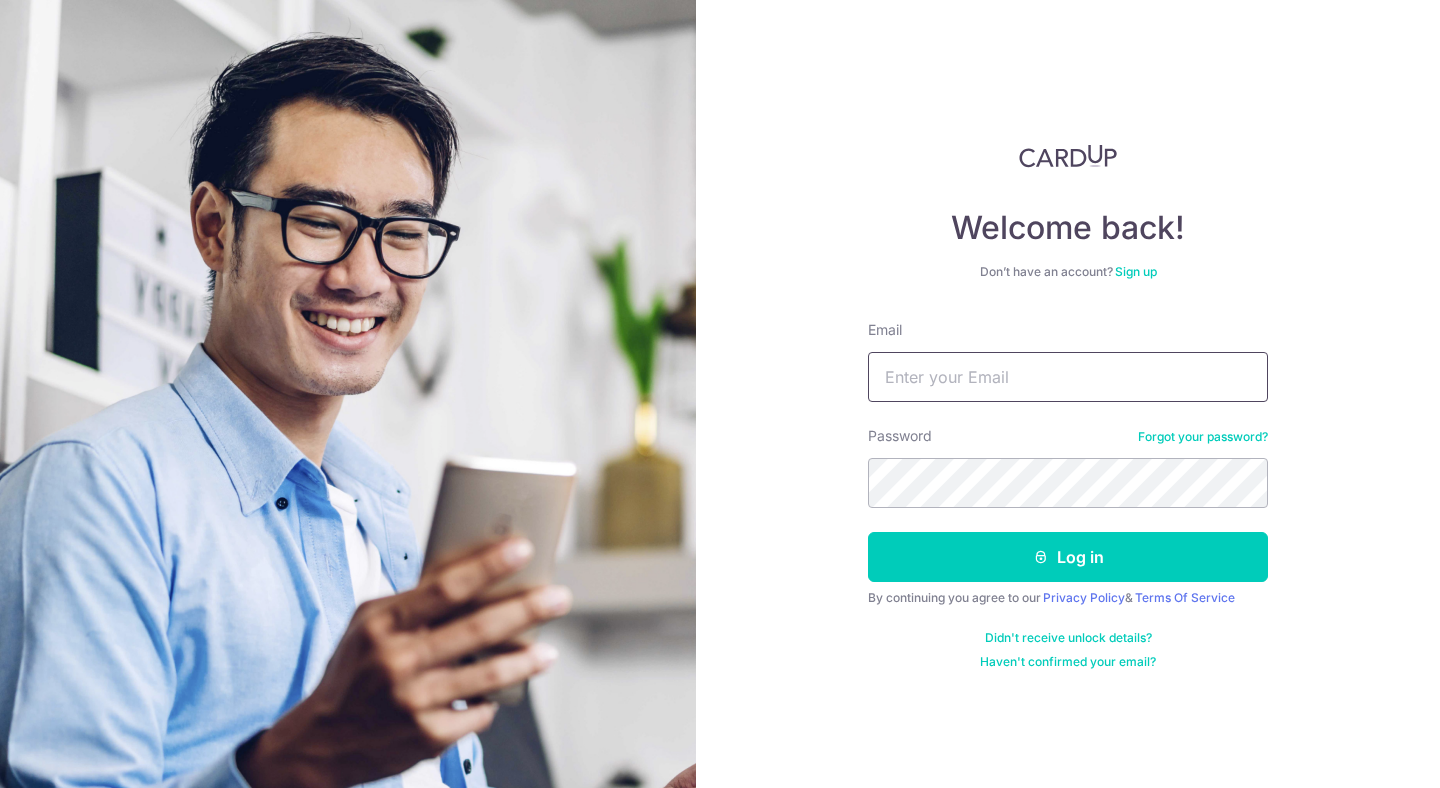 type on "[EMAIL]" 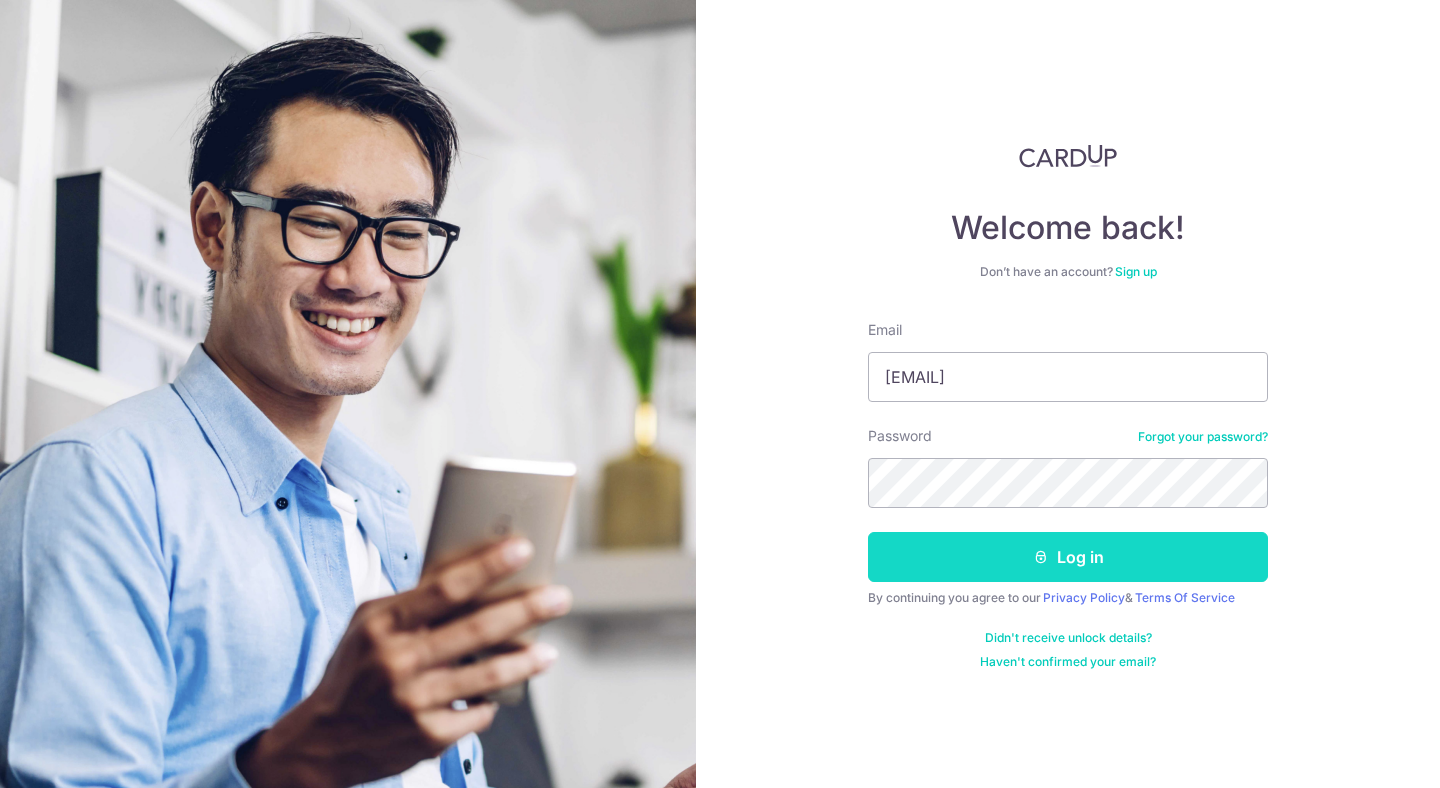 click on "Log in" at bounding box center (1068, 557) 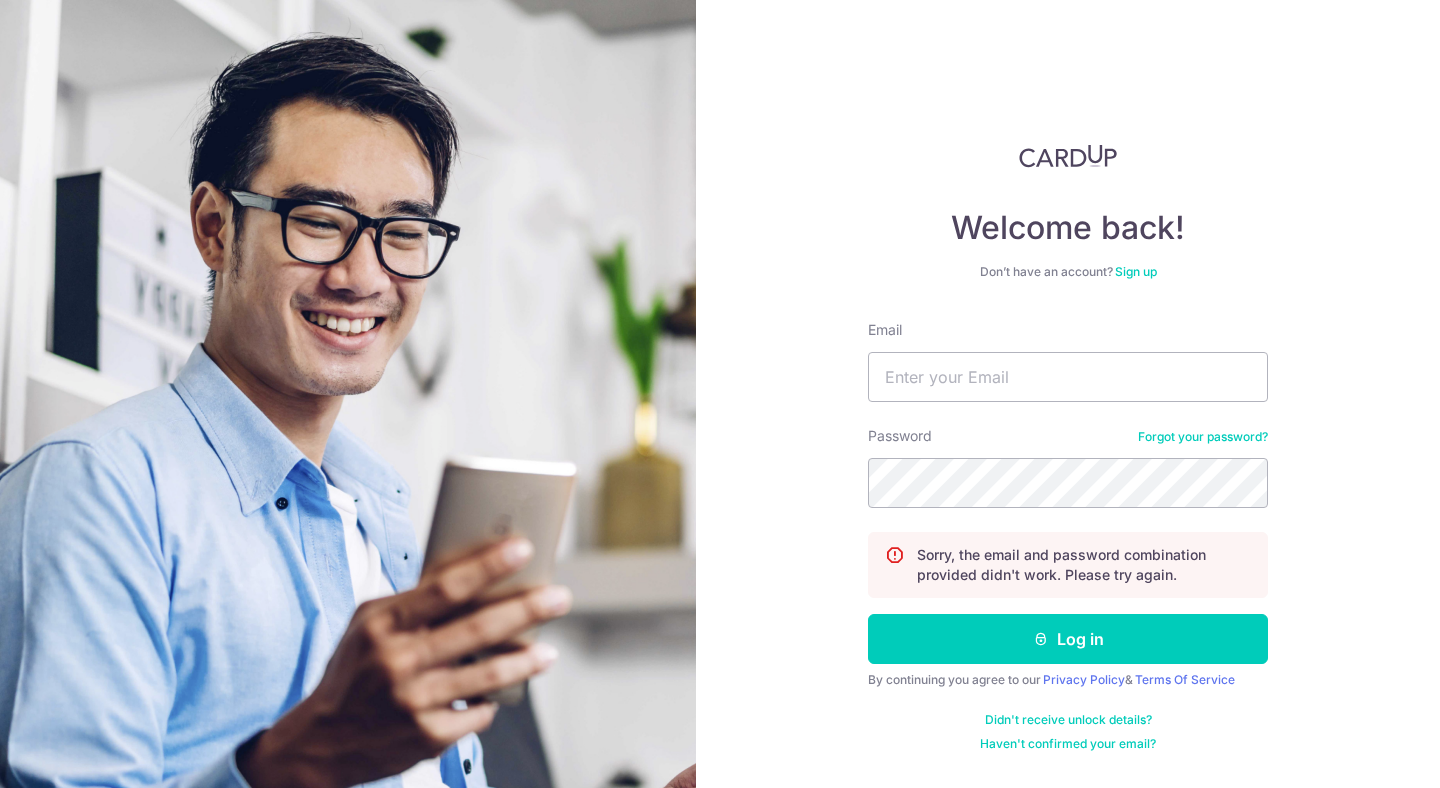 scroll, scrollTop: 0, scrollLeft: 0, axis: both 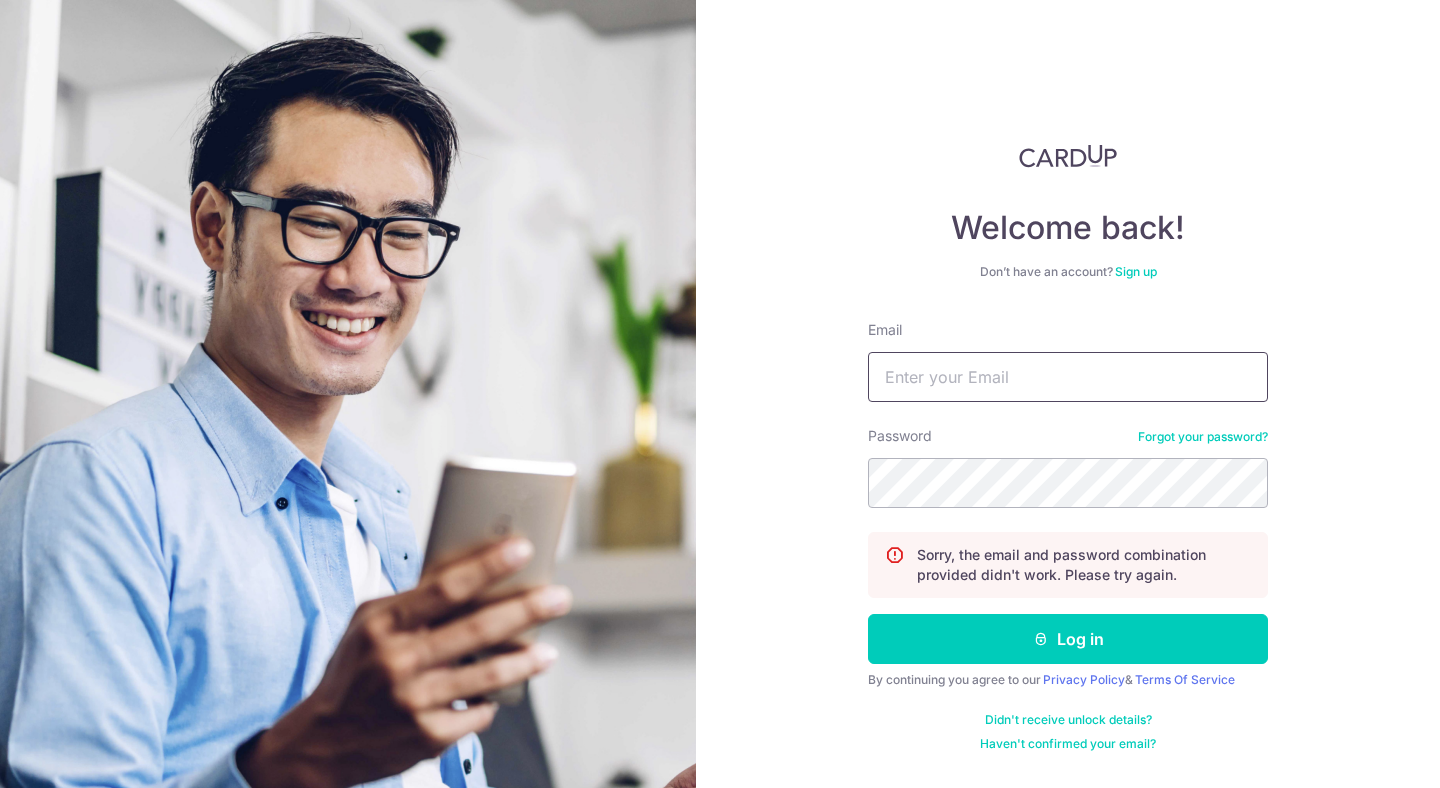 click on "Email" at bounding box center [1068, 377] 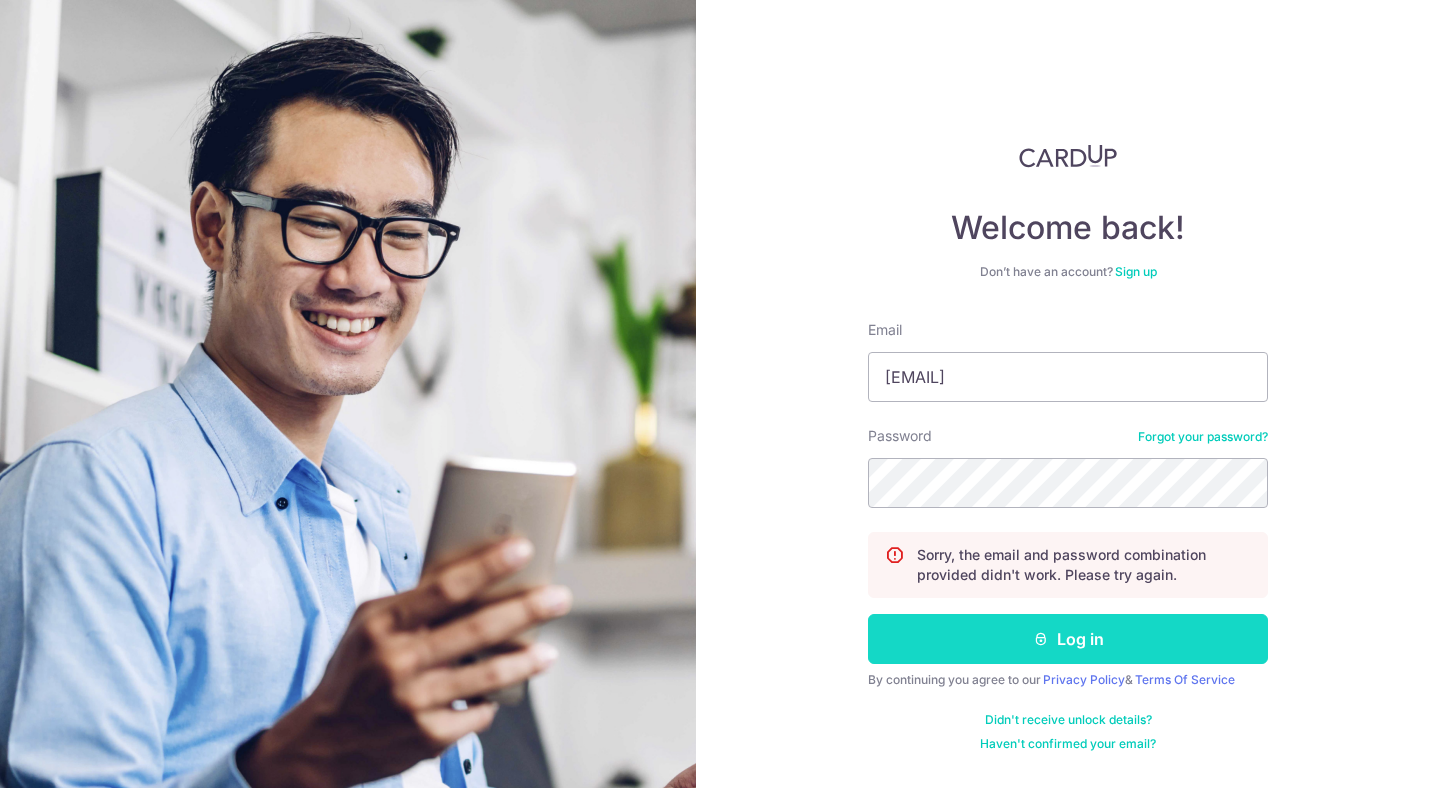 click at bounding box center (1041, 639) 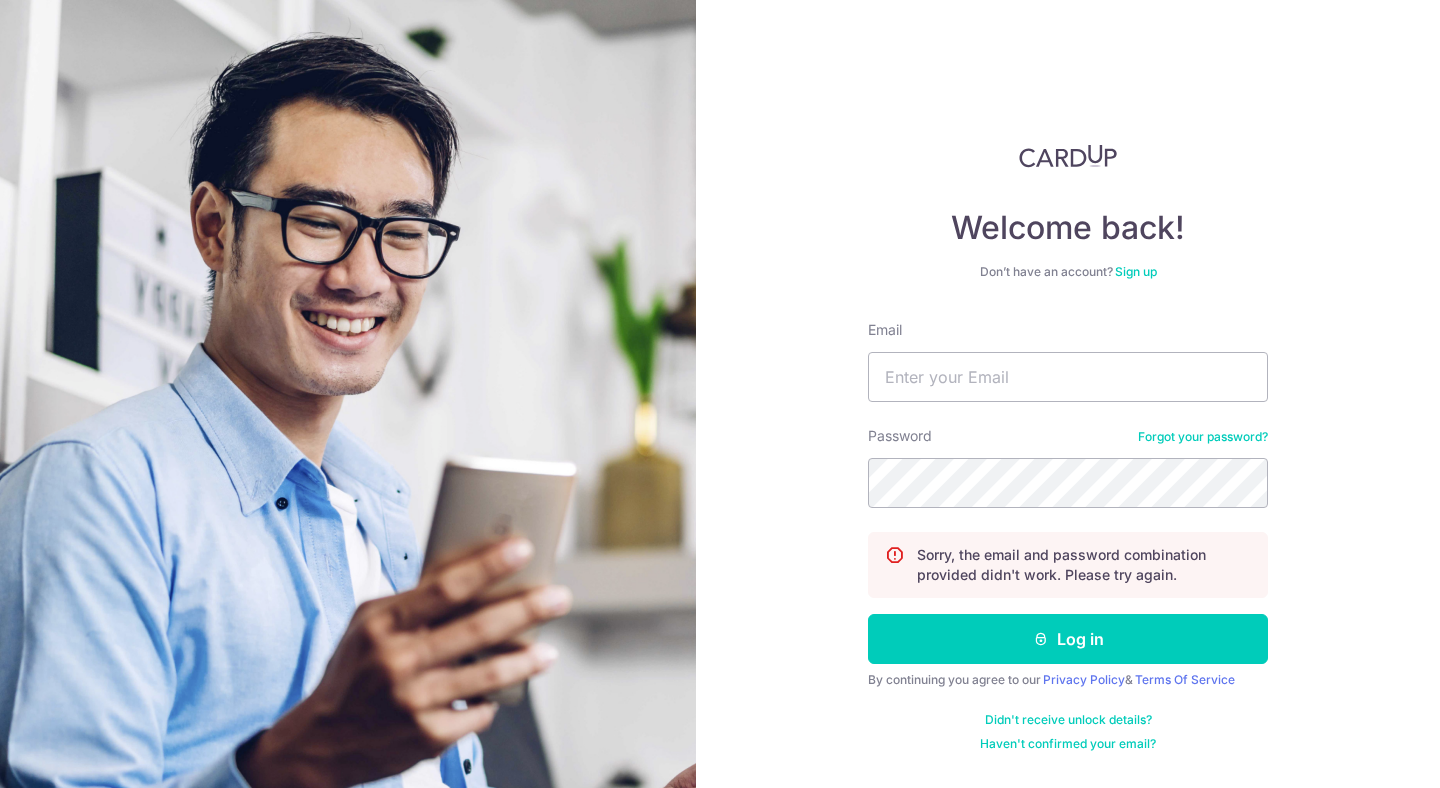 scroll, scrollTop: 0, scrollLeft: 0, axis: both 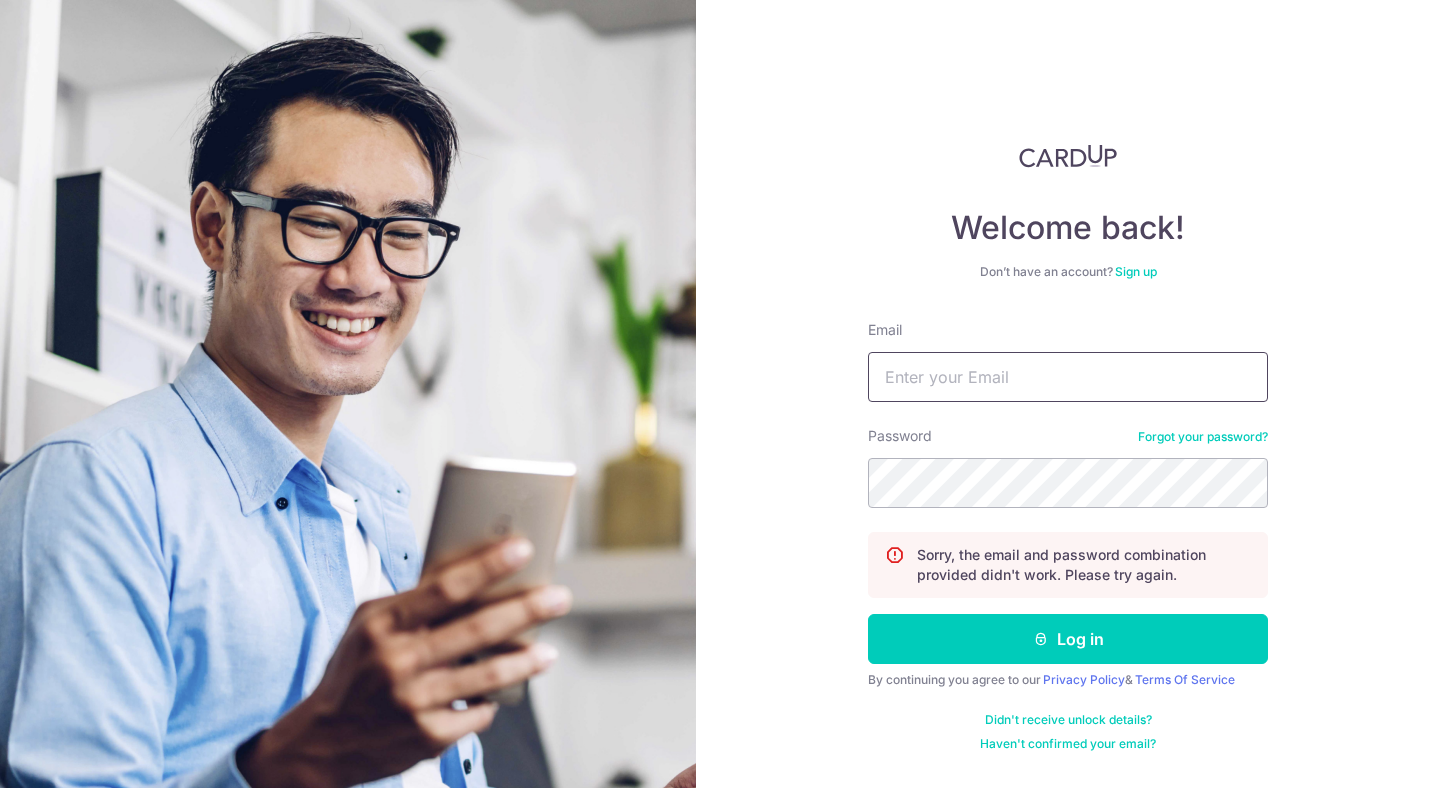 click on "Email" at bounding box center (1068, 377) 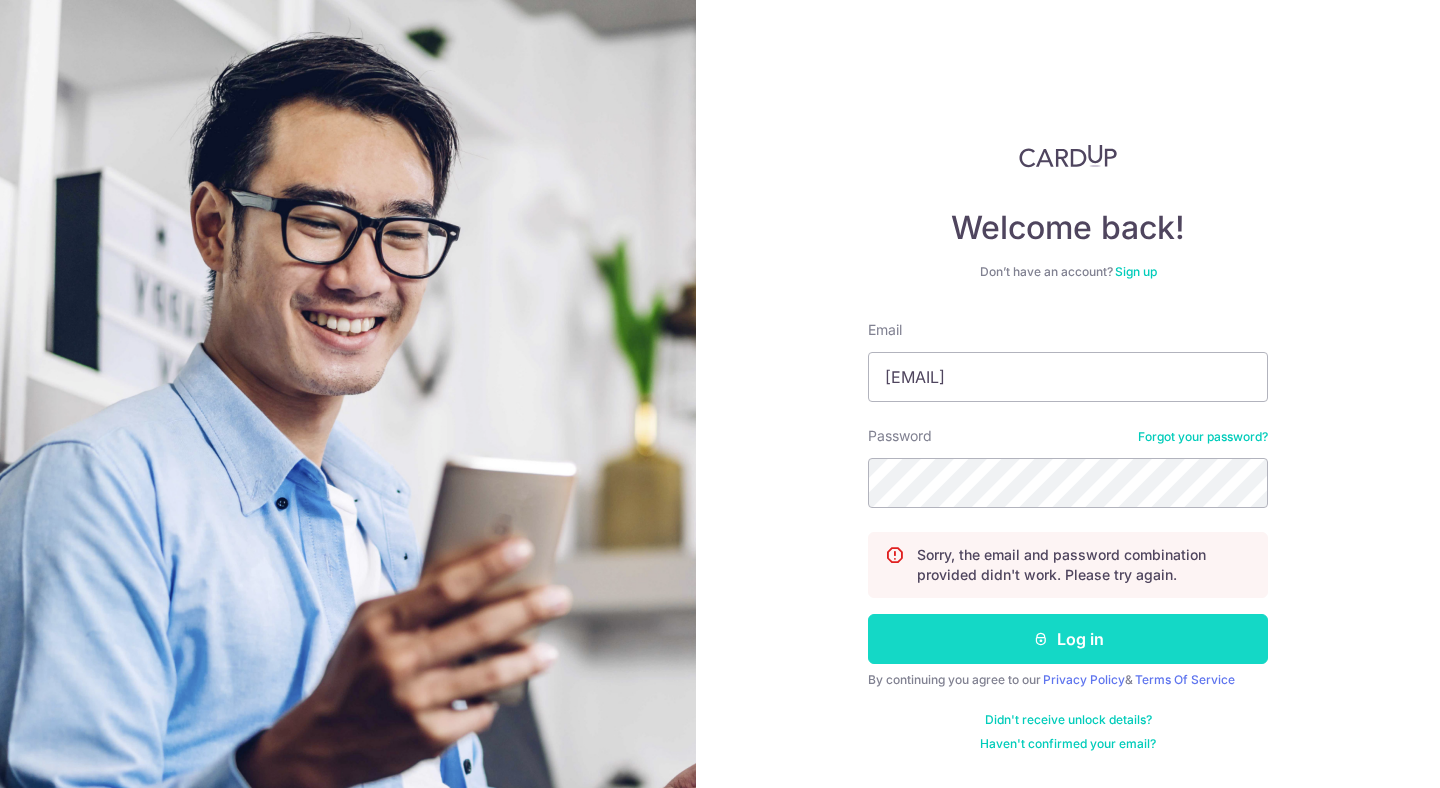 click at bounding box center (1041, 639) 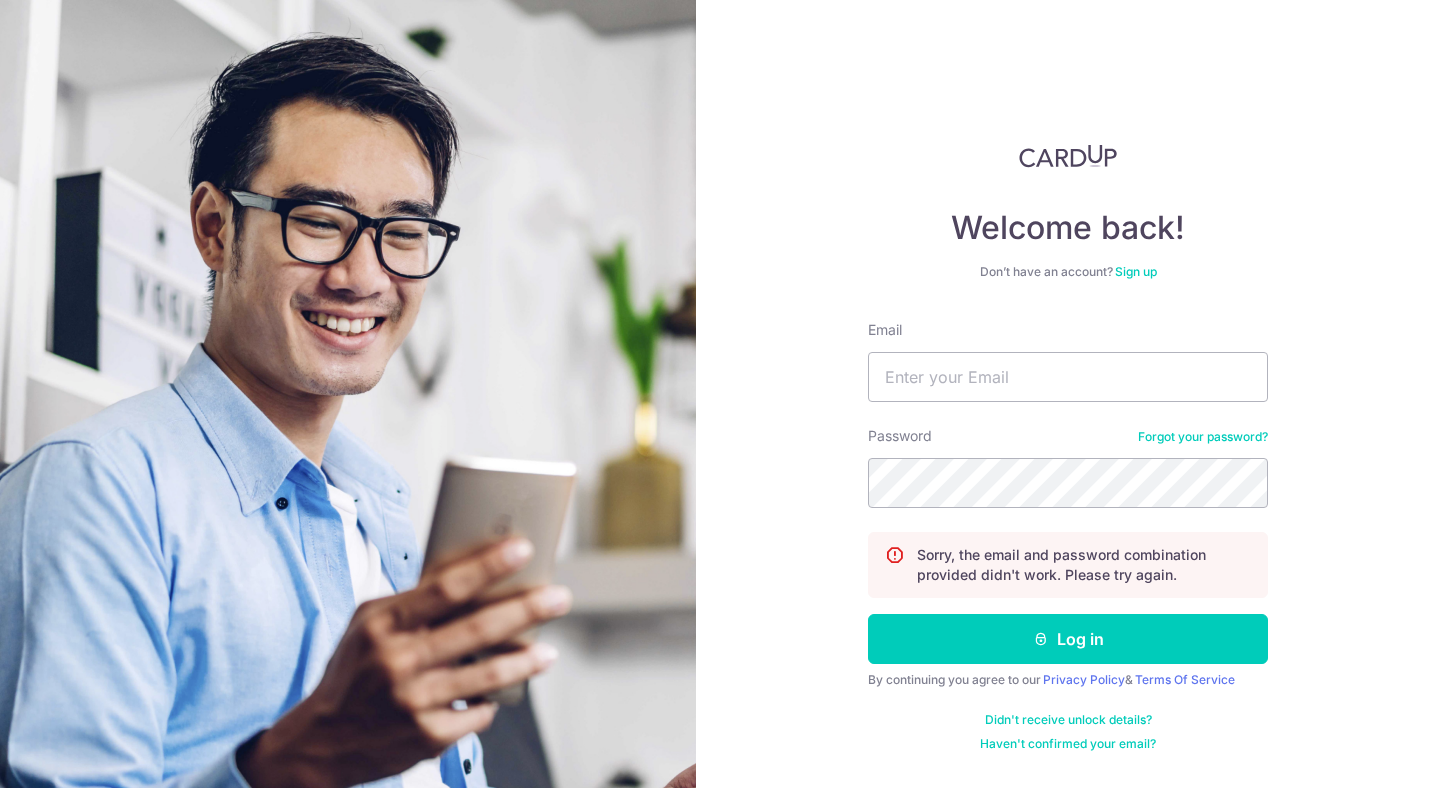 scroll, scrollTop: 0, scrollLeft: 0, axis: both 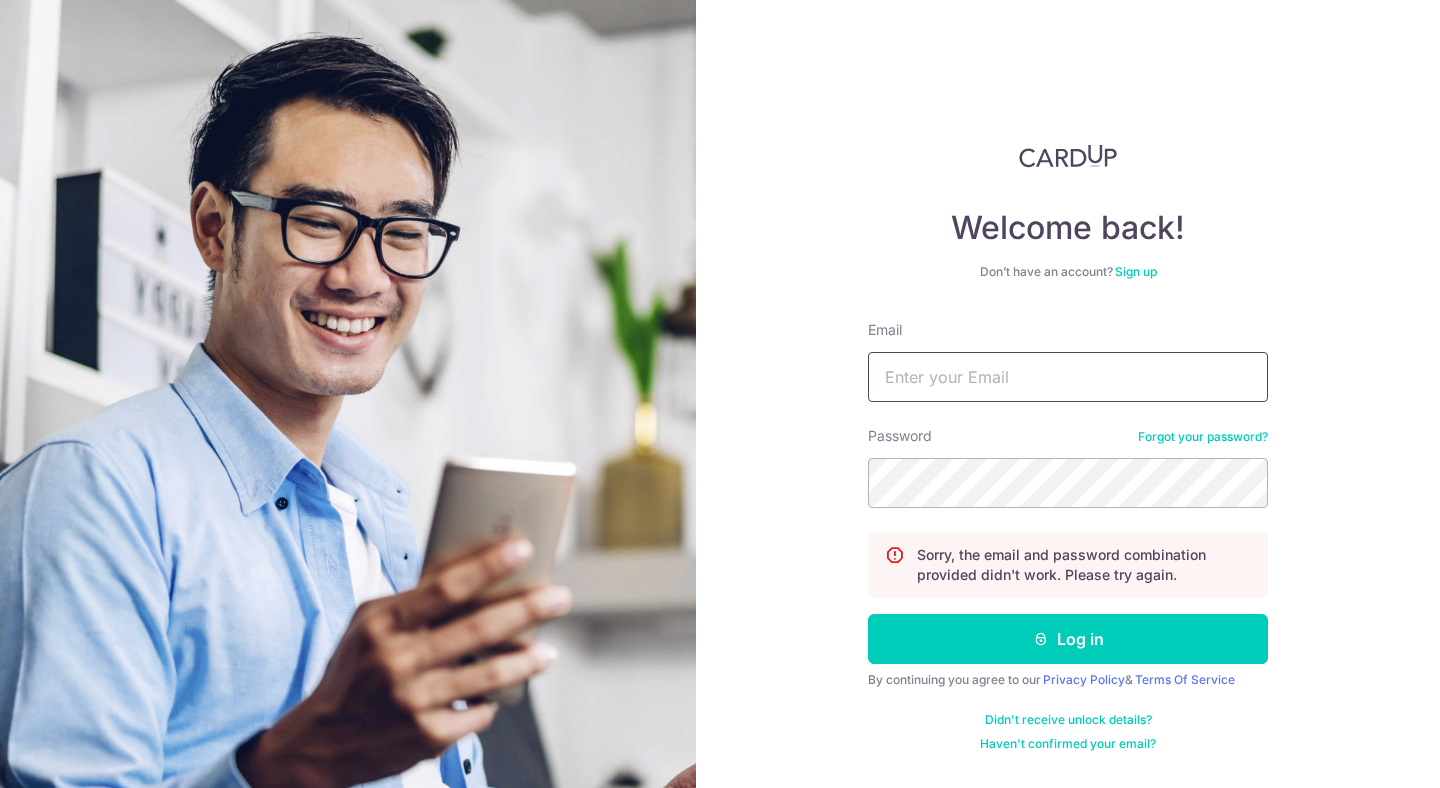 click on "Email" at bounding box center [1068, 377] 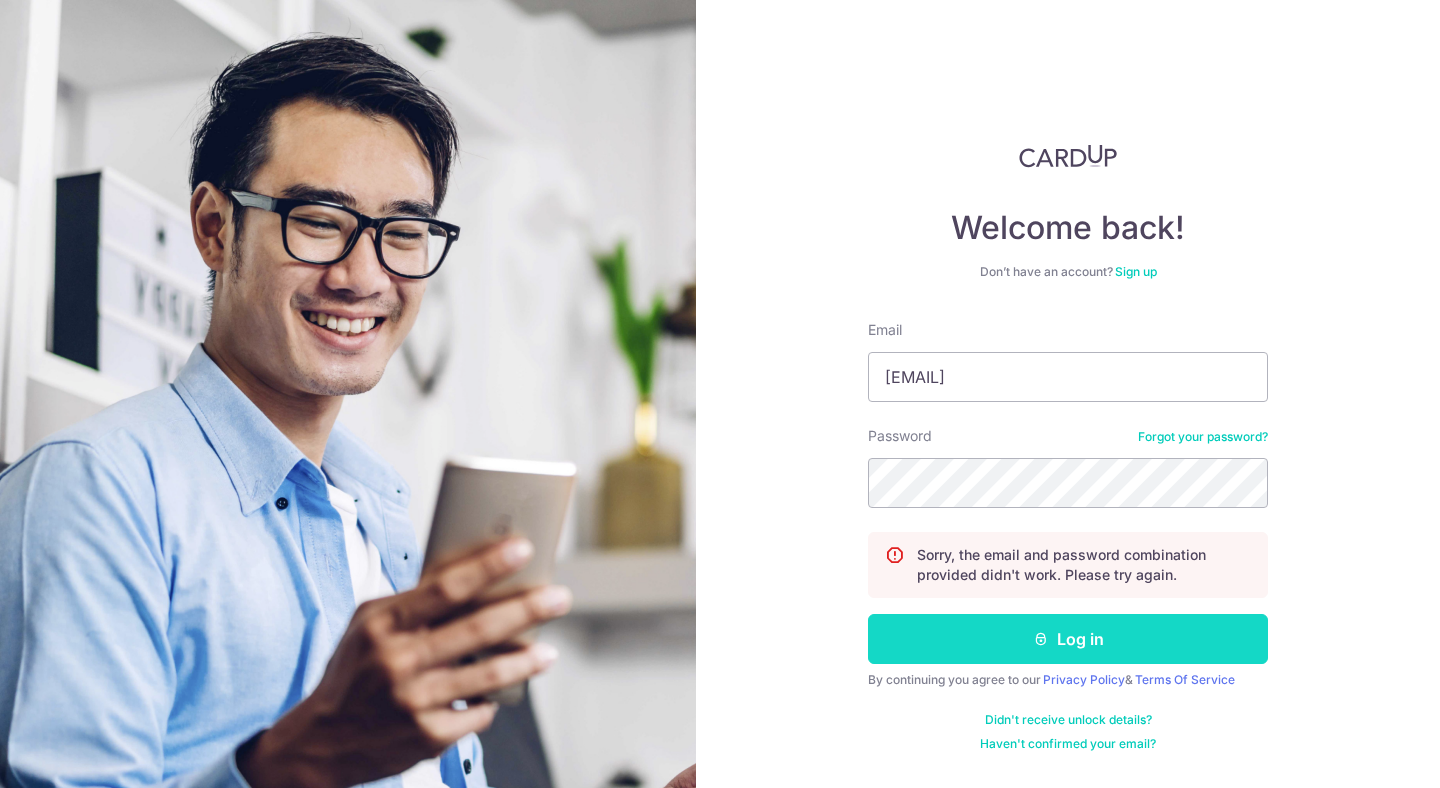 click on "Log in" at bounding box center [1068, 639] 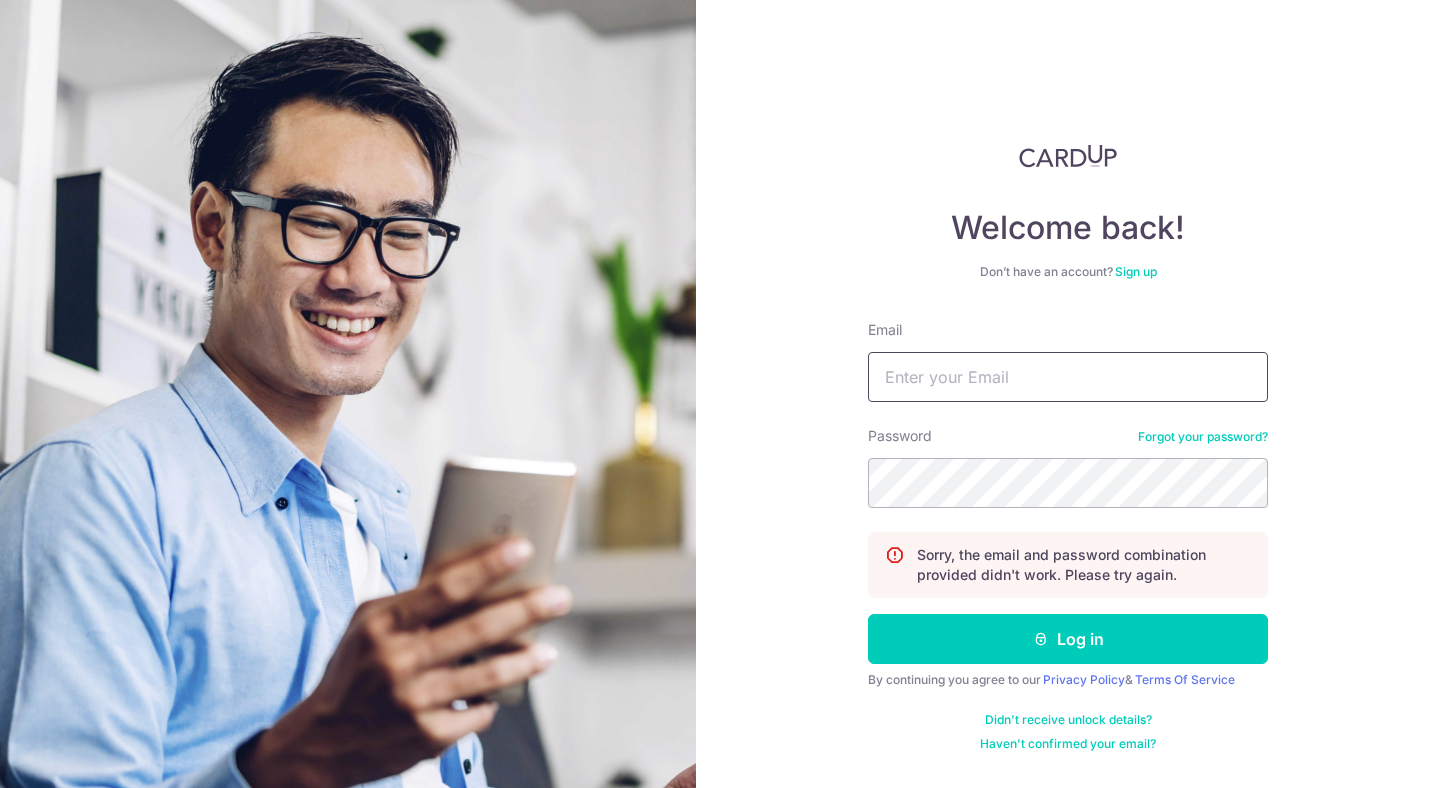 scroll, scrollTop: 0, scrollLeft: 0, axis: both 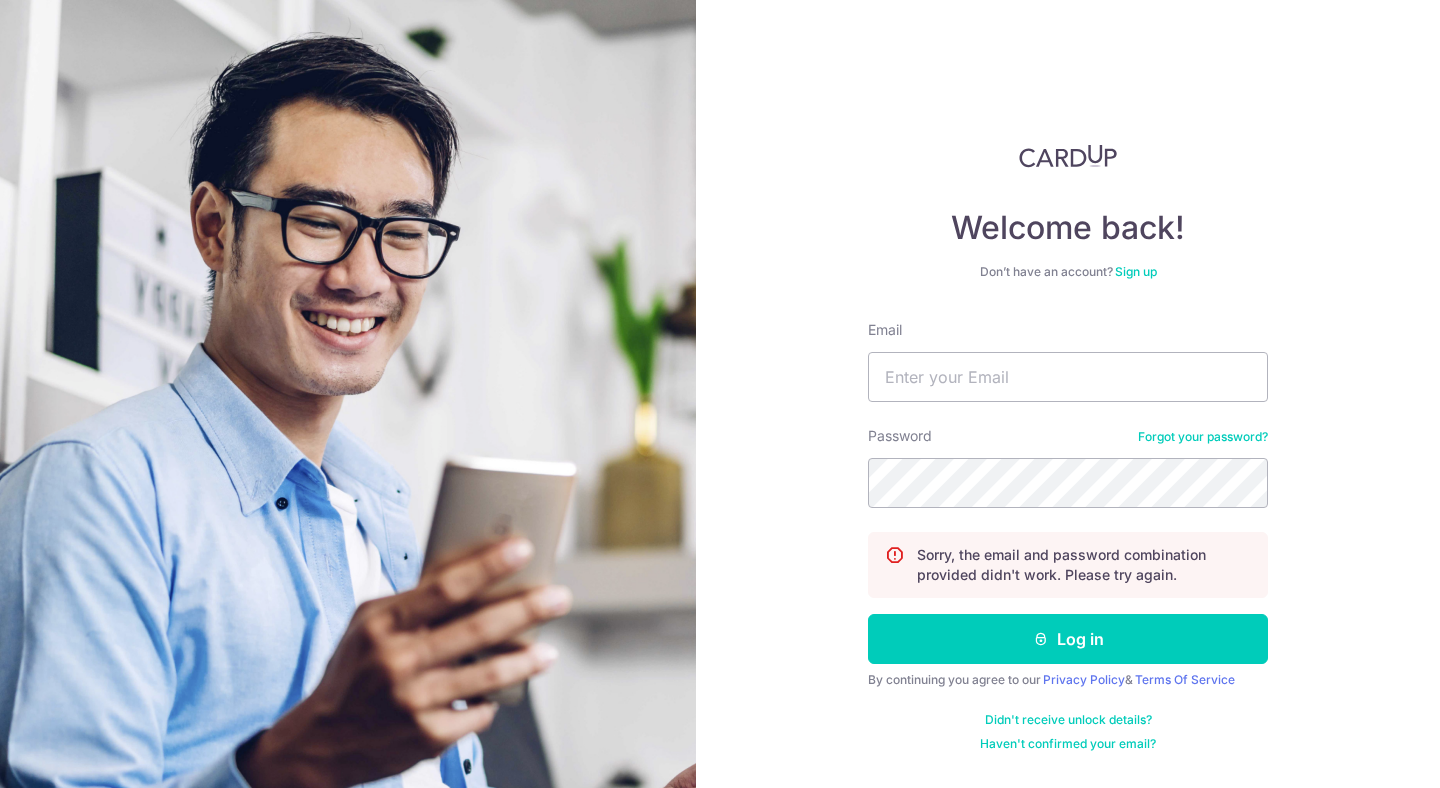 click on "Forgot your password?" at bounding box center [1203, 437] 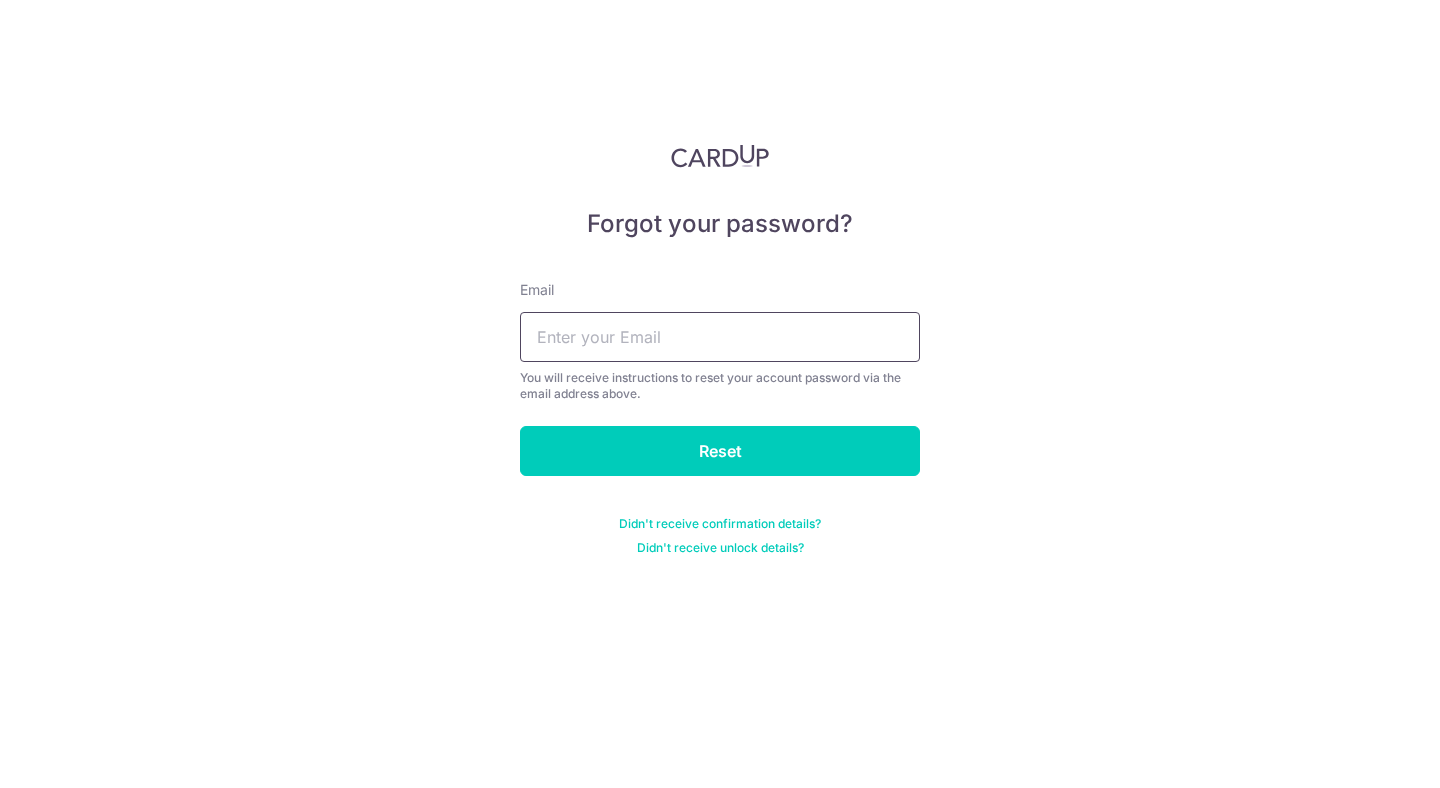 click at bounding box center (720, 337) 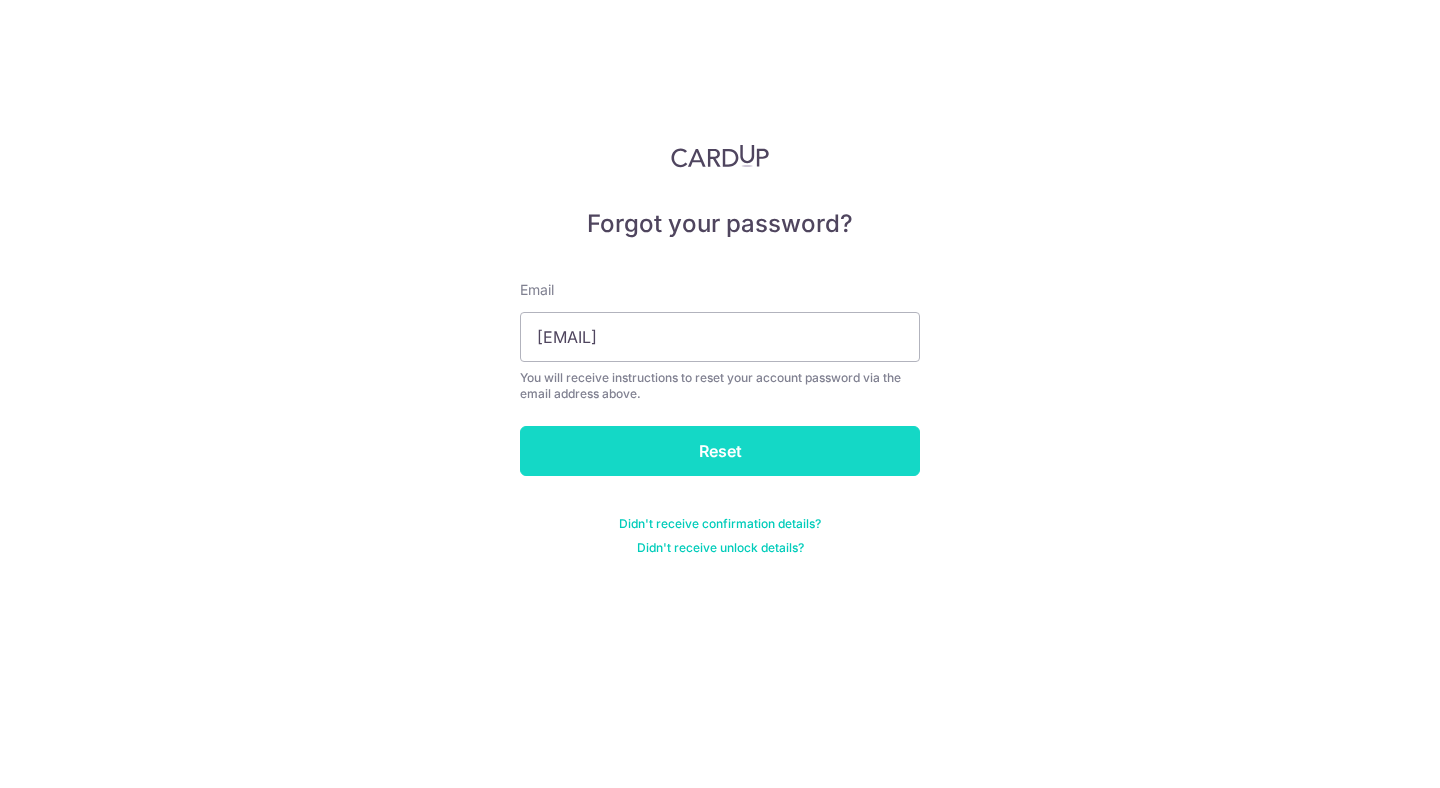 click on "Reset" at bounding box center (720, 451) 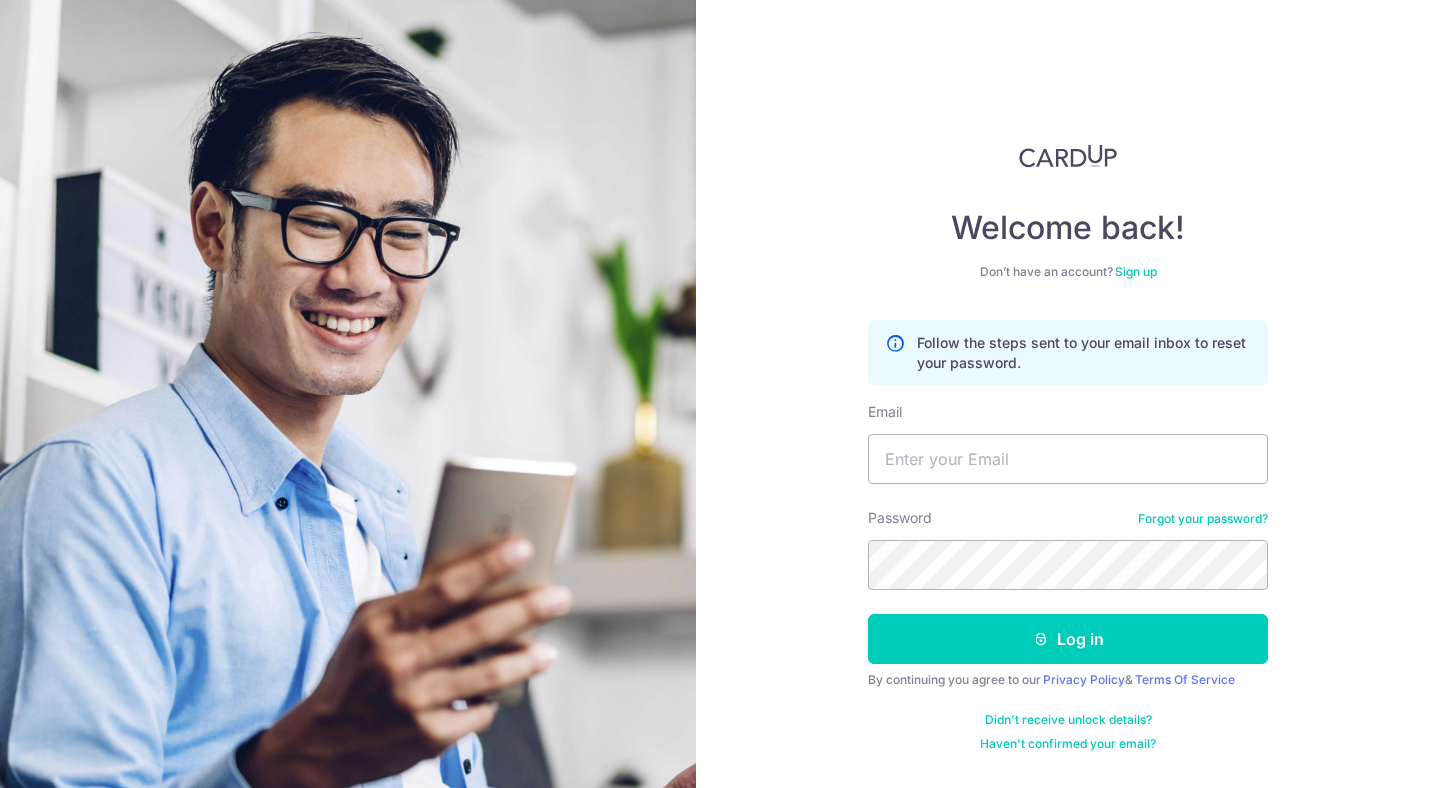 scroll, scrollTop: 0, scrollLeft: 0, axis: both 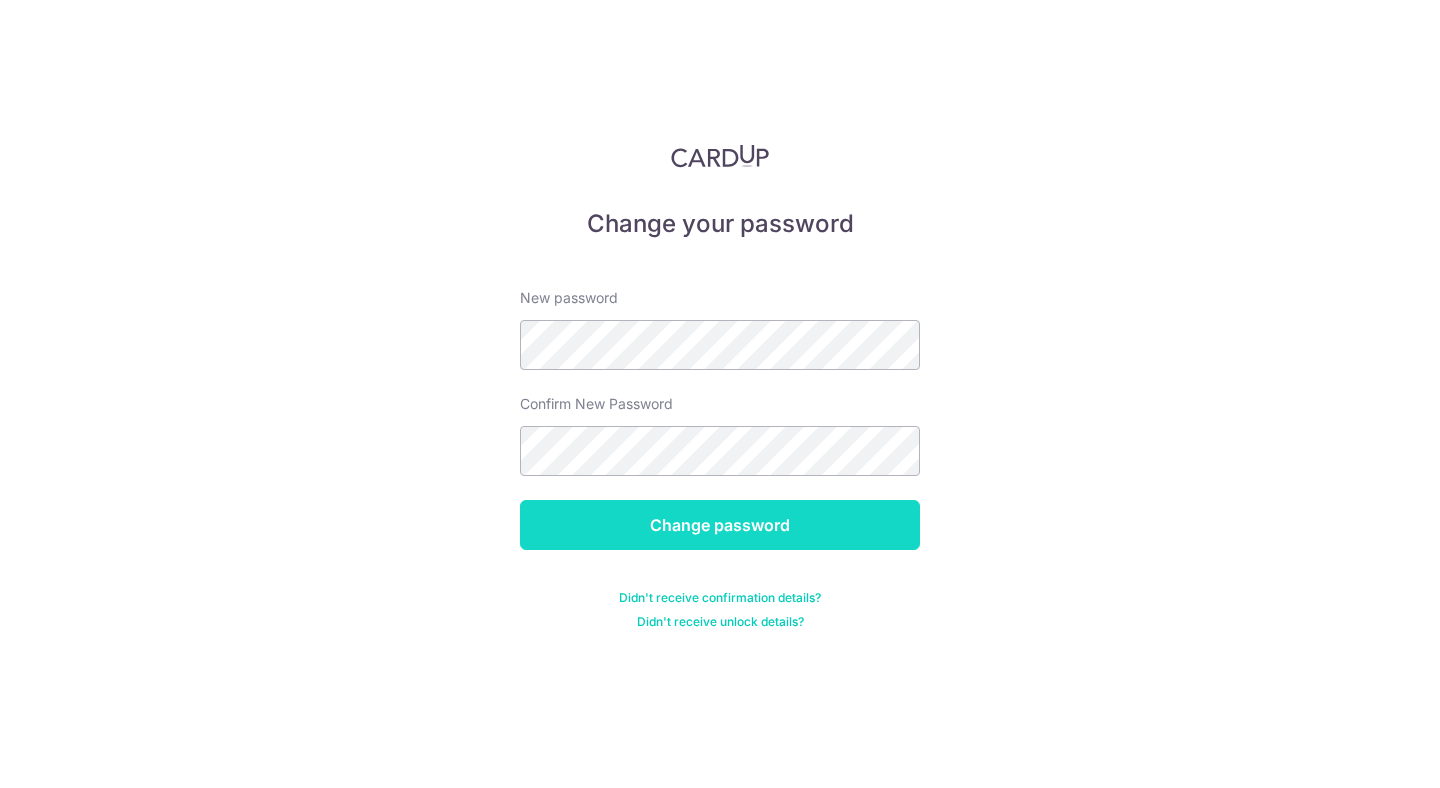 click on "Change password" at bounding box center (720, 525) 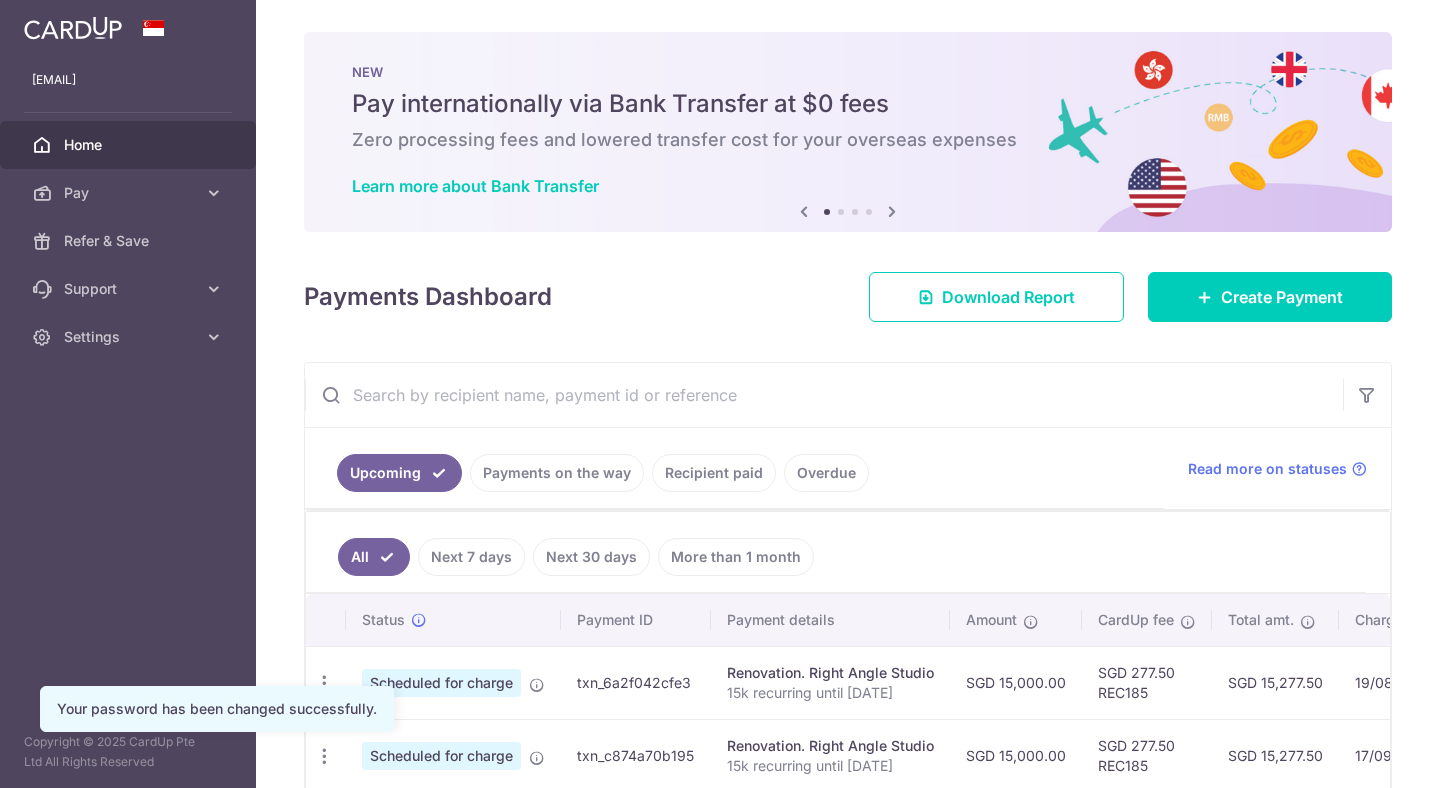 scroll, scrollTop: 0, scrollLeft: 0, axis: both 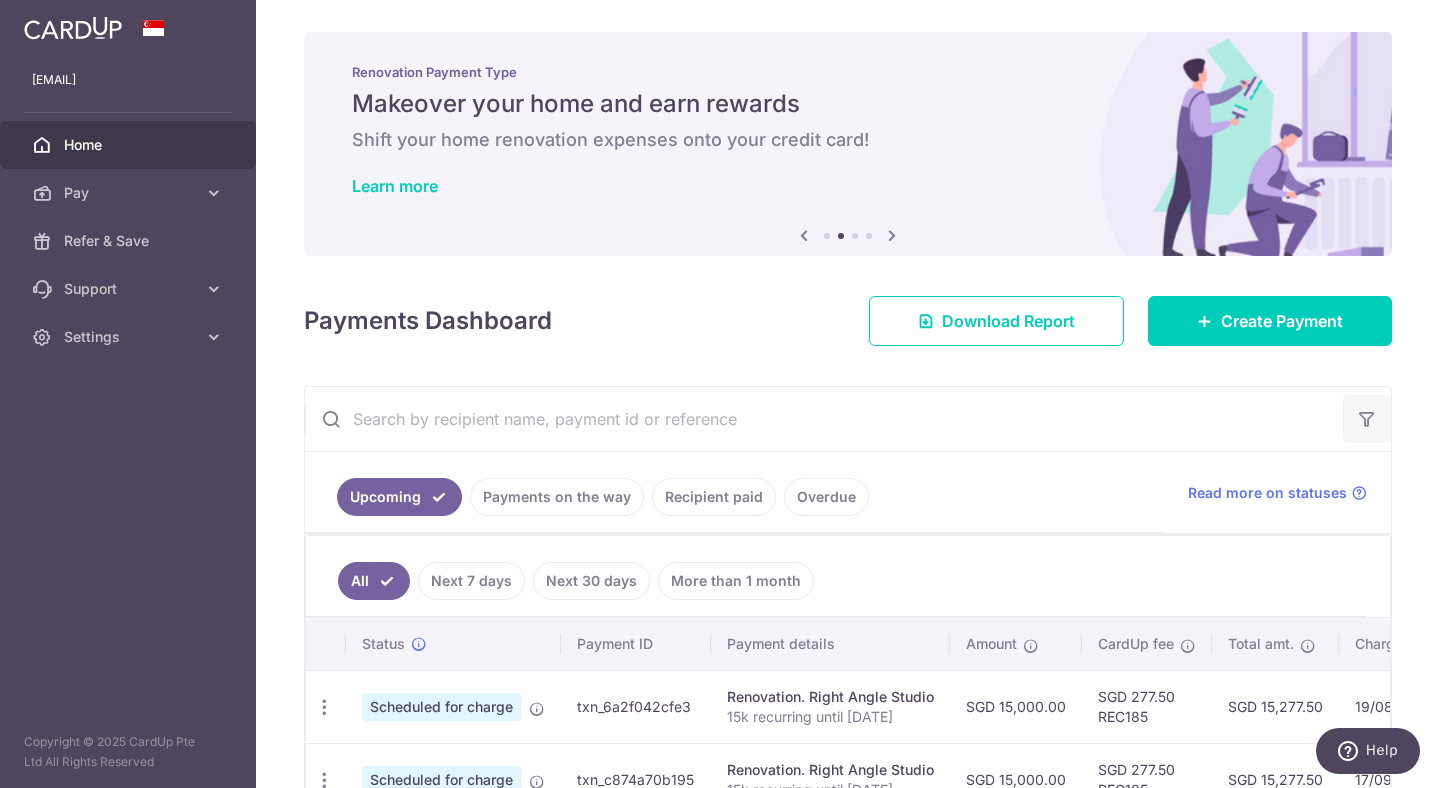 click at bounding box center [1367, 419] 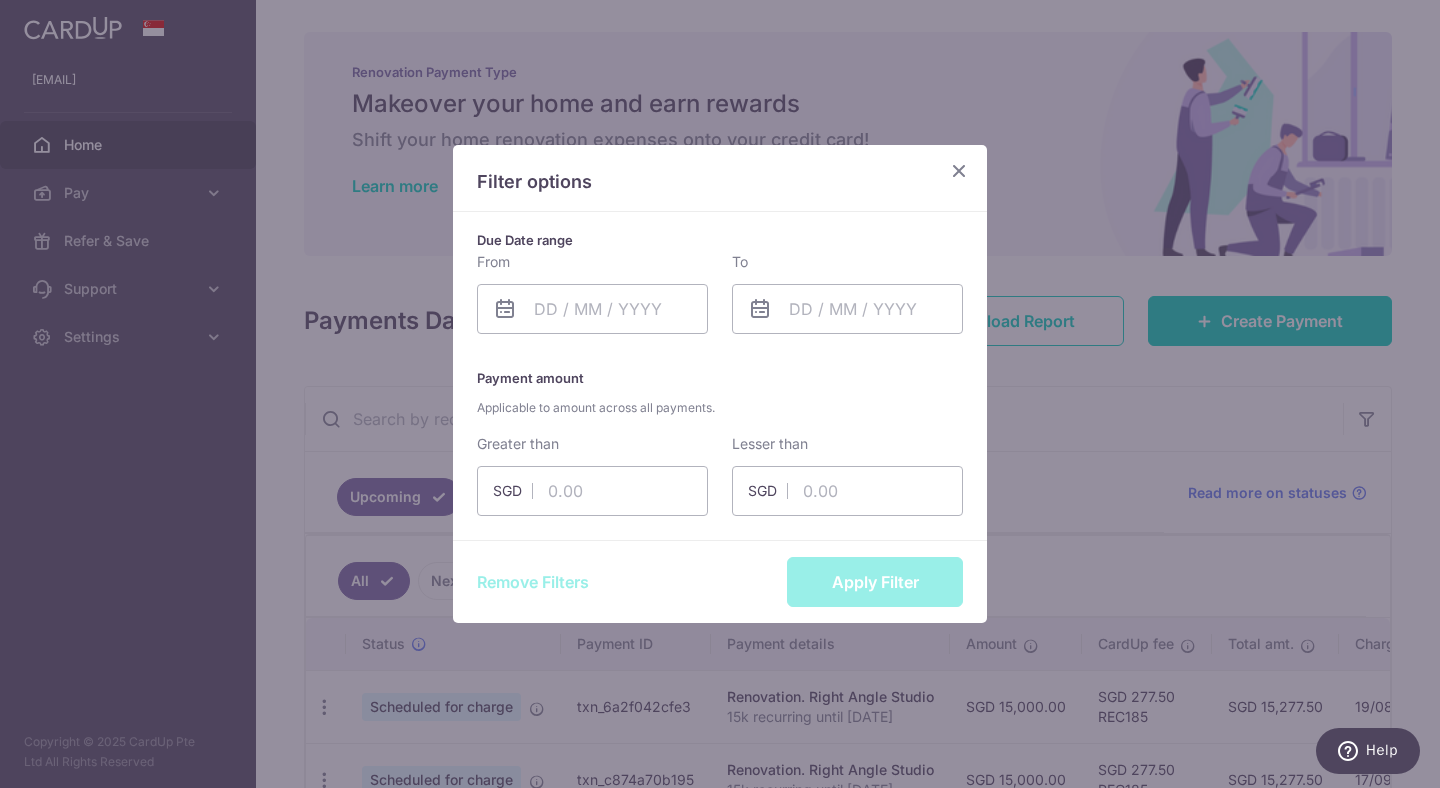 click at bounding box center (959, 170) 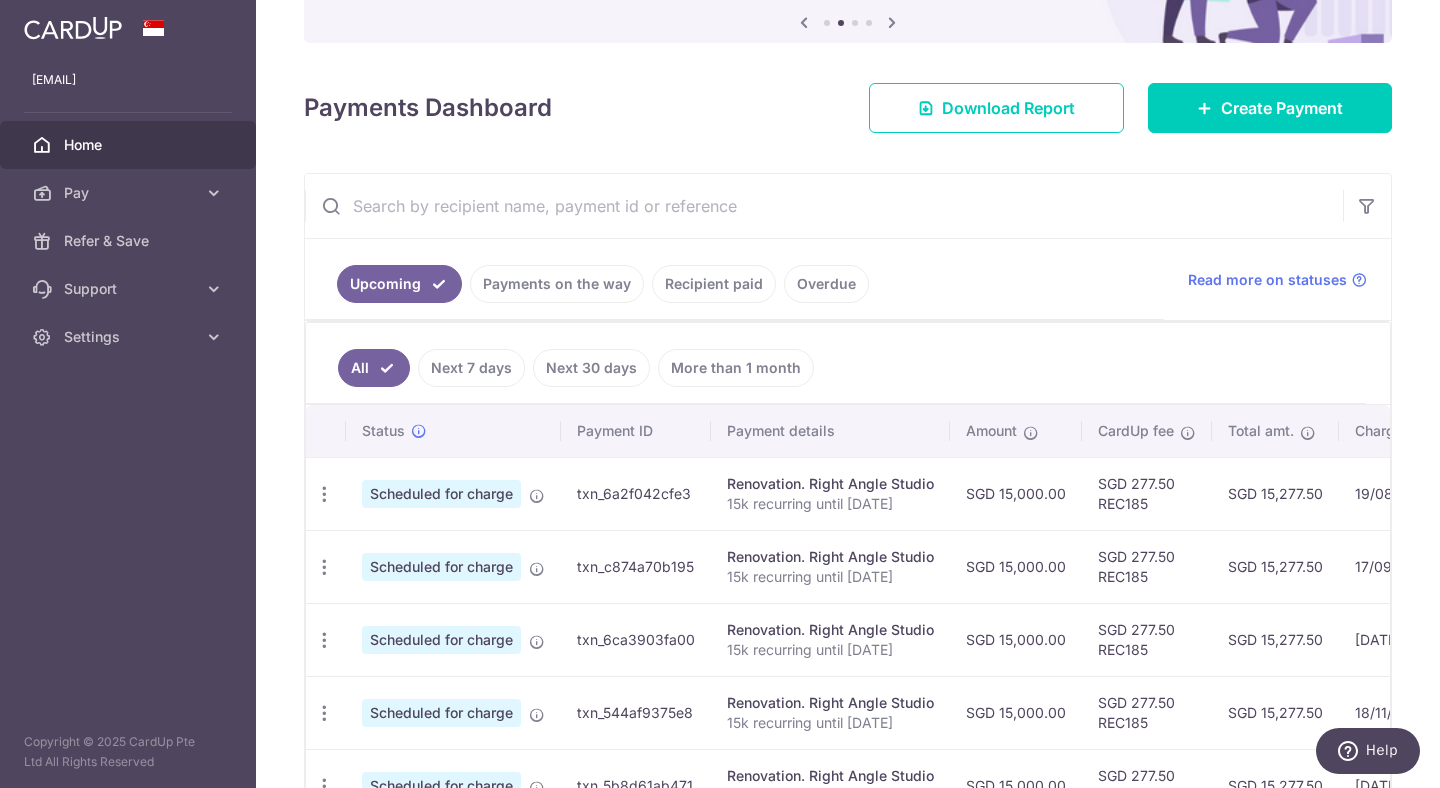 scroll, scrollTop: 218, scrollLeft: 0, axis: vertical 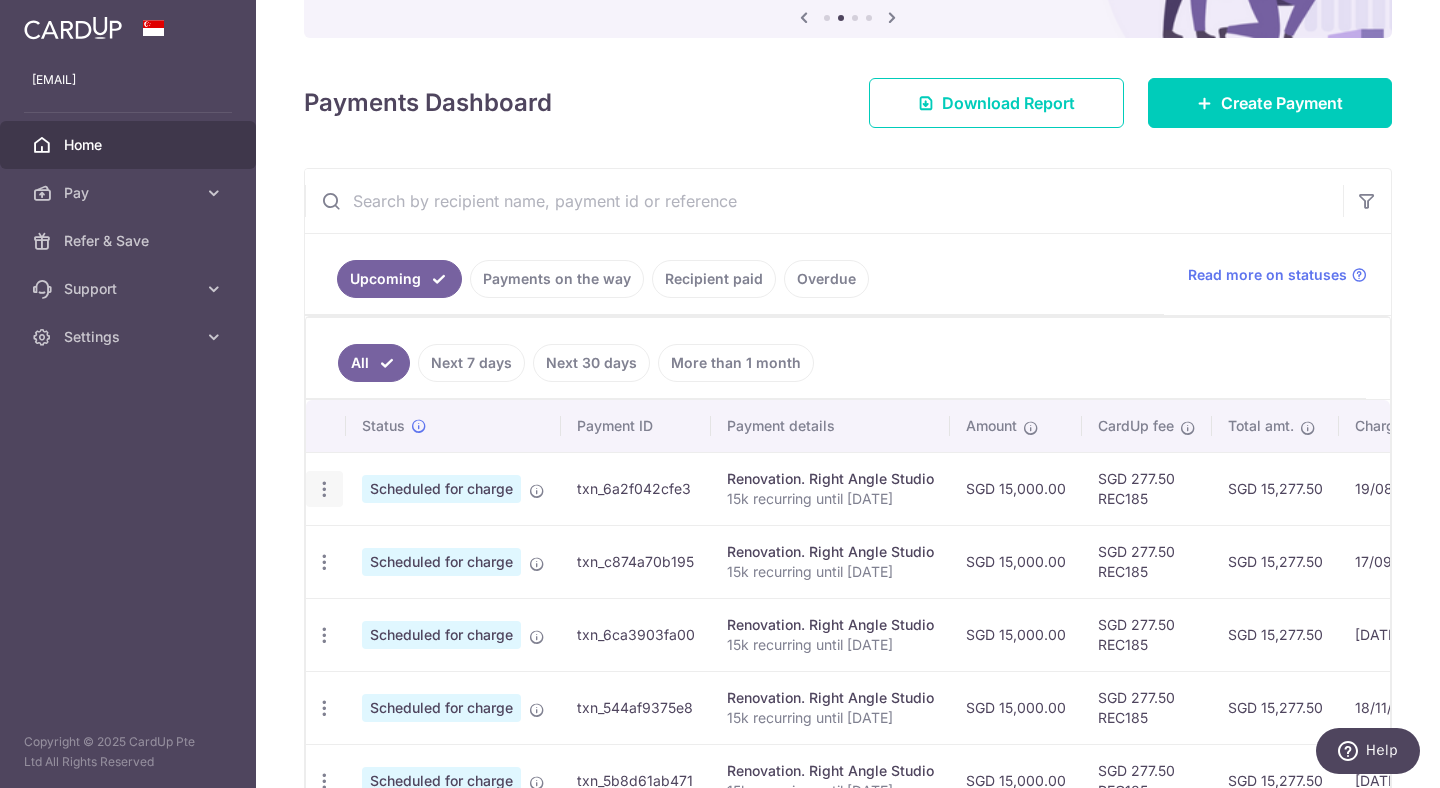 click at bounding box center [324, 489] 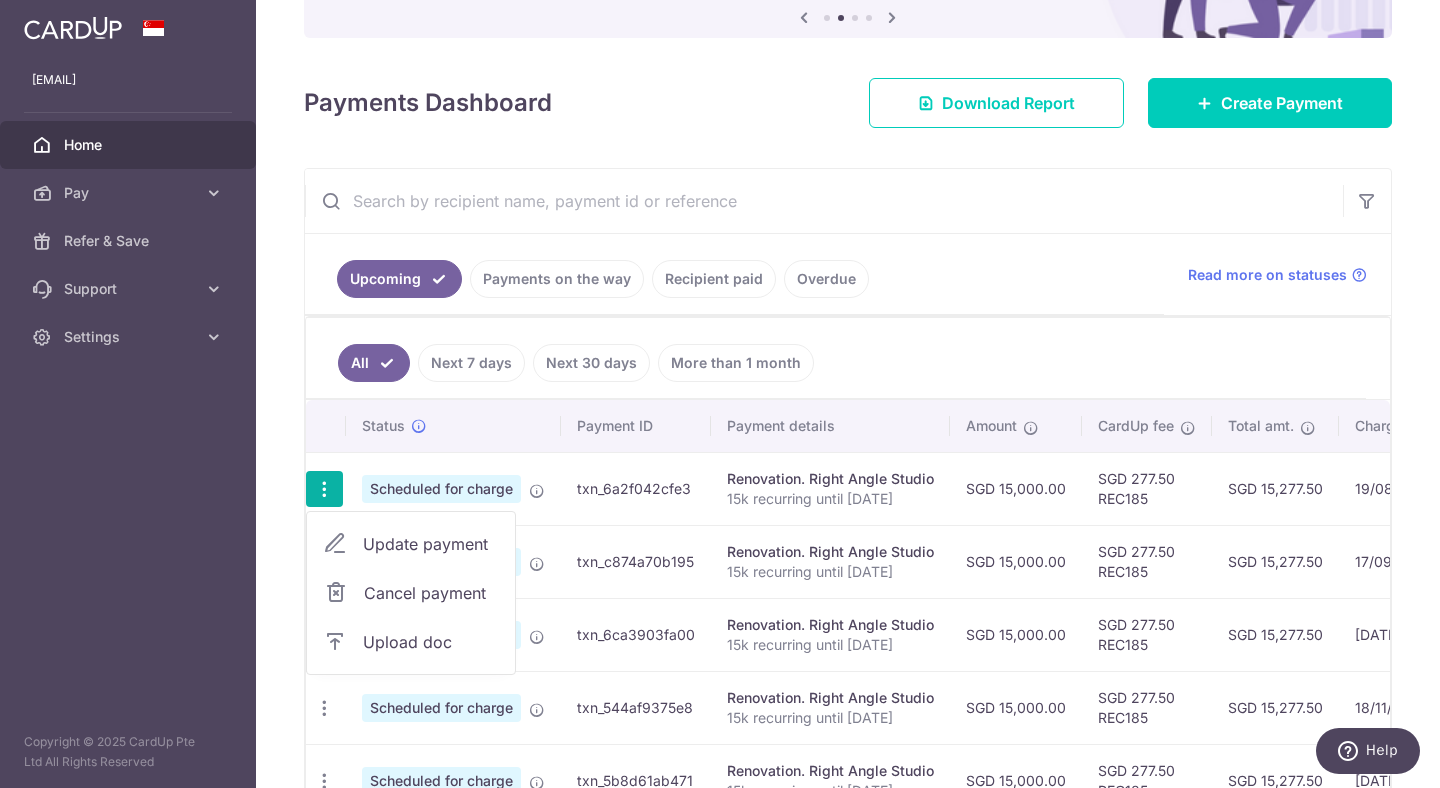 click on "Update payment" at bounding box center (411, 544) 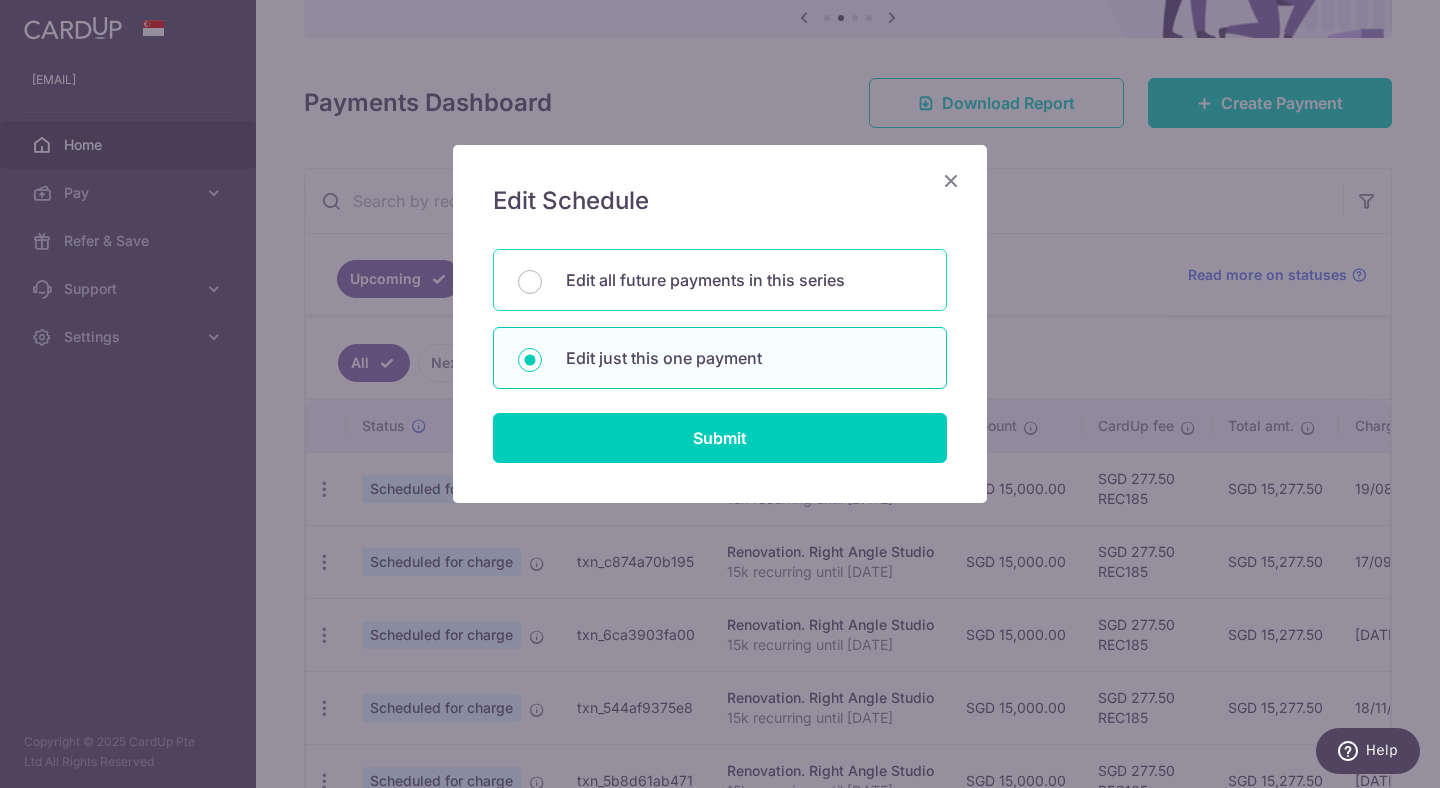 click on "Edit all future payments in this series" at bounding box center [720, 280] 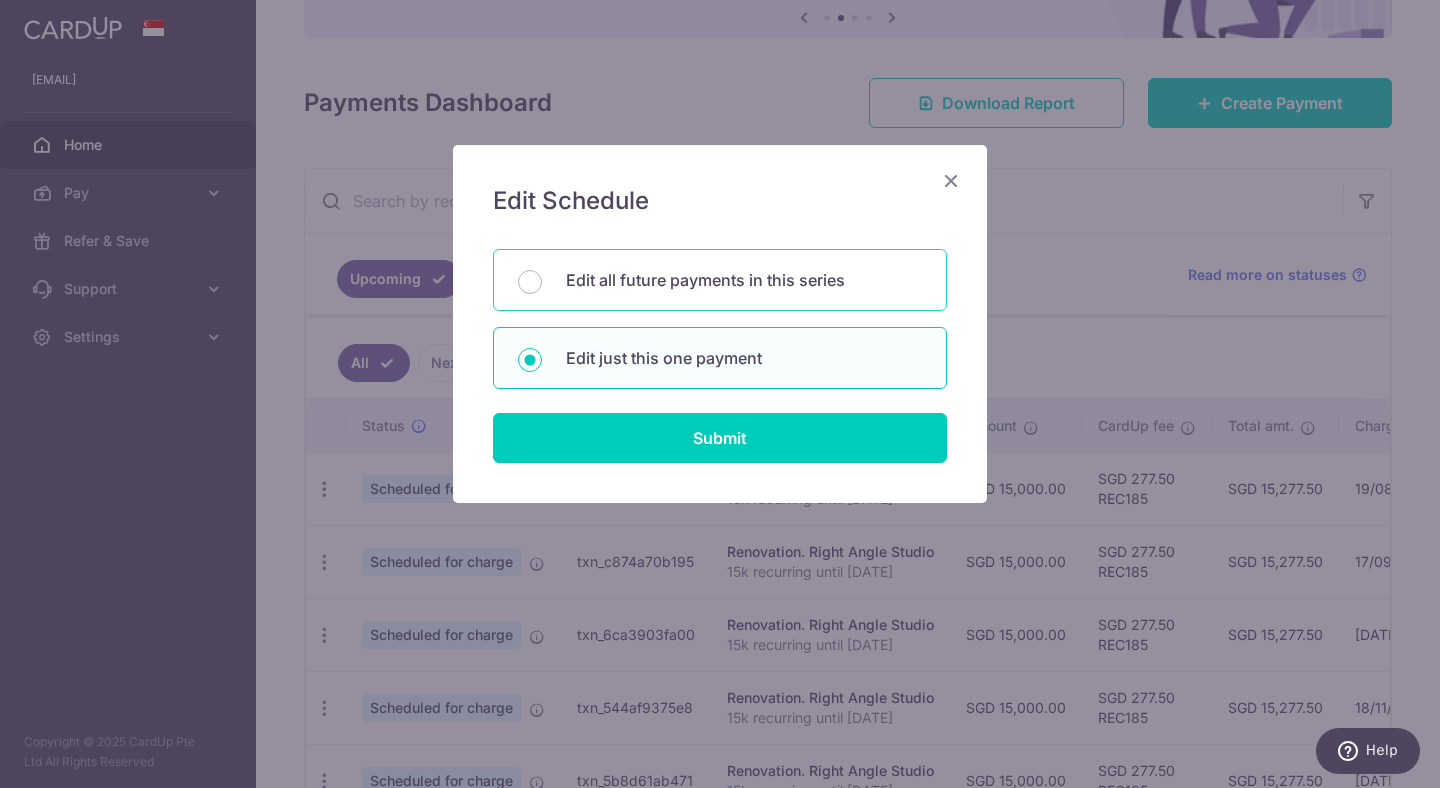 radio on "true" 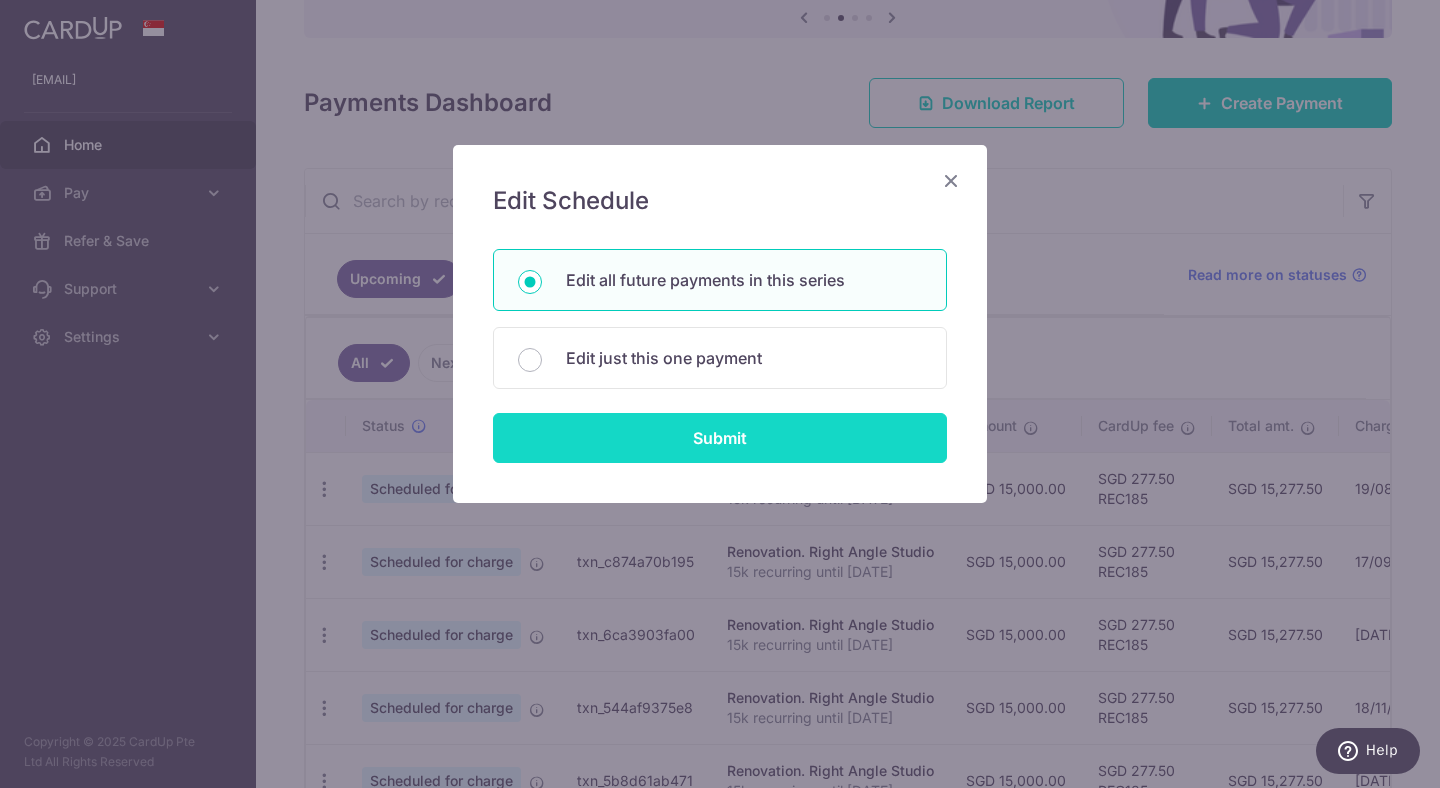 click on "Submit" at bounding box center [720, 438] 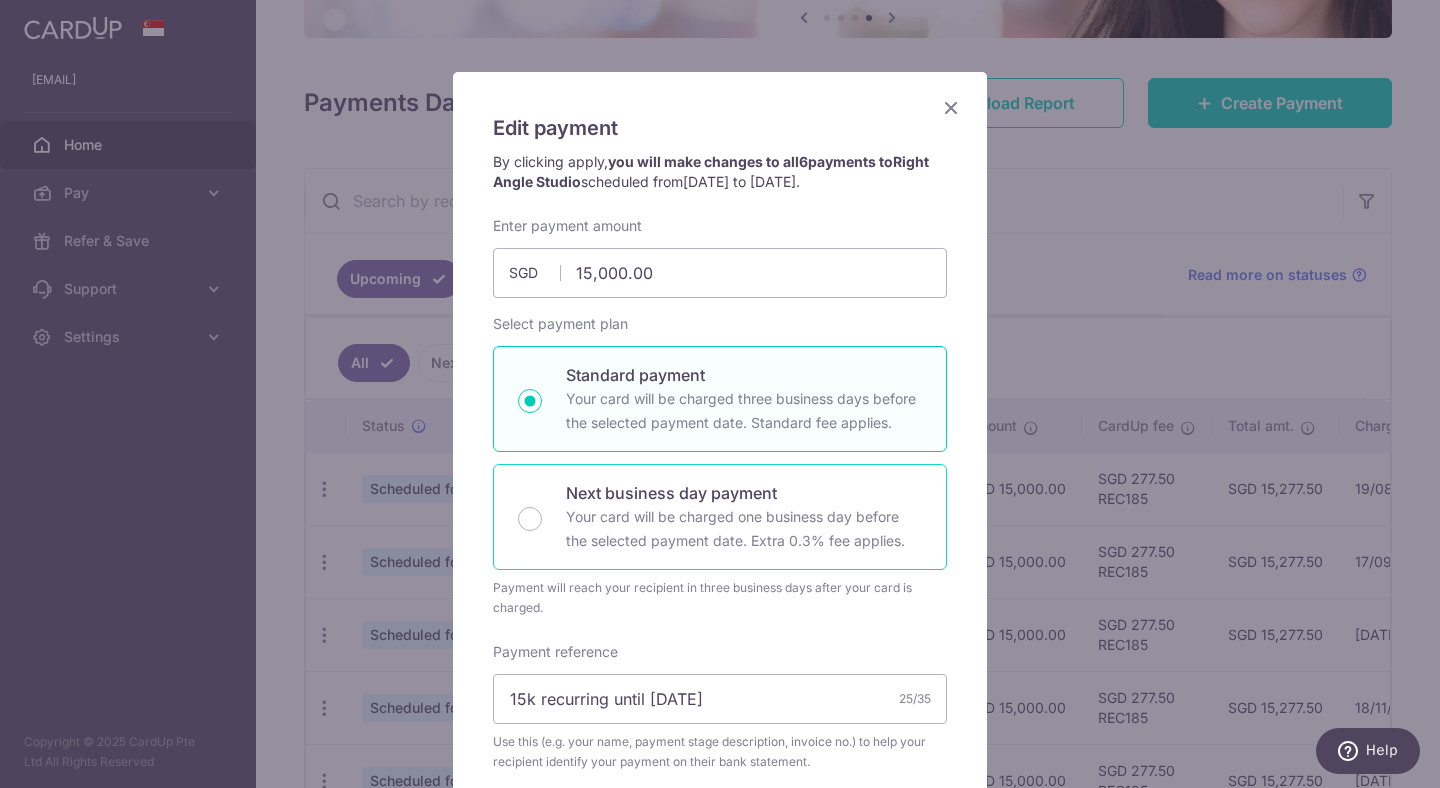 scroll, scrollTop: 0, scrollLeft: 0, axis: both 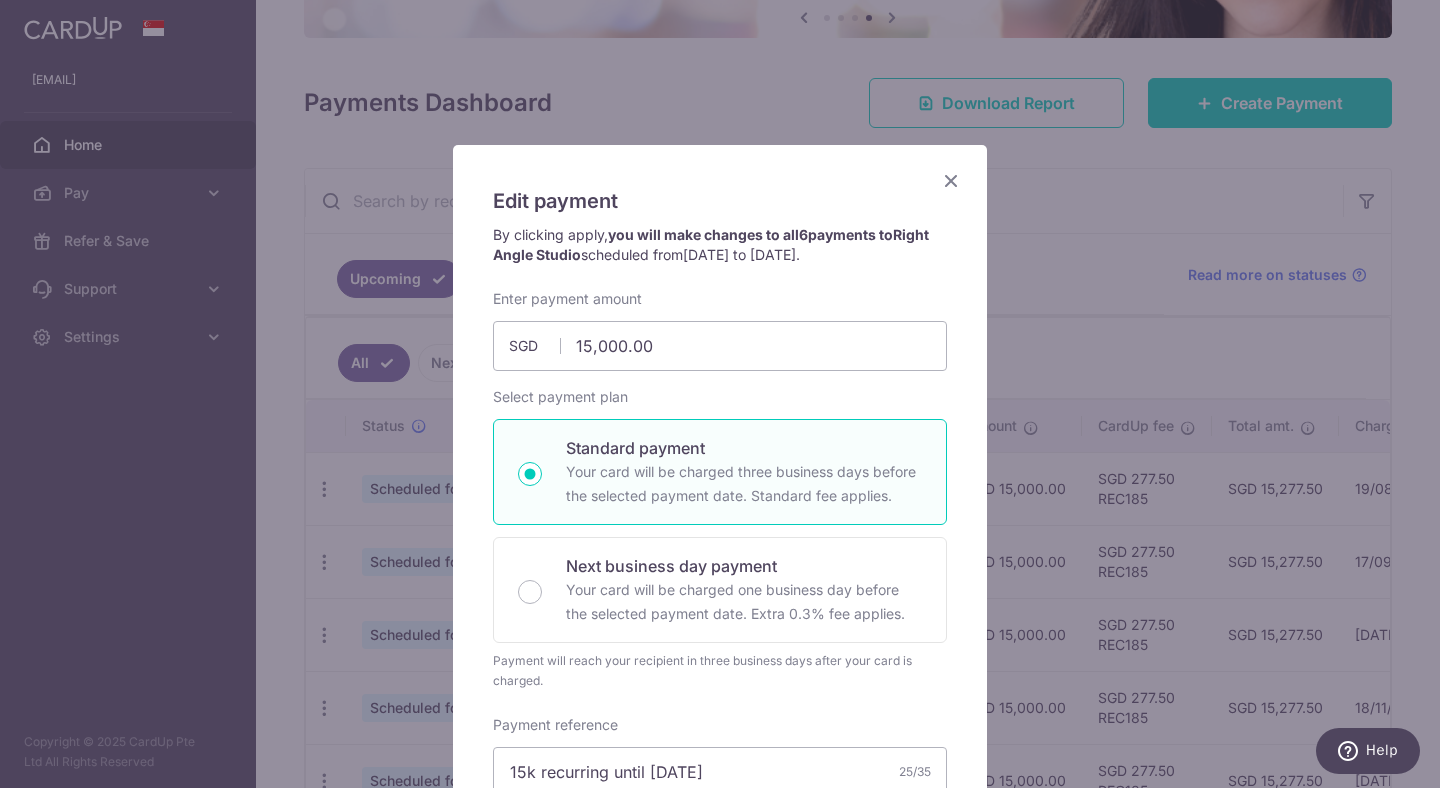 click at bounding box center [951, 180] 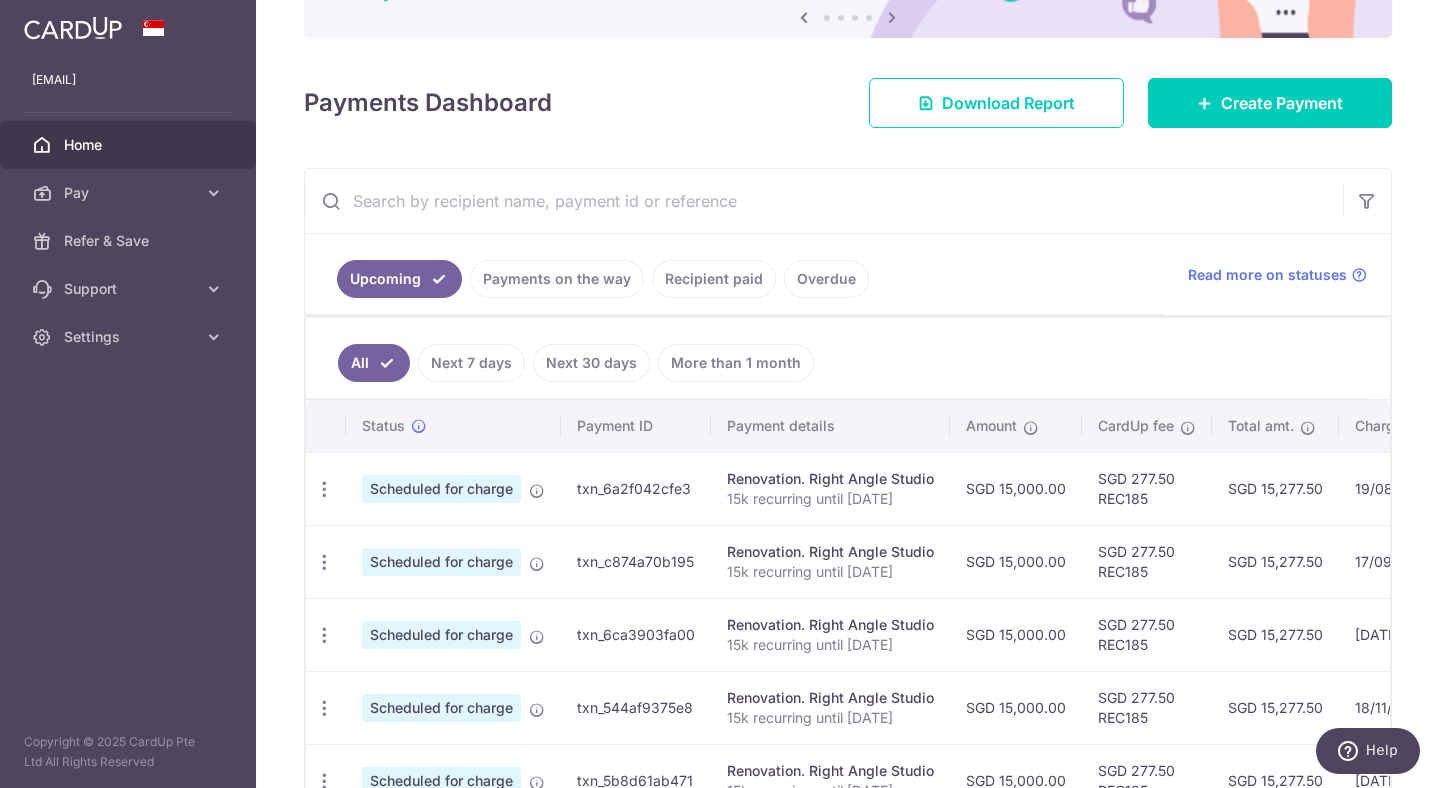 click at bounding box center [824, 201] 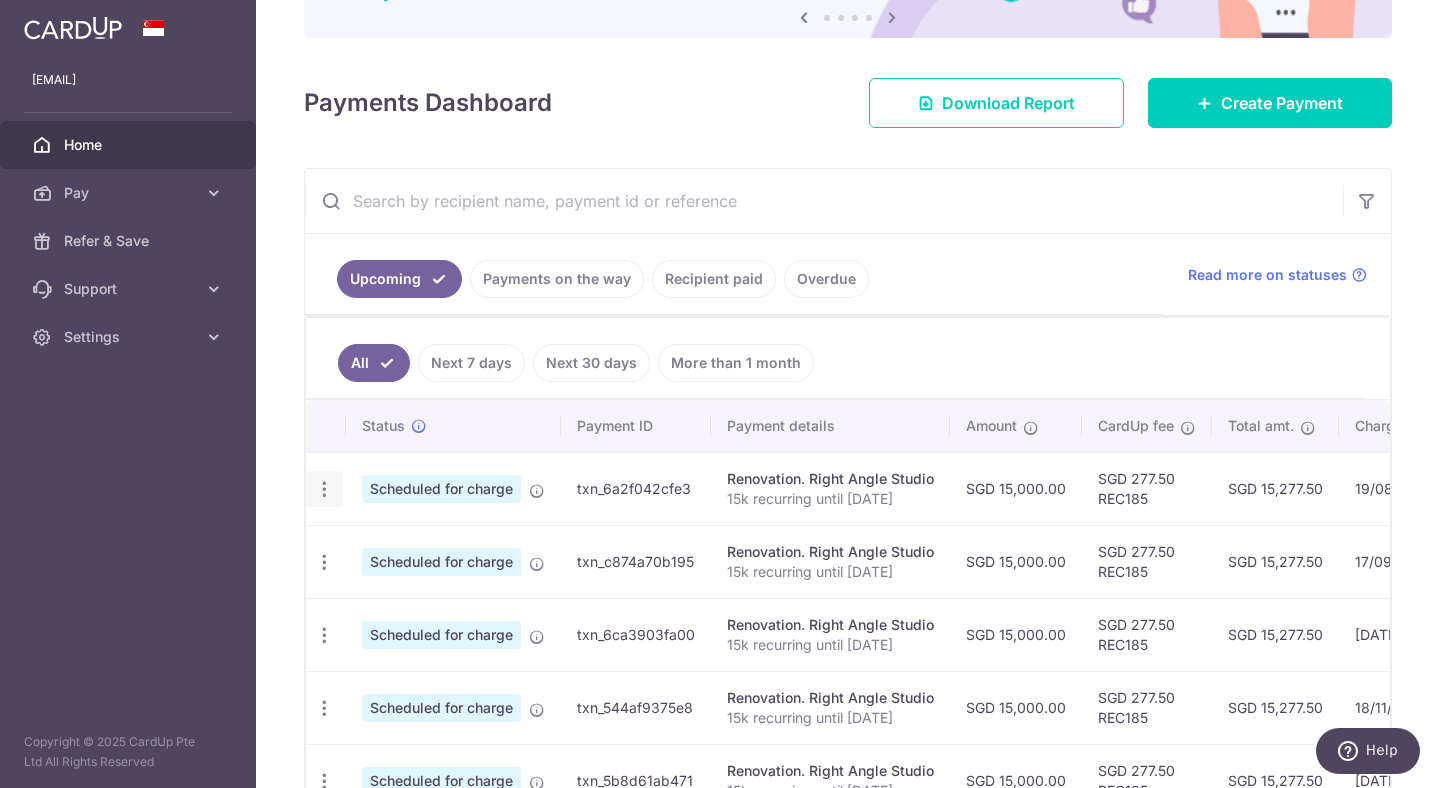 click at bounding box center [324, 489] 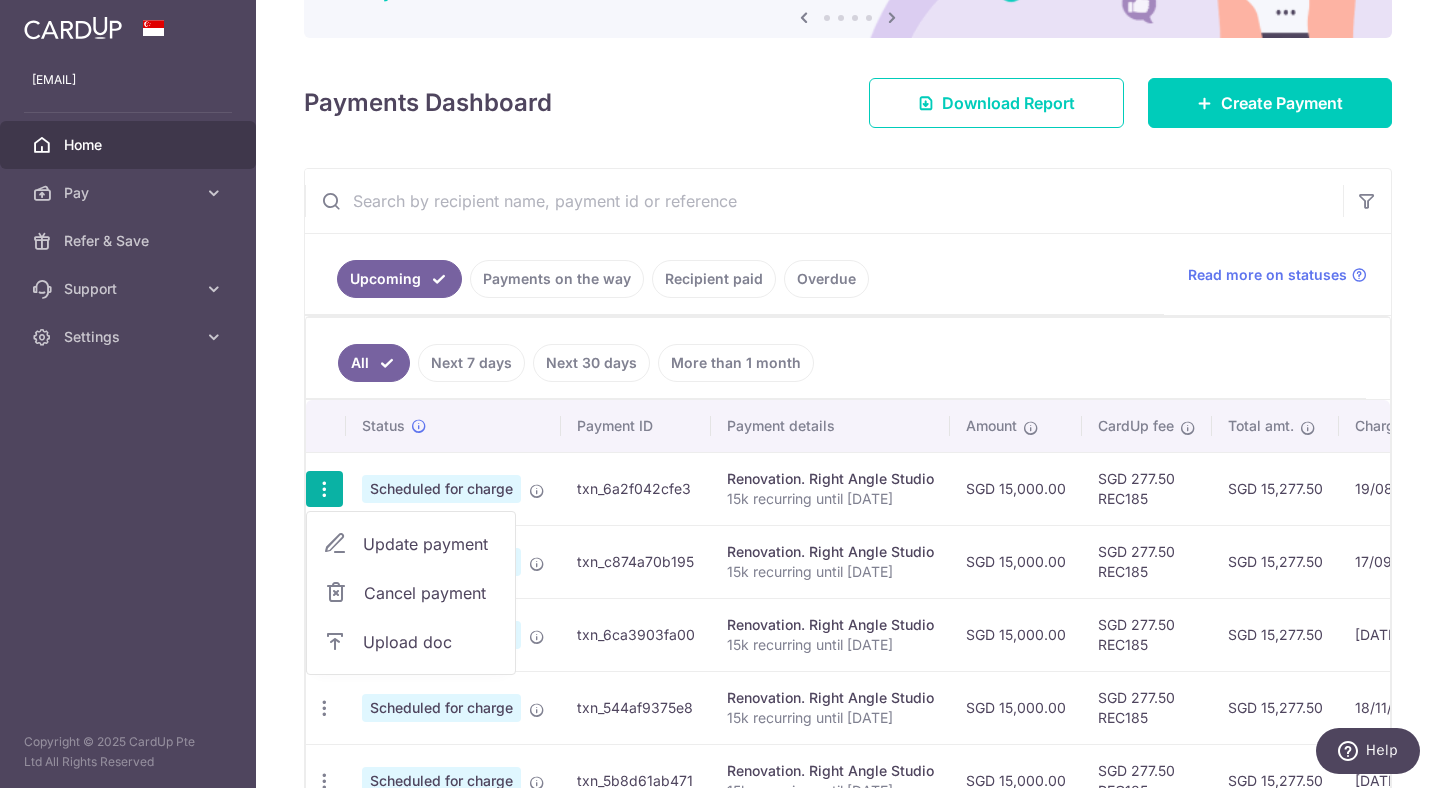 click on "Upcoming
Payments on the way
Recipient paid
Overdue" at bounding box center [734, 274] 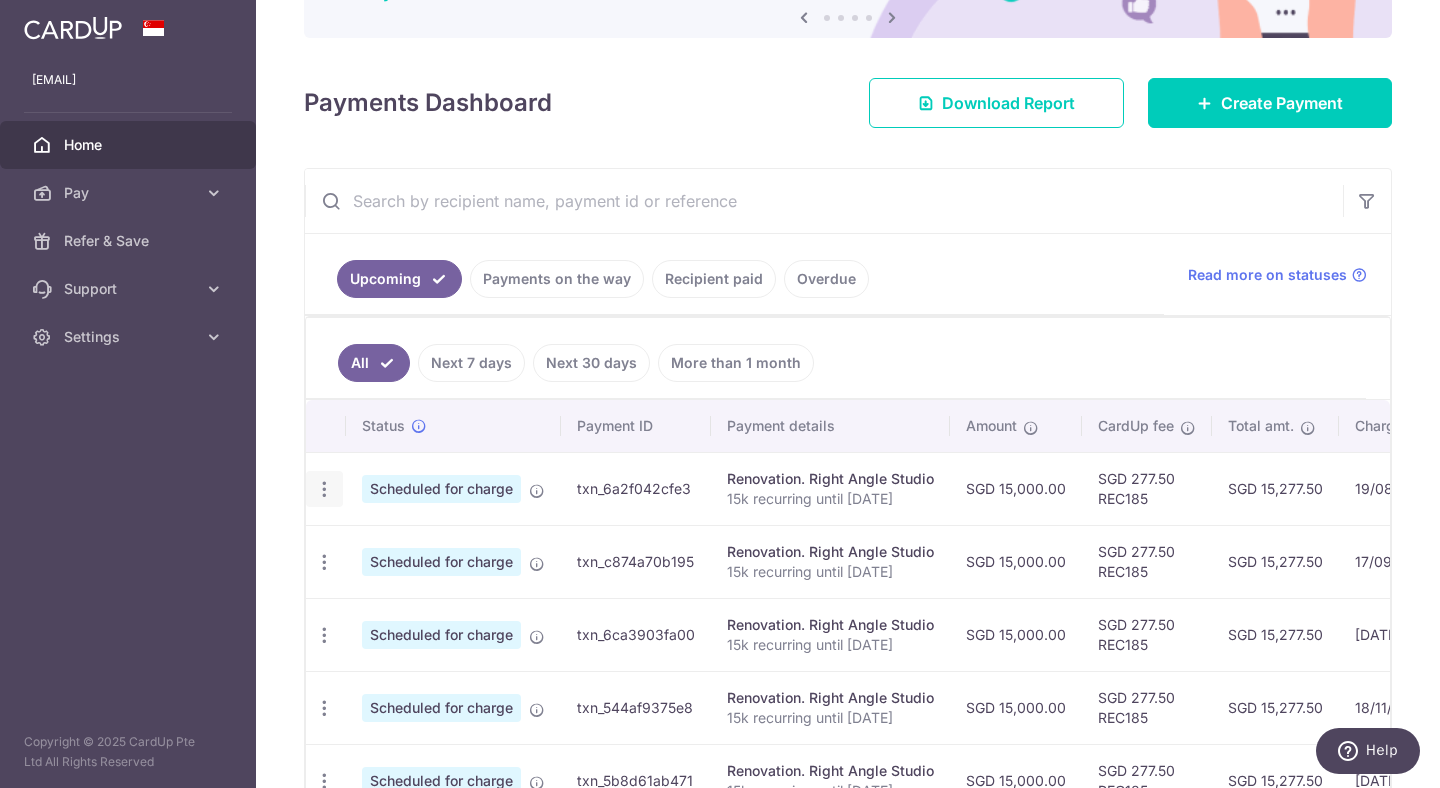 click at bounding box center (324, 489) 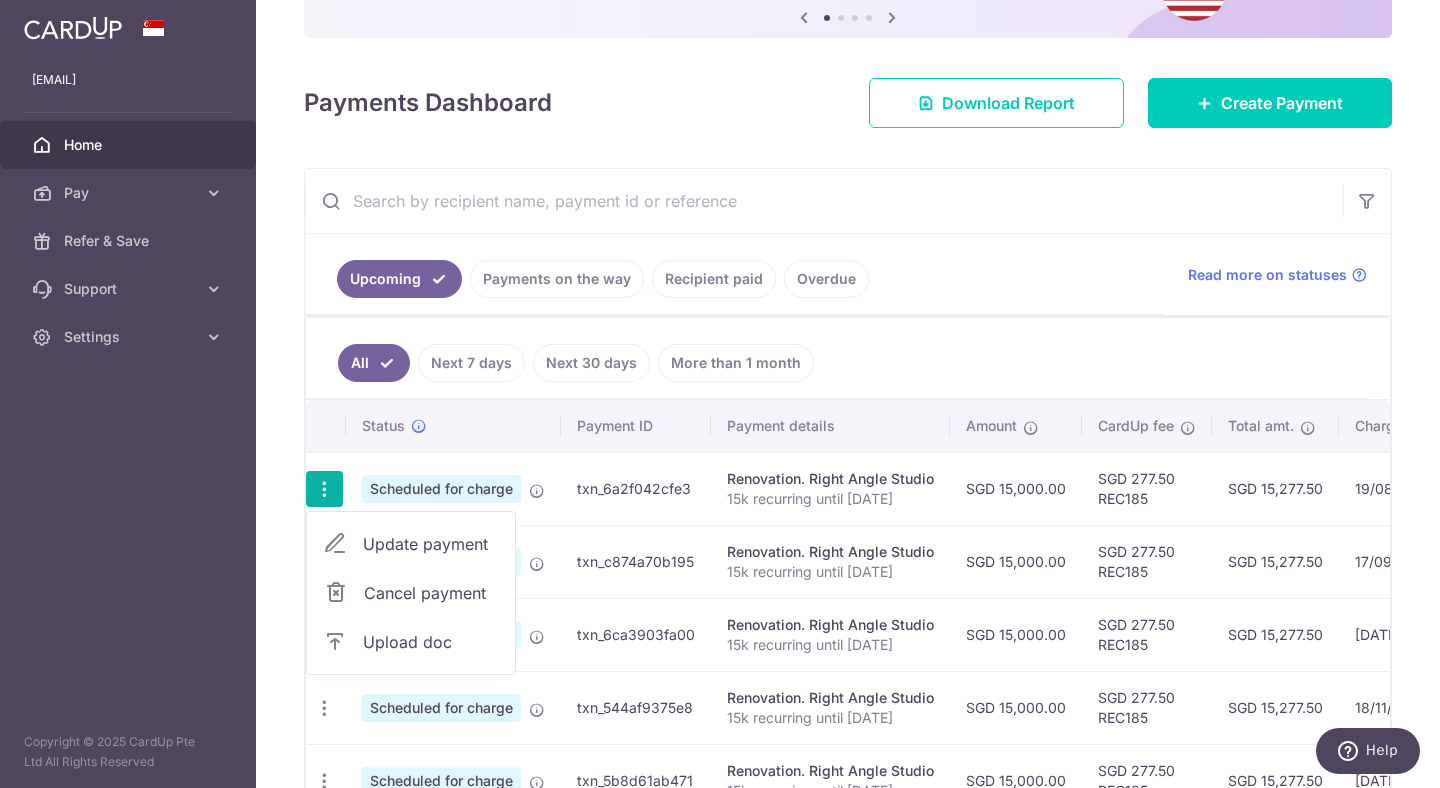 click on "Update payment" at bounding box center (431, 544) 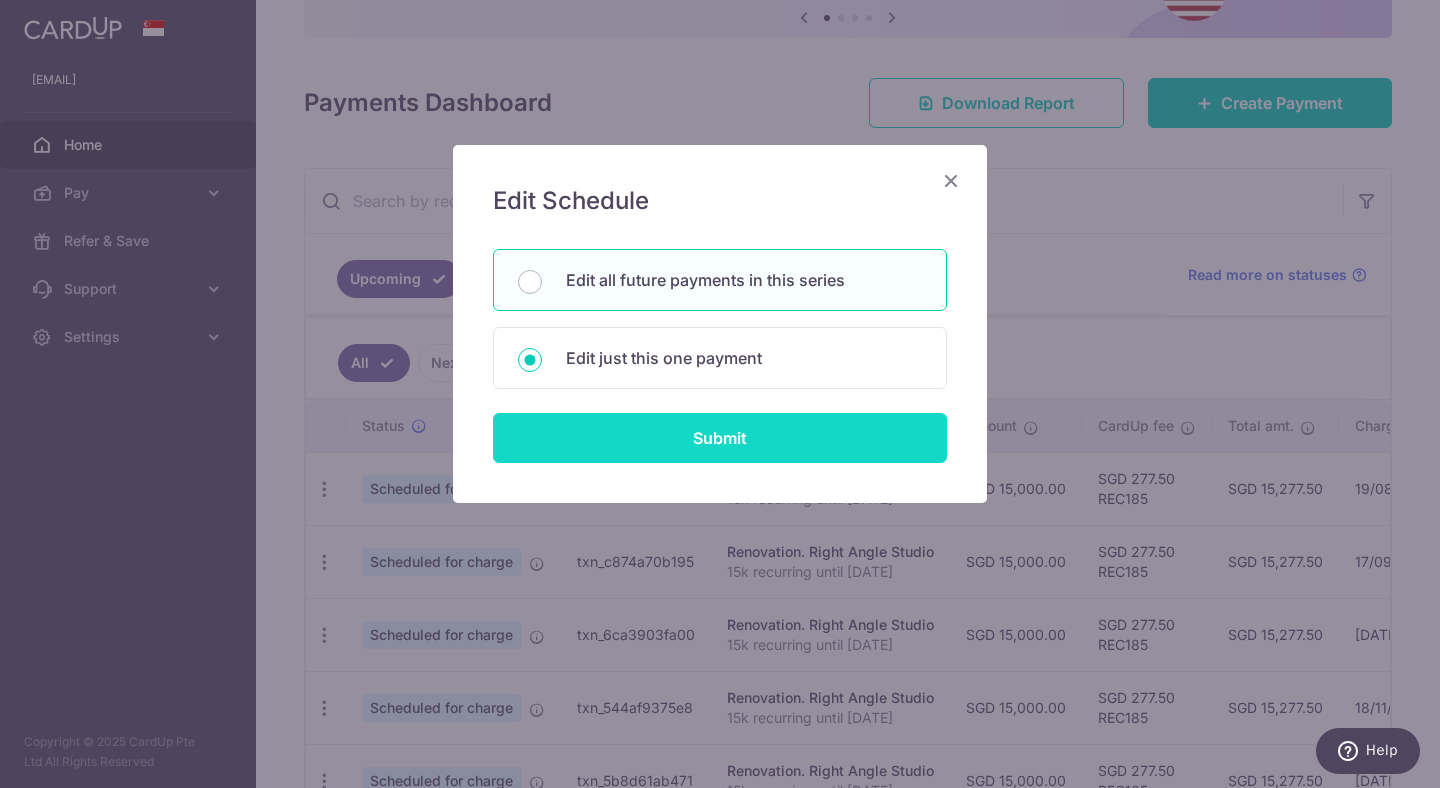 click on "Submit" at bounding box center (720, 438) 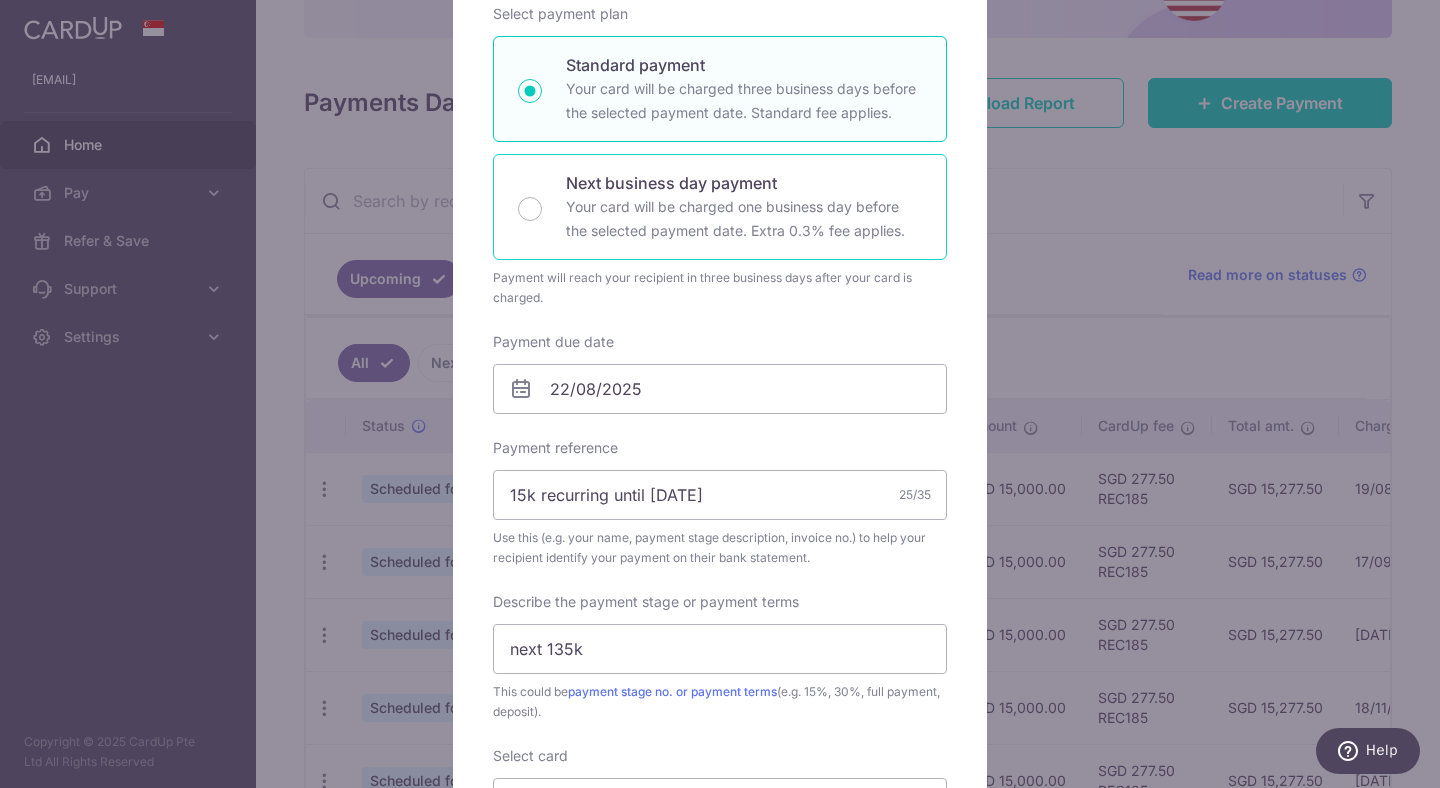 scroll, scrollTop: 344, scrollLeft: 0, axis: vertical 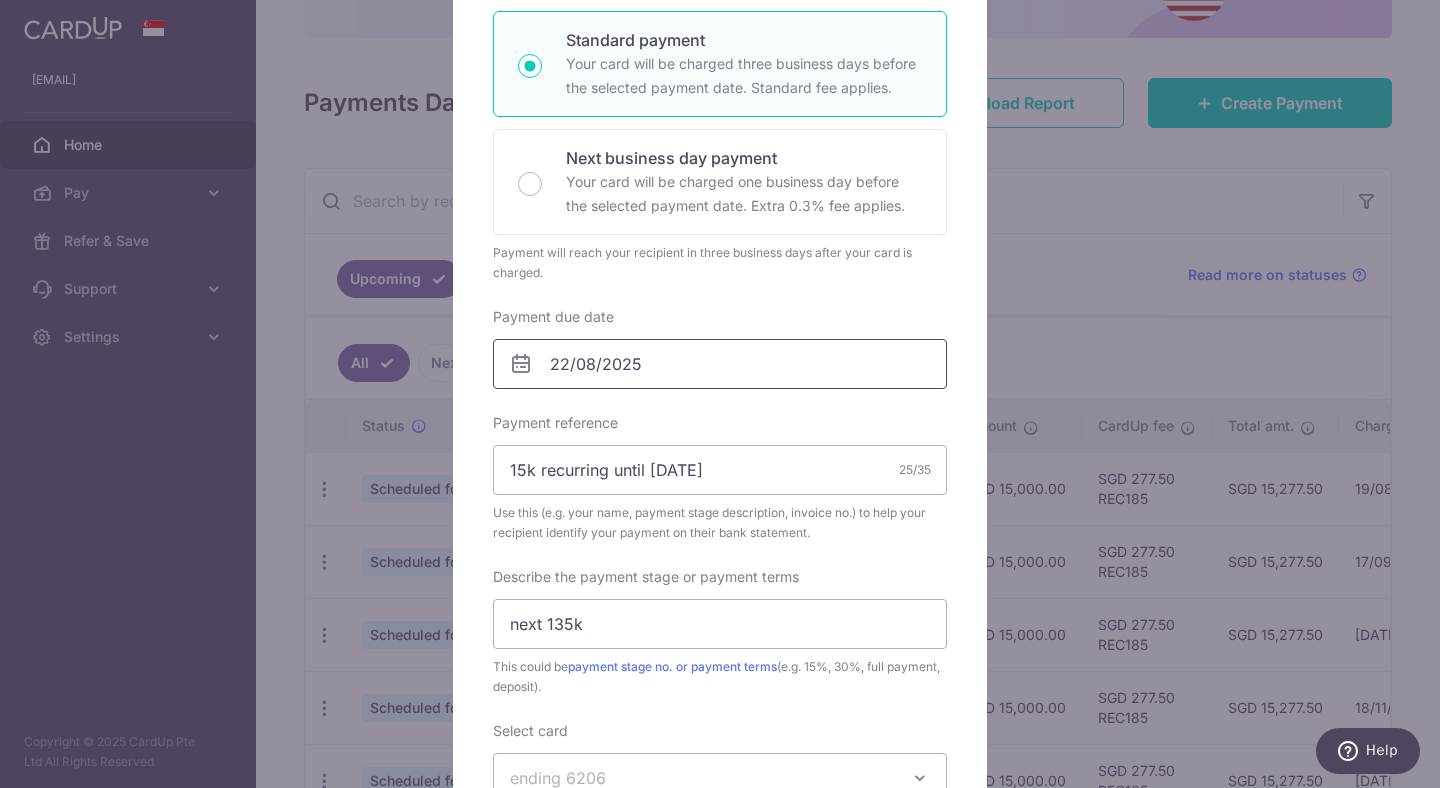 click on "22/08/2025" at bounding box center [720, 364] 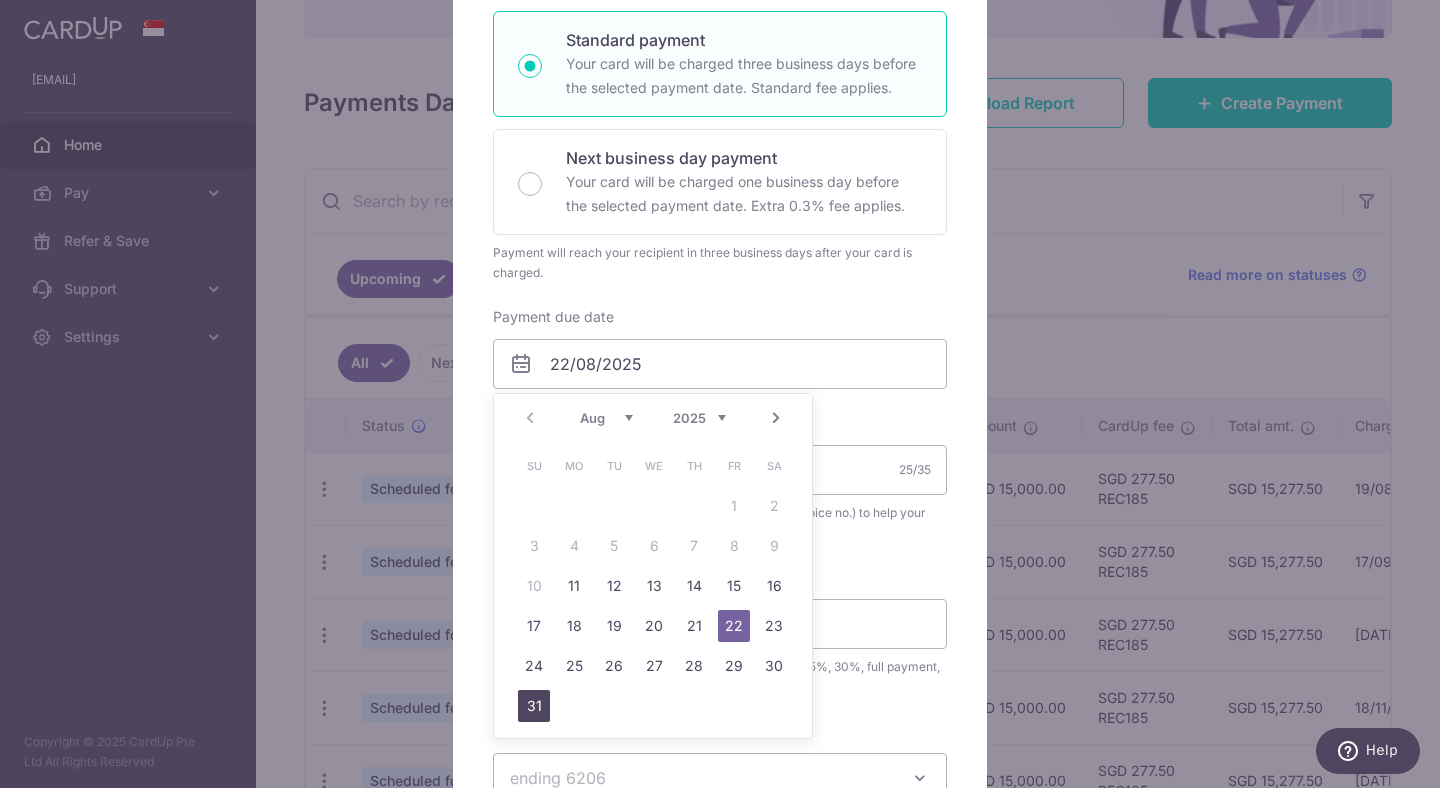 click on "31" at bounding box center (534, 706) 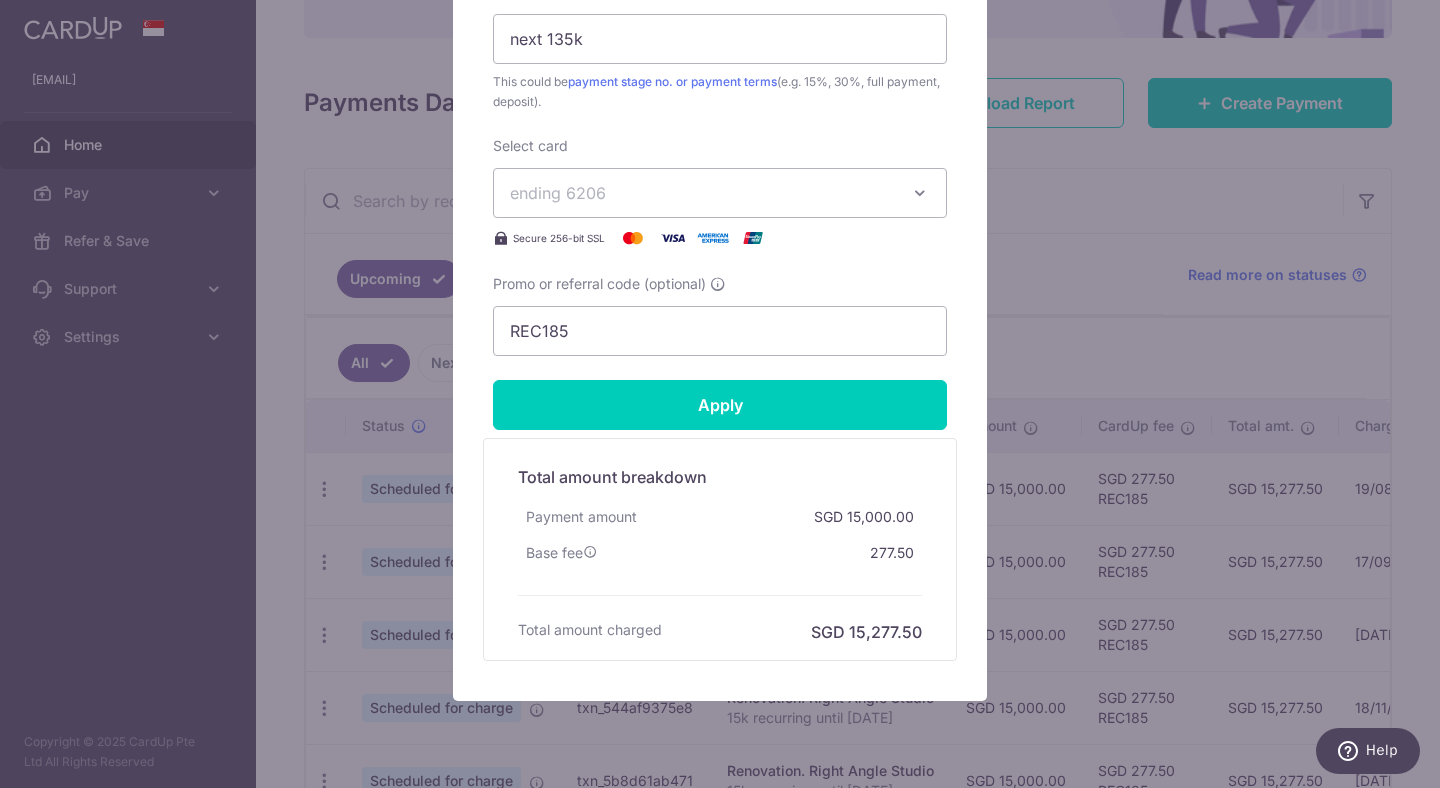 scroll, scrollTop: 955, scrollLeft: 0, axis: vertical 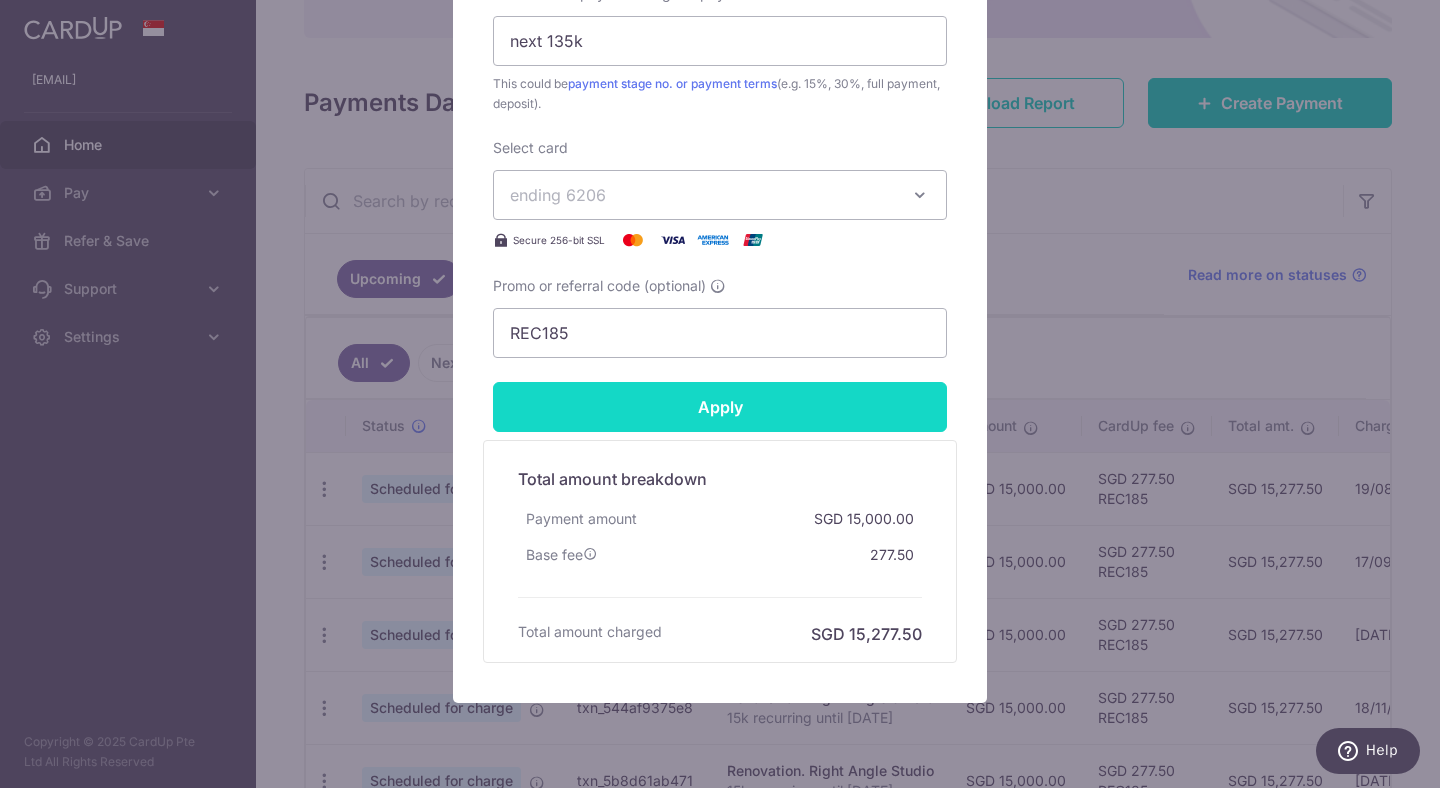 click on "Apply" at bounding box center (720, 407) 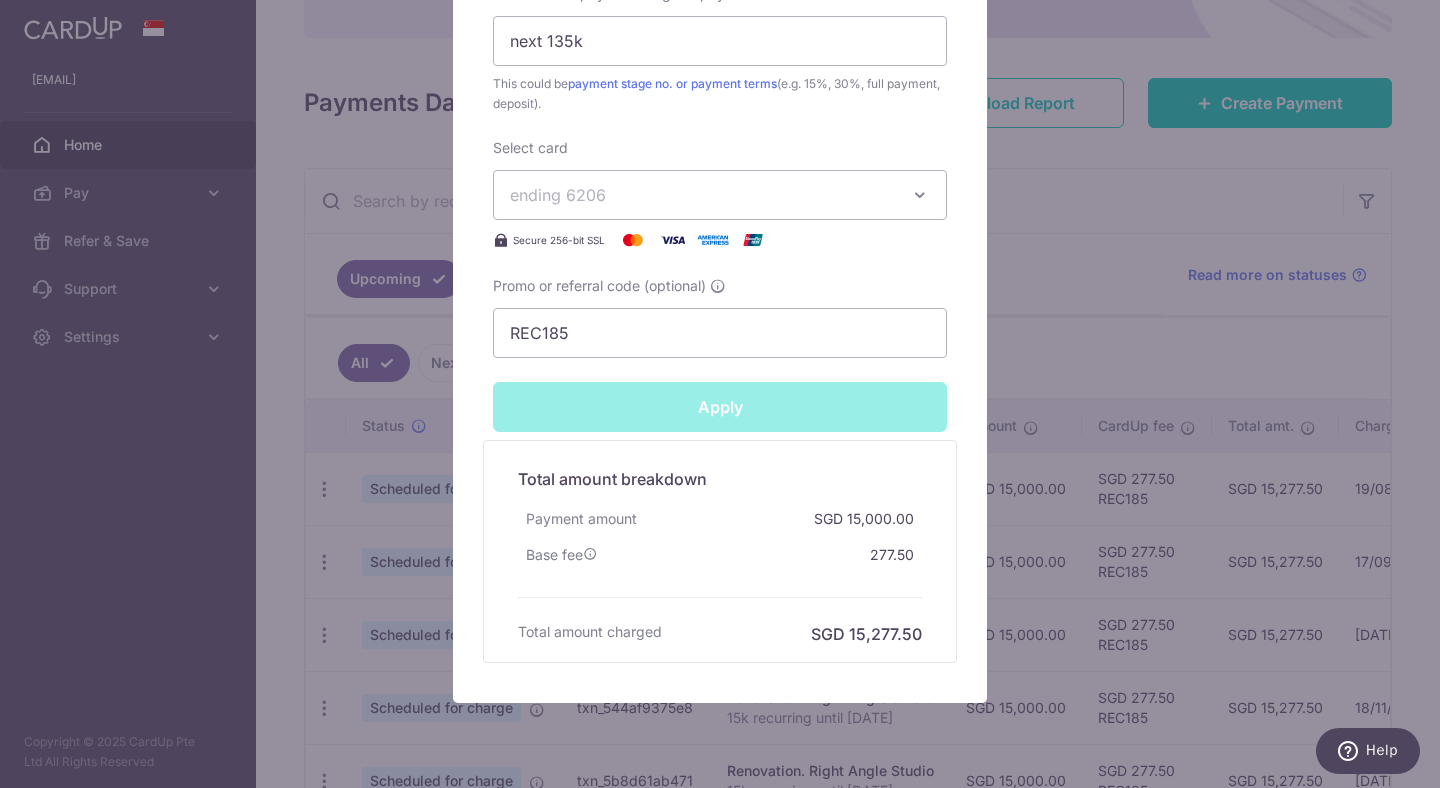 type on "Successfully Applied" 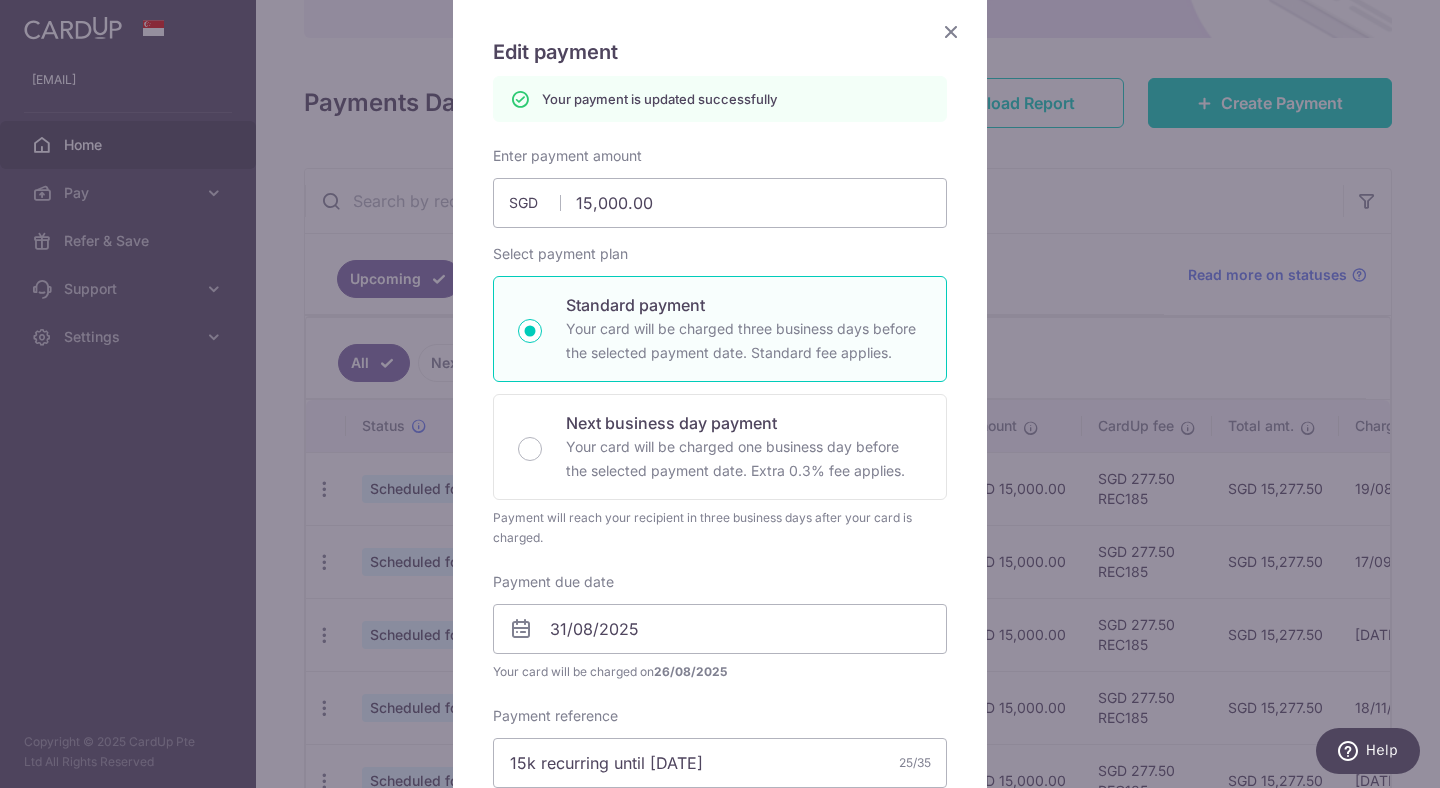 scroll, scrollTop: 0, scrollLeft: 0, axis: both 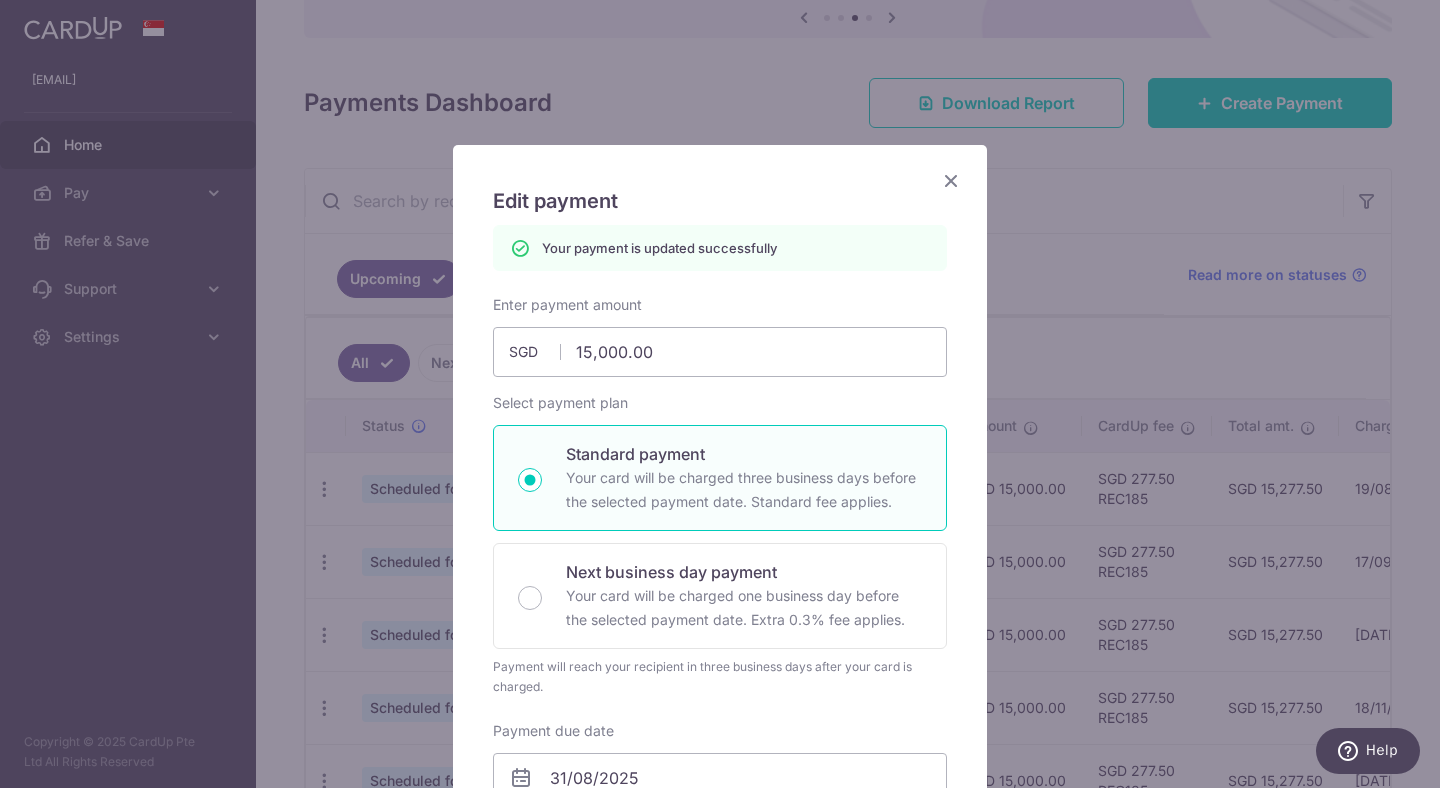 click at bounding box center [951, 180] 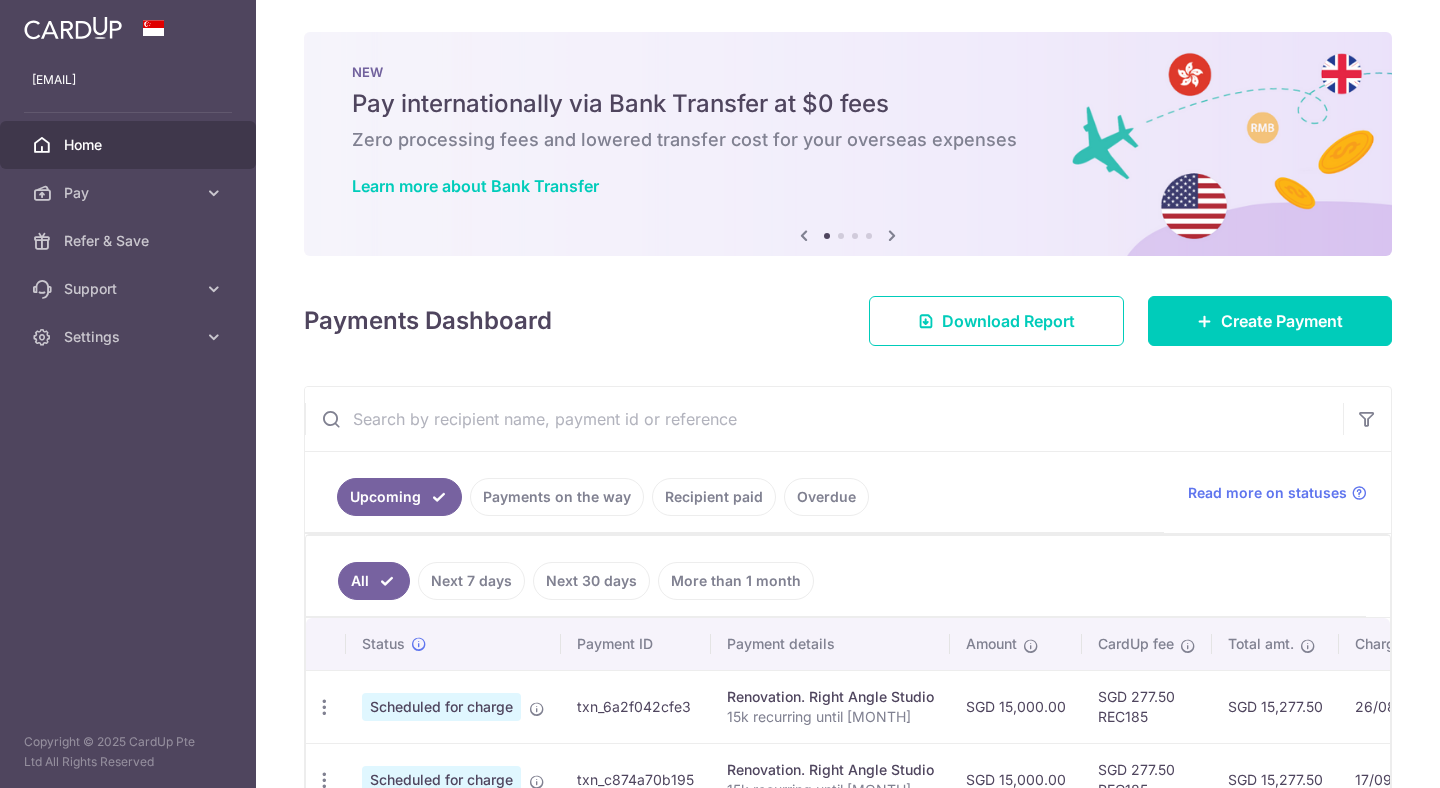 scroll, scrollTop: 0, scrollLeft: 0, axis: both 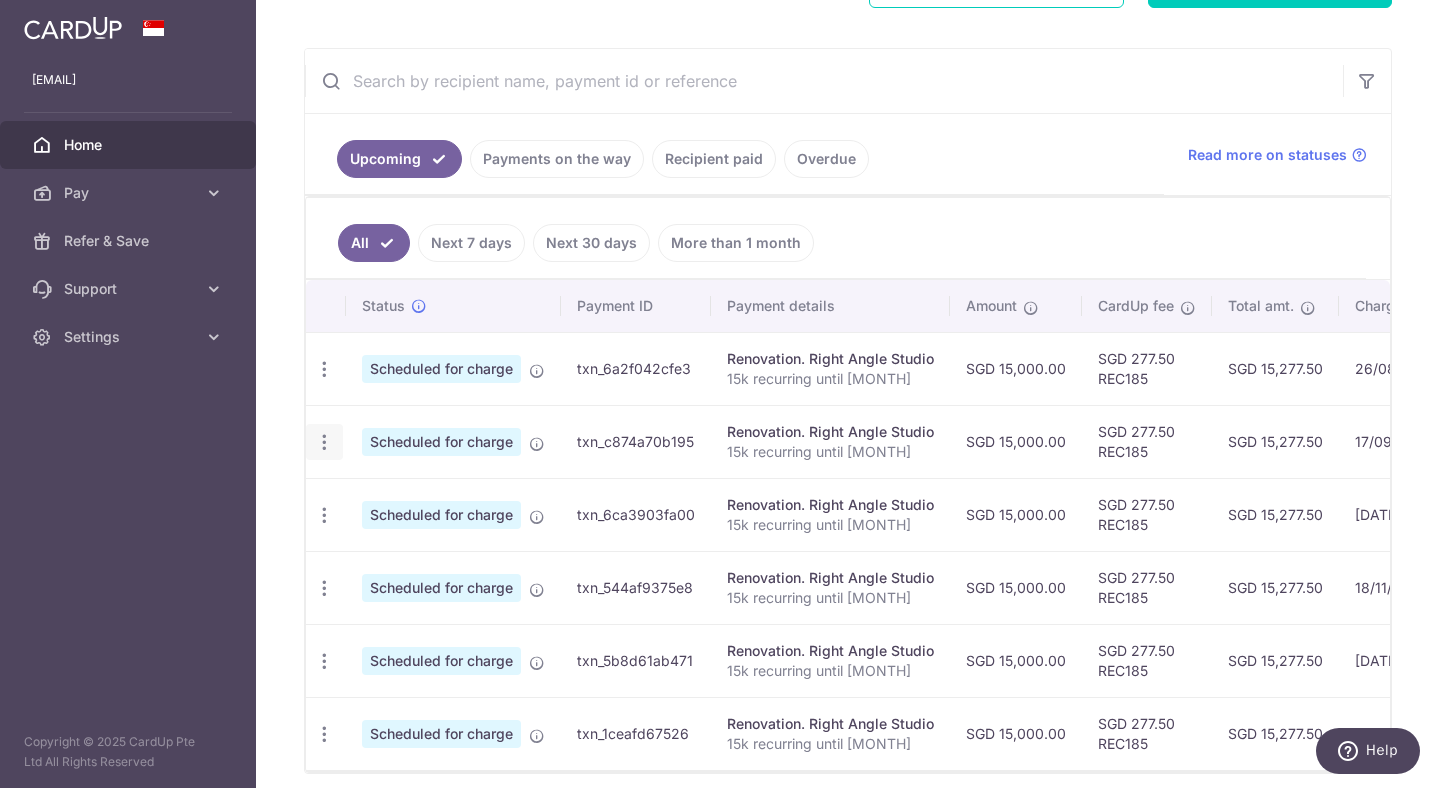 click at bounding box center (324, 369) 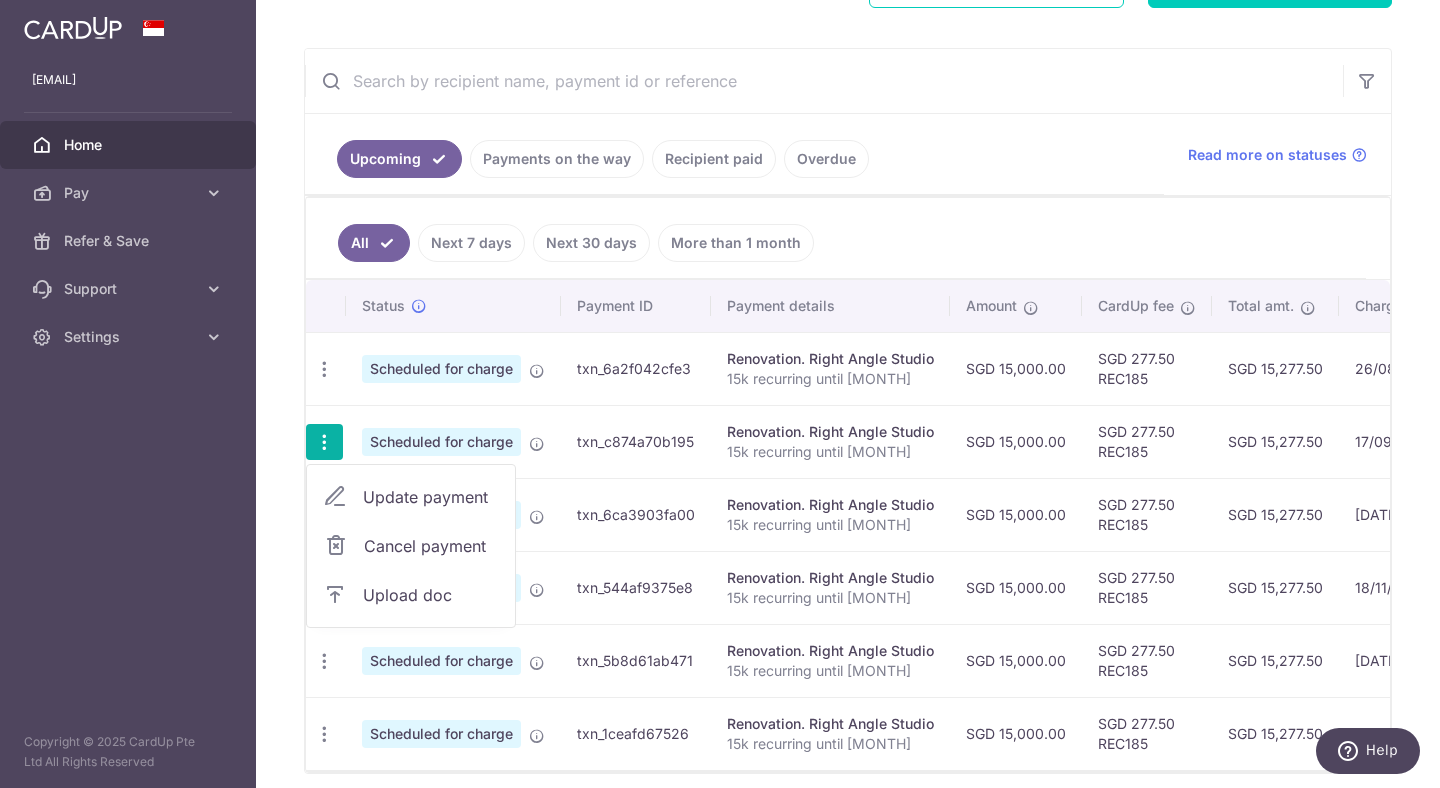 click on "Update payment" at bounding box center [431, 497] 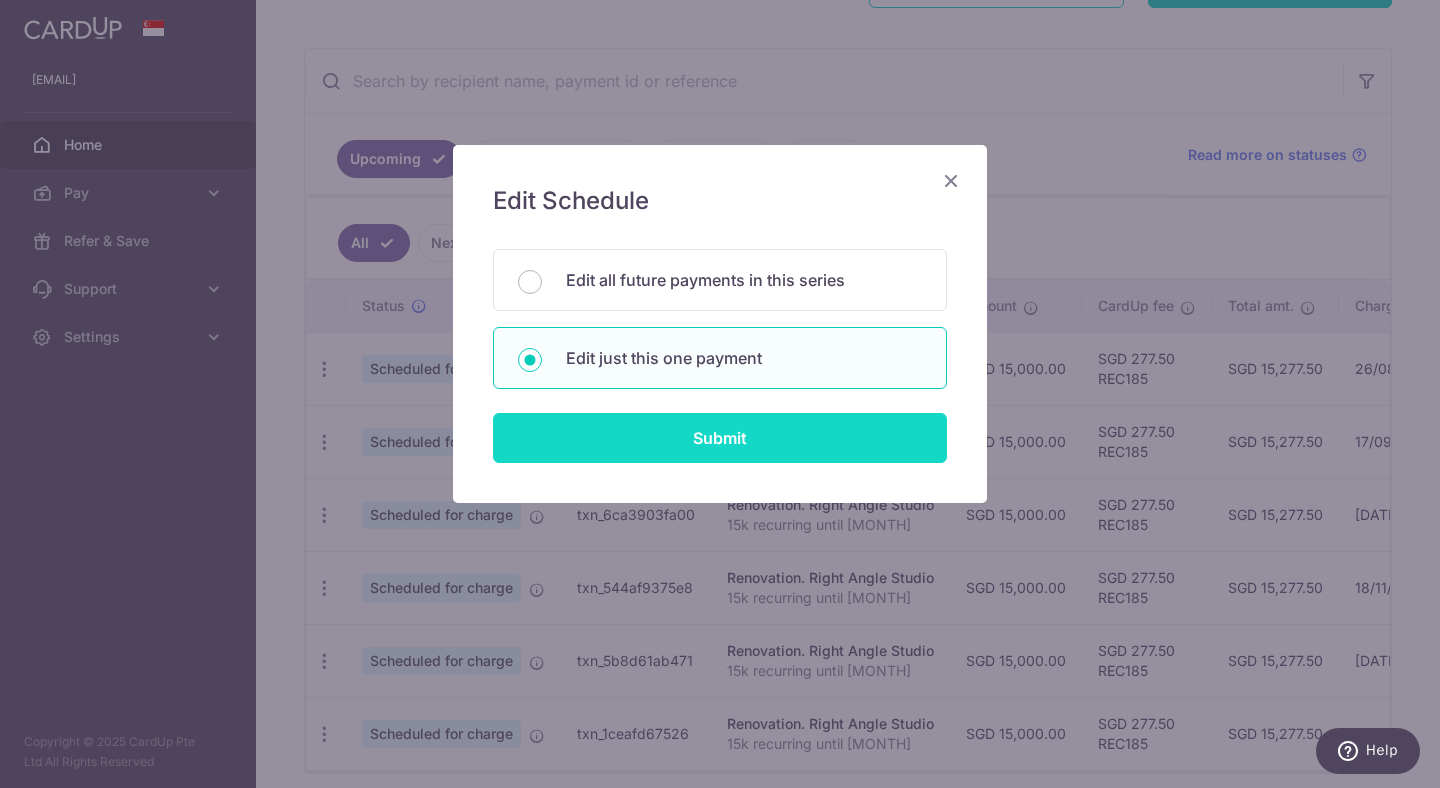click on "Submit" at bounding box center (720, 438) 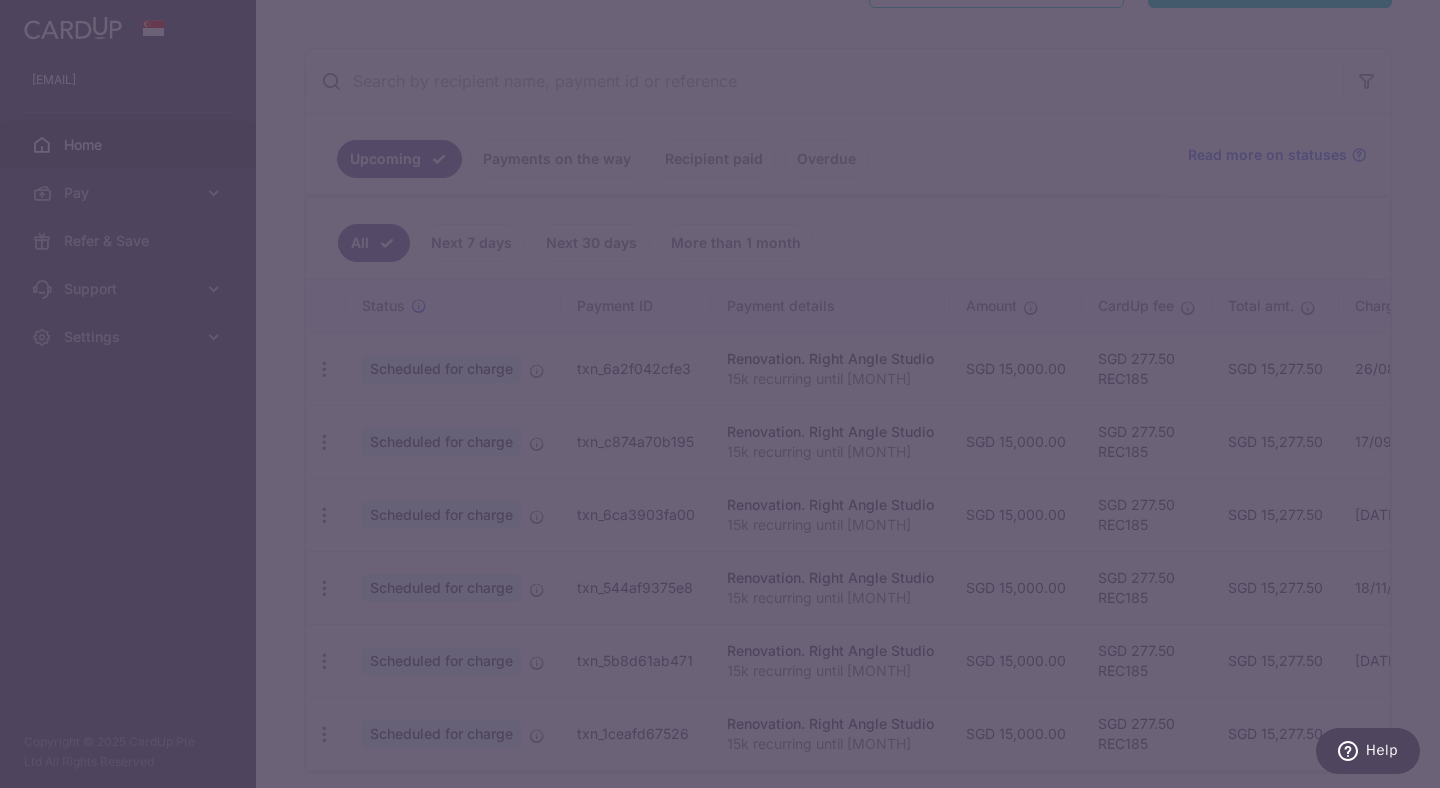 type on "REC185" 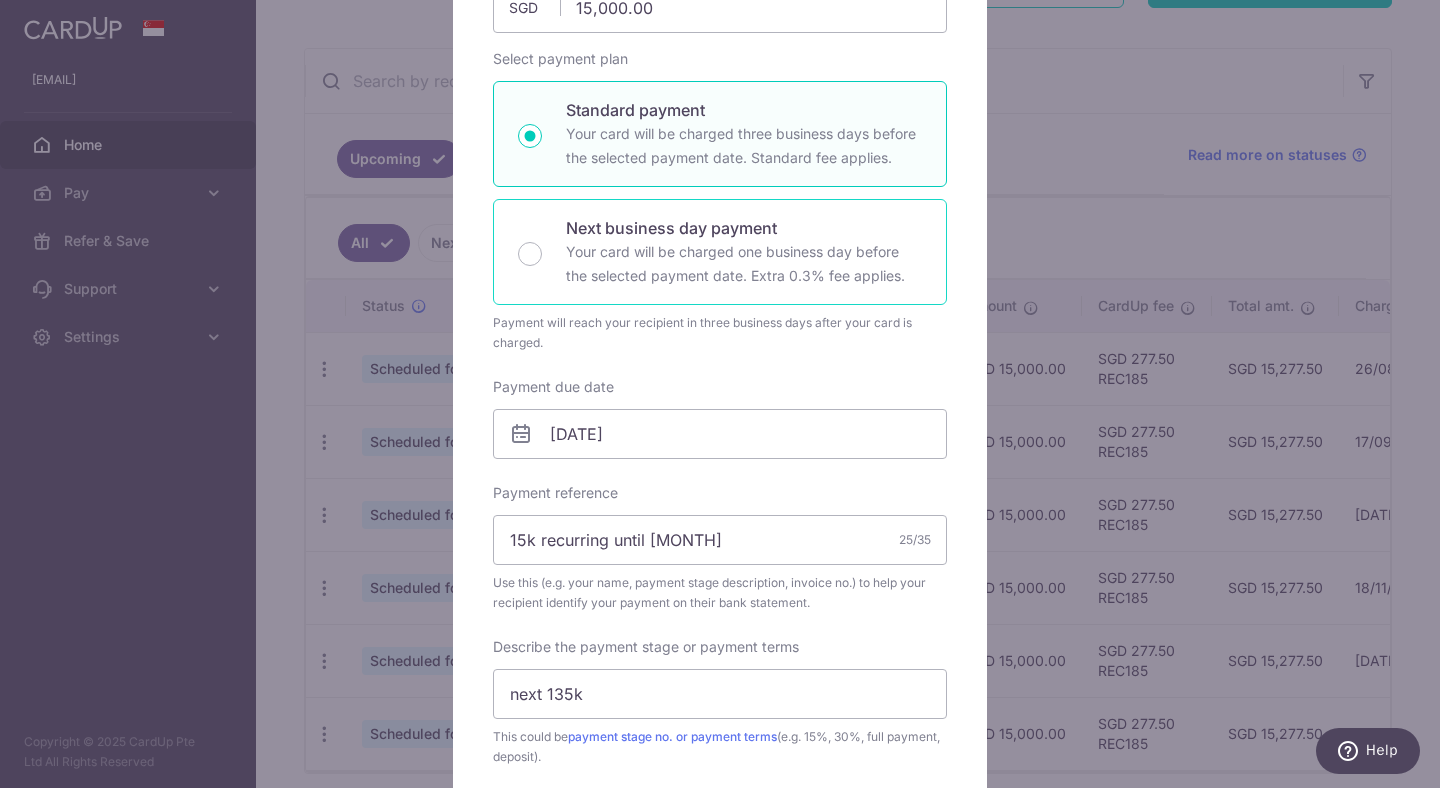 scroll, scrollTop: 283, scrollLeft: 0, axis: vertical 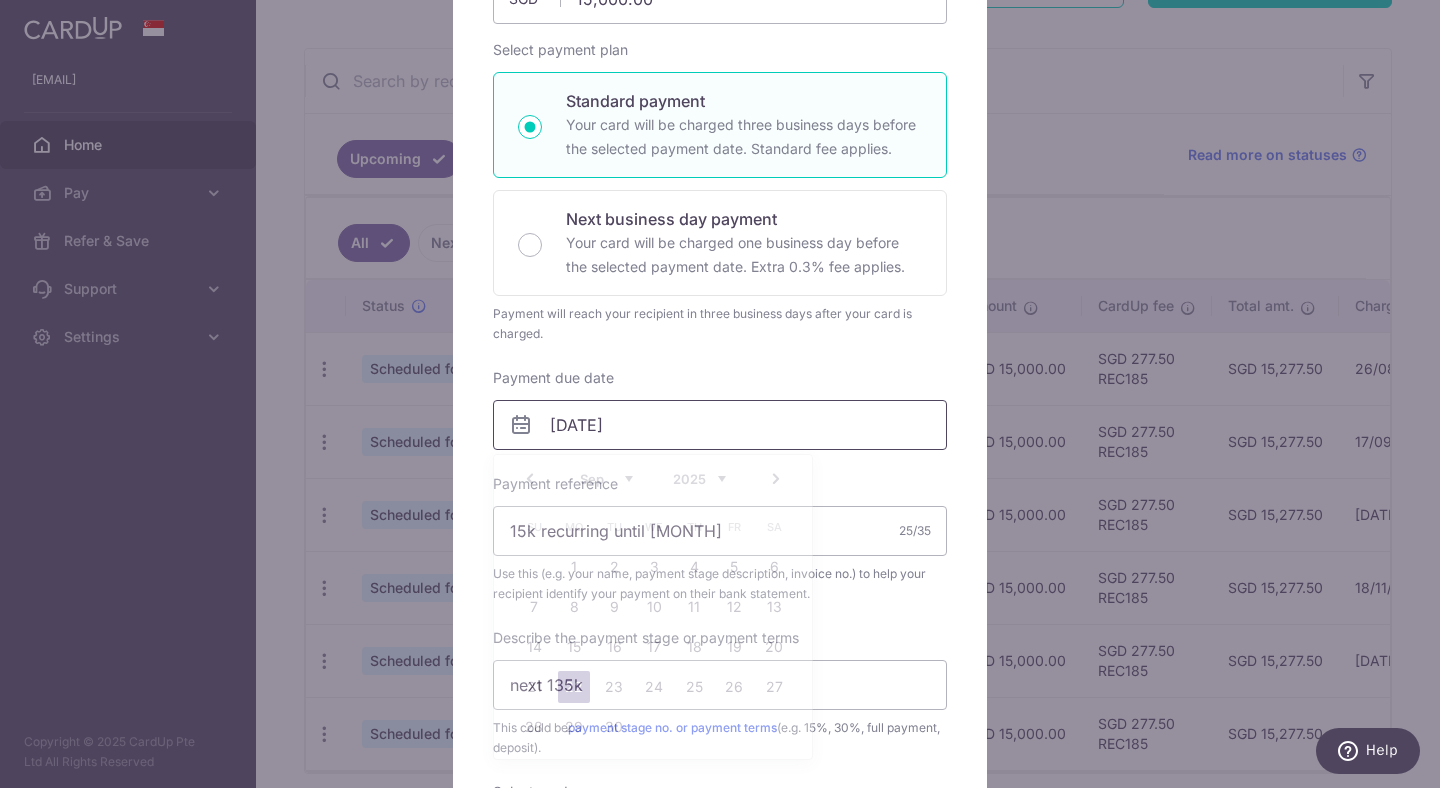 click on "22/09/2025" at bounding box center (720, 425) 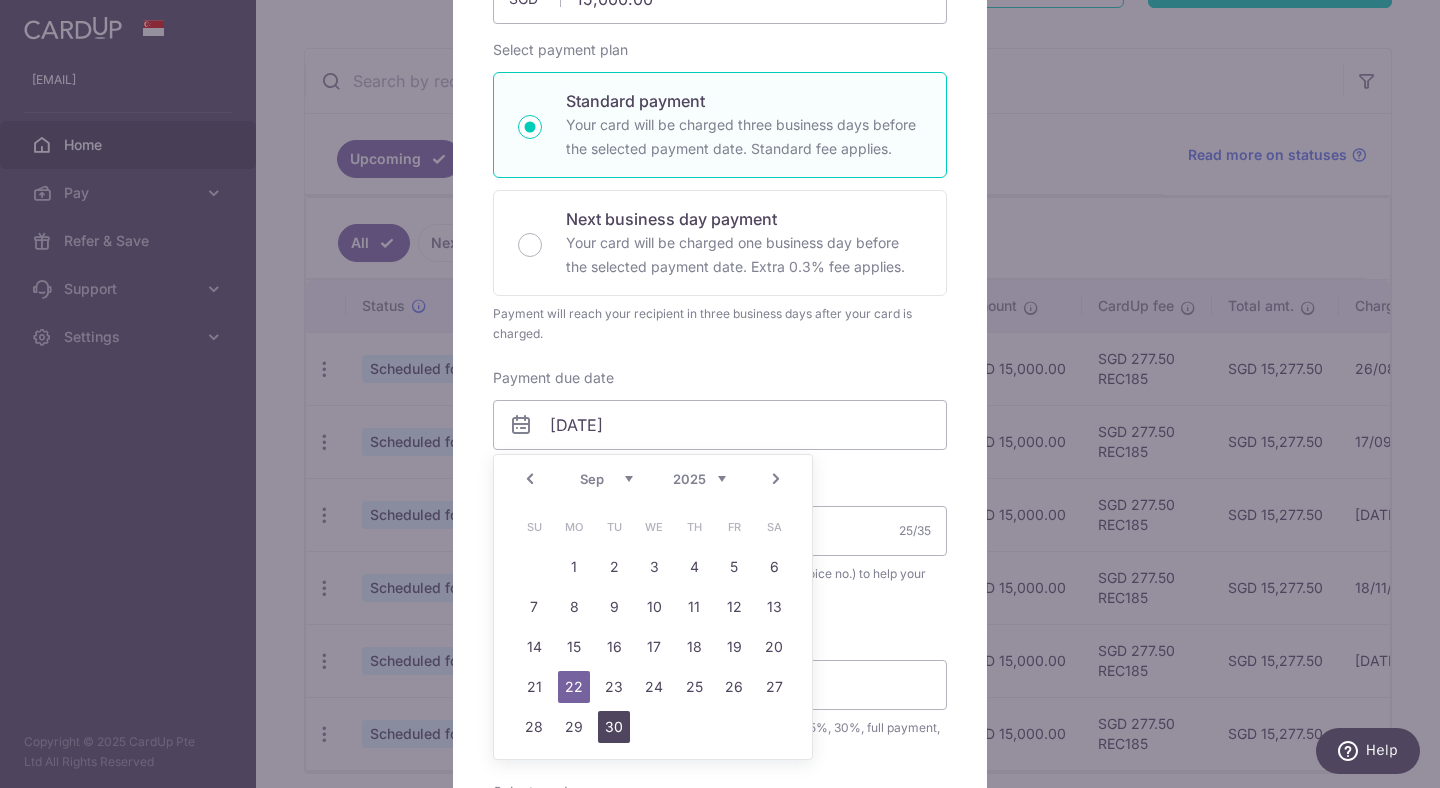 click on "30" at bounding box center (614, 727) 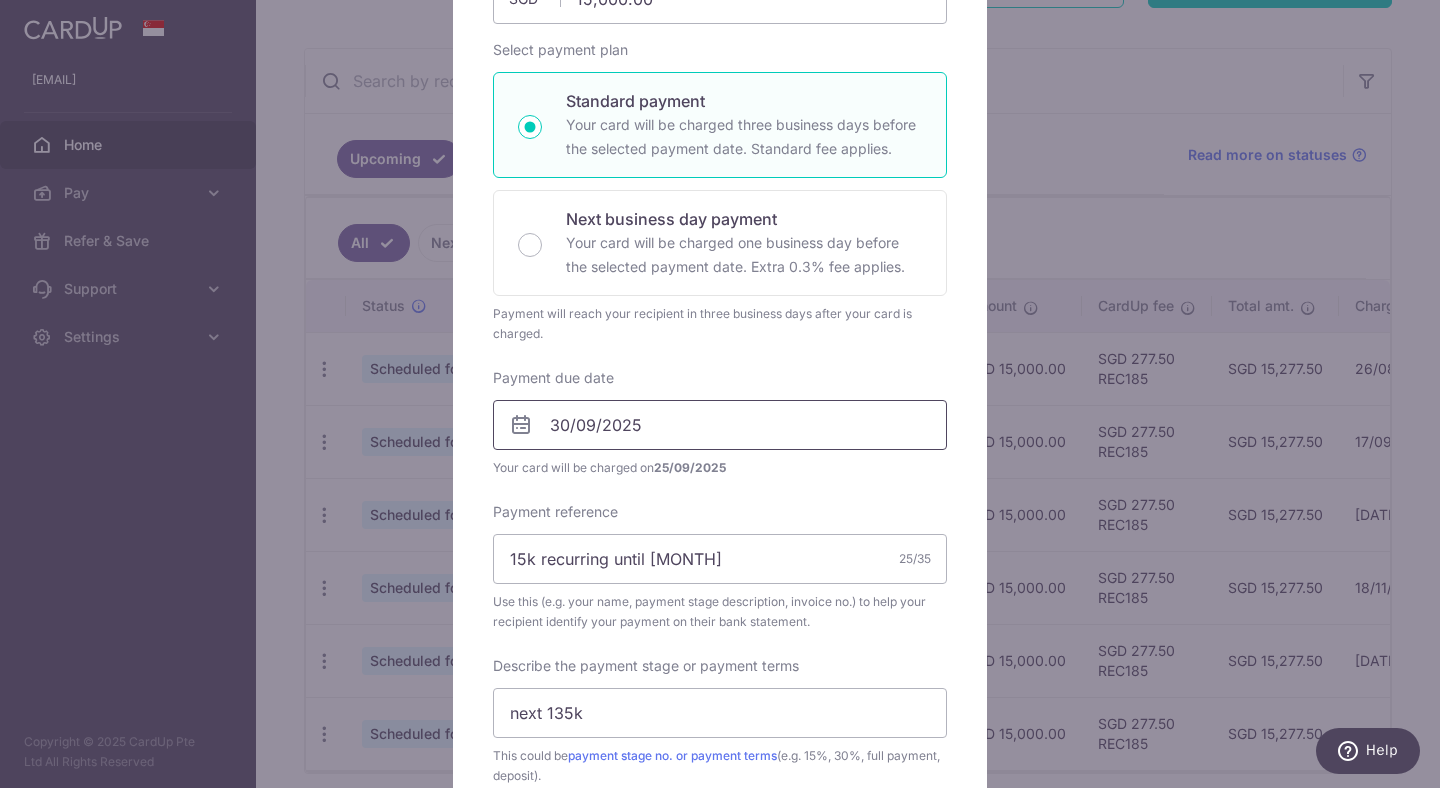 scroll, scrollTop: 1015, scrollLeft: 0, axis: vertical 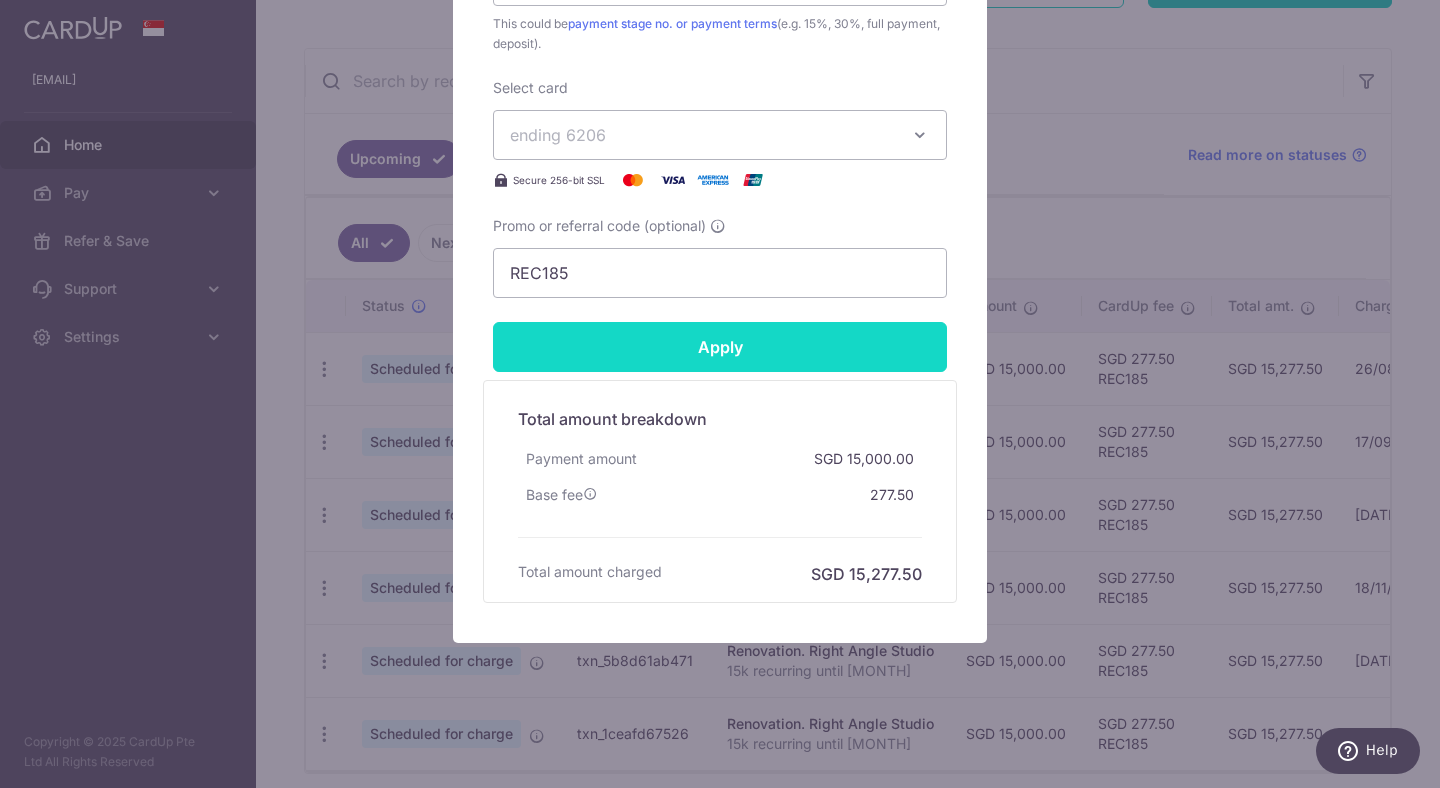 click on "Apply" at bounding box center (720, 347) 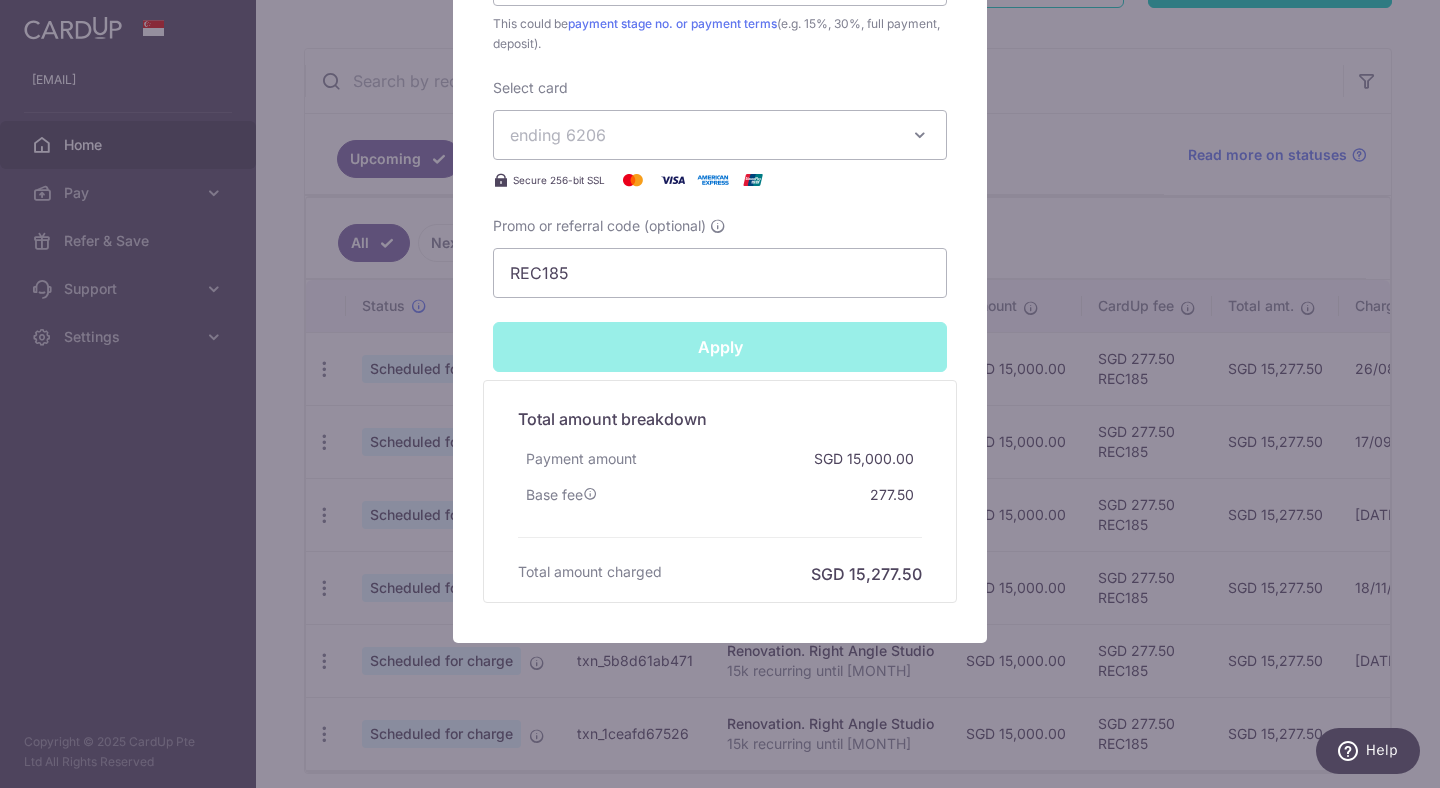 type on "Successfully Applied" 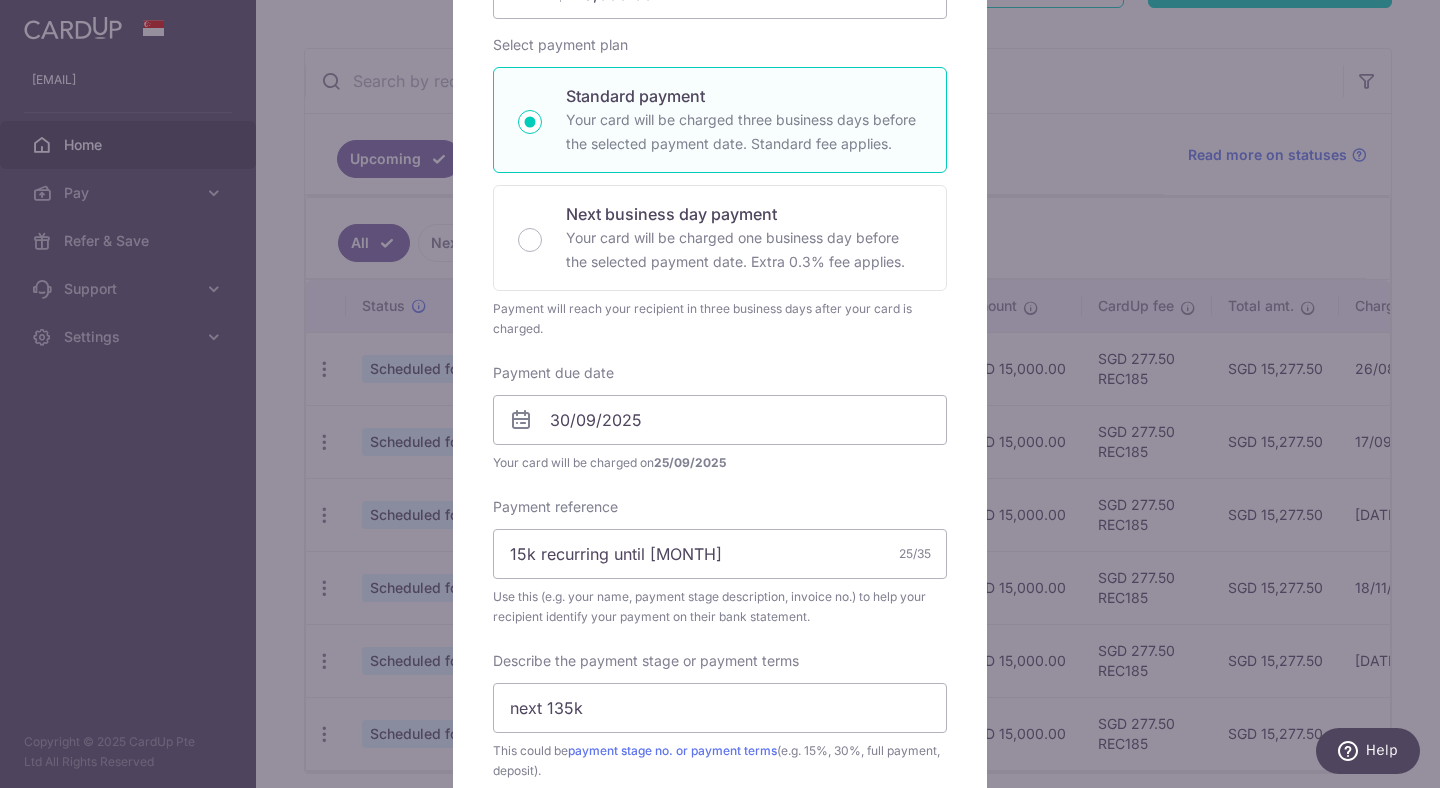 scroll, scrollTop: 75, scrollLeft: 0, axis: vertical 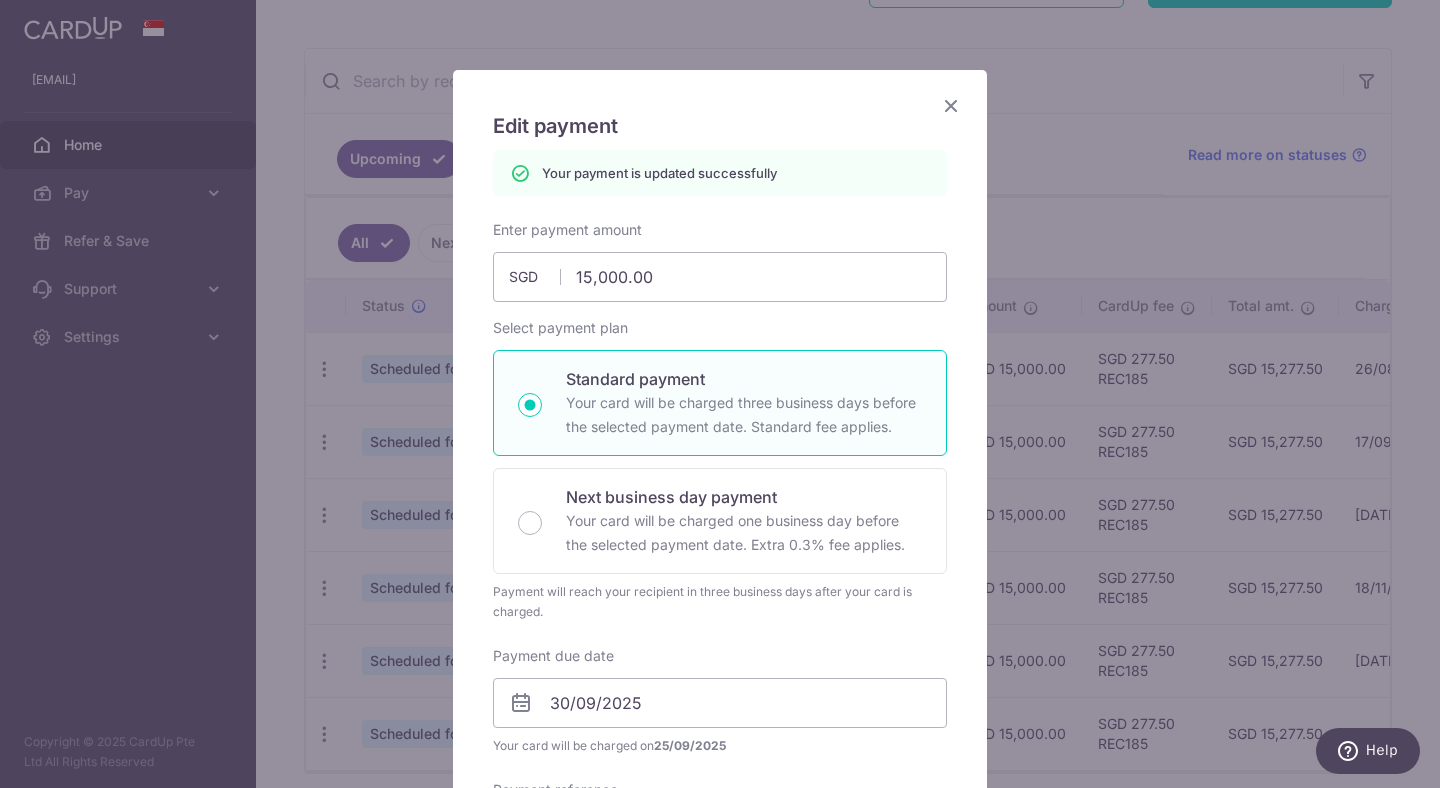 click at bounding box center [951, 105] 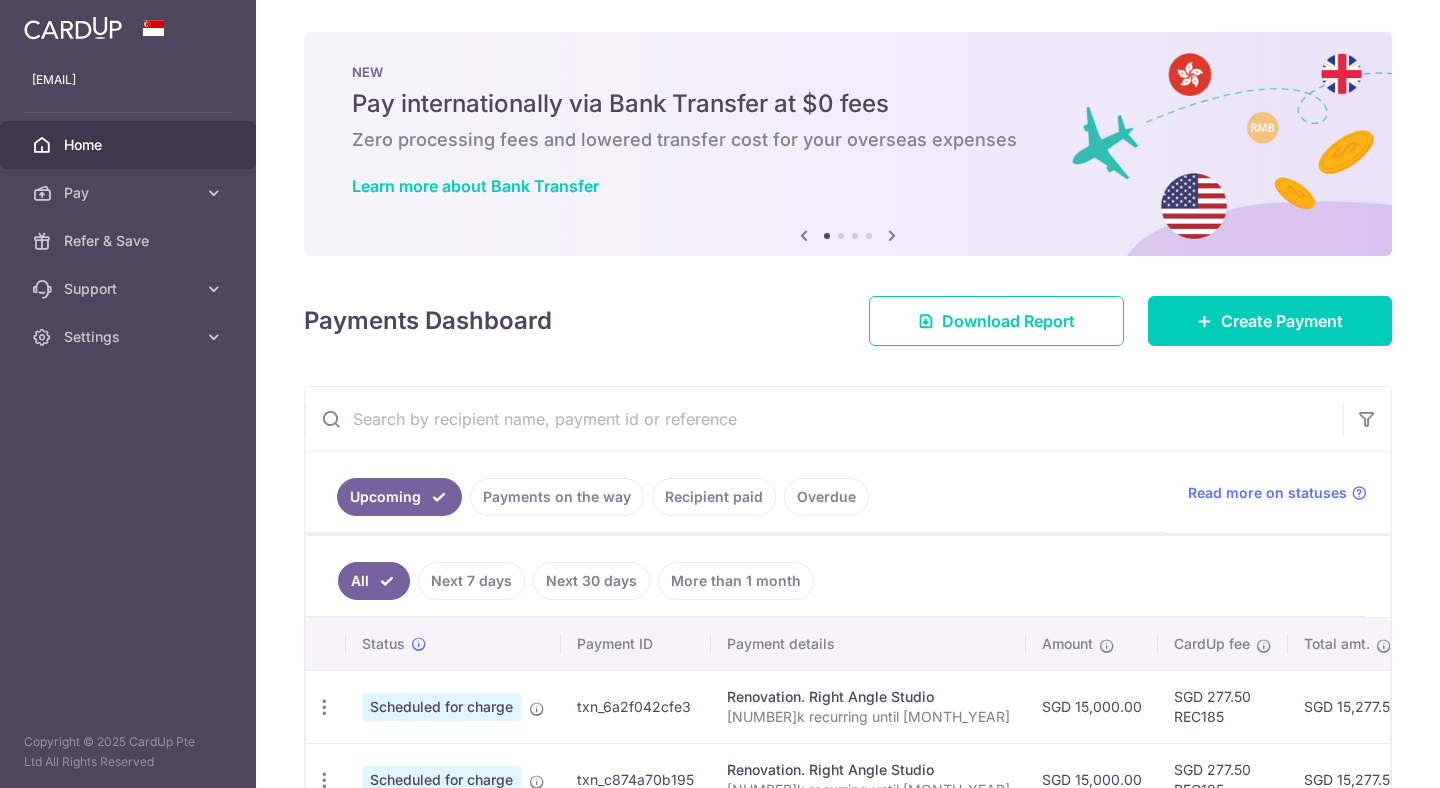 scroll, scrollTop: 0, scrollLeft: 0, axis: both 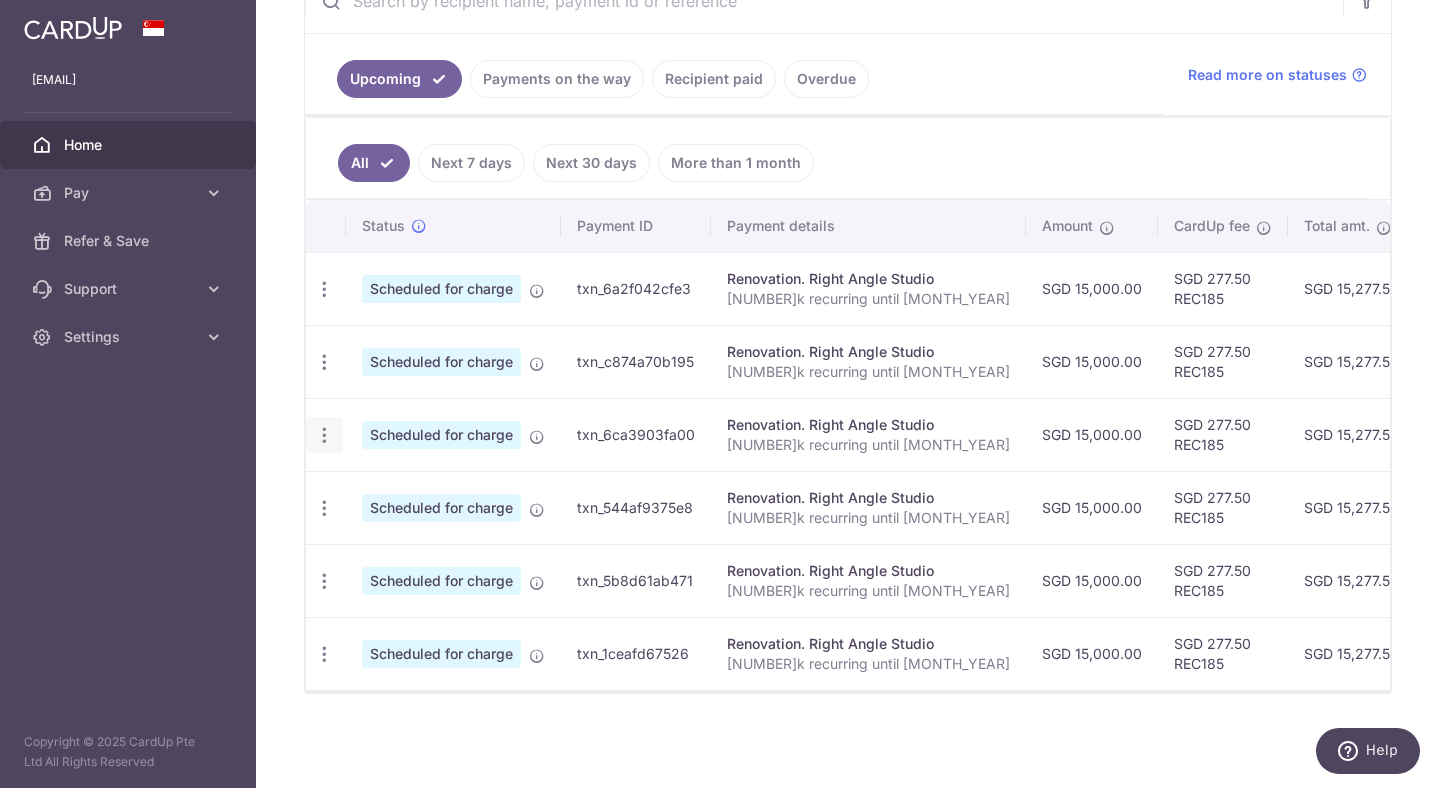 click at bounding box center (324, 289) 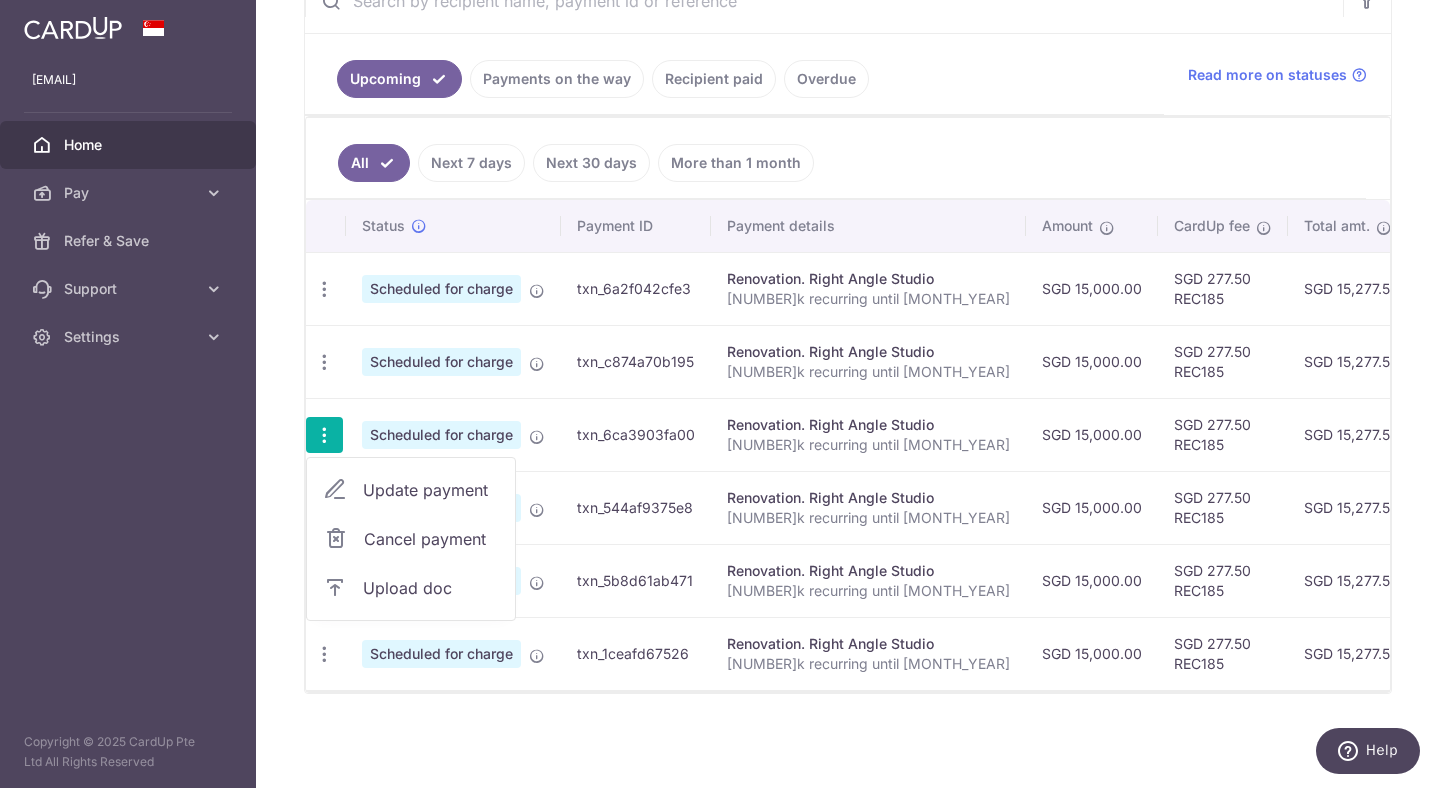 click on "Update payment" at bounding box center (431, 490) 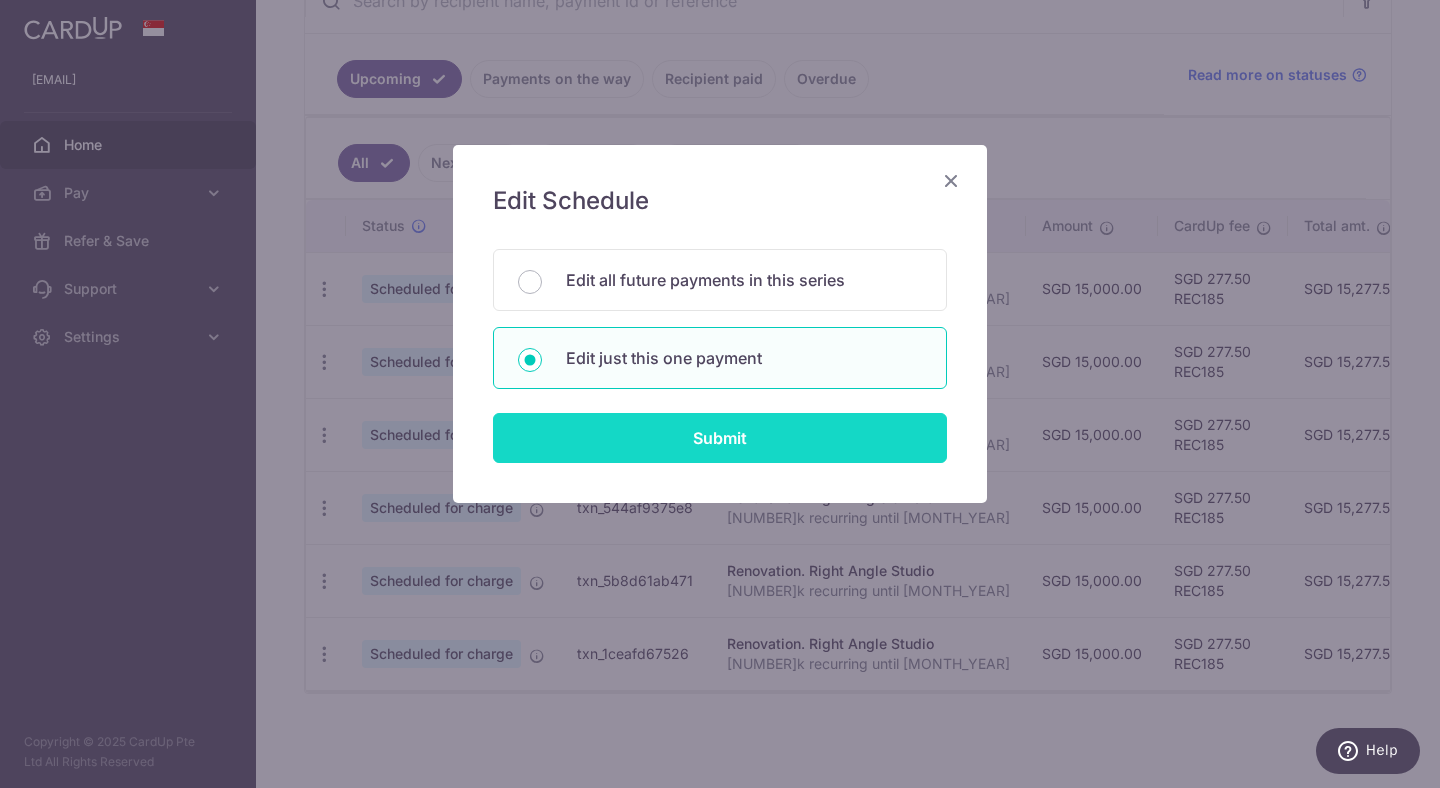 click on "Submit" at bounding box center [720, 438] 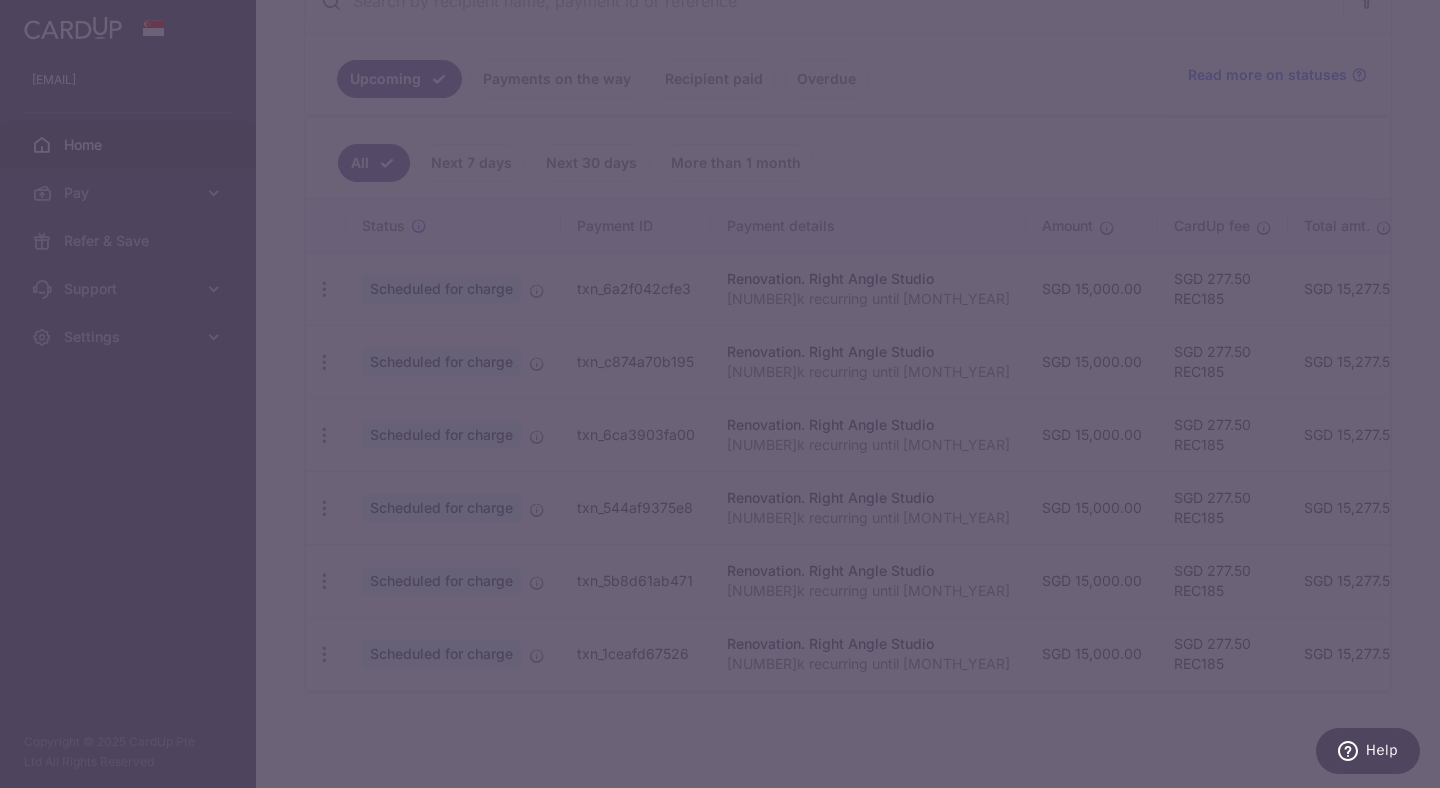 type on "REC185" 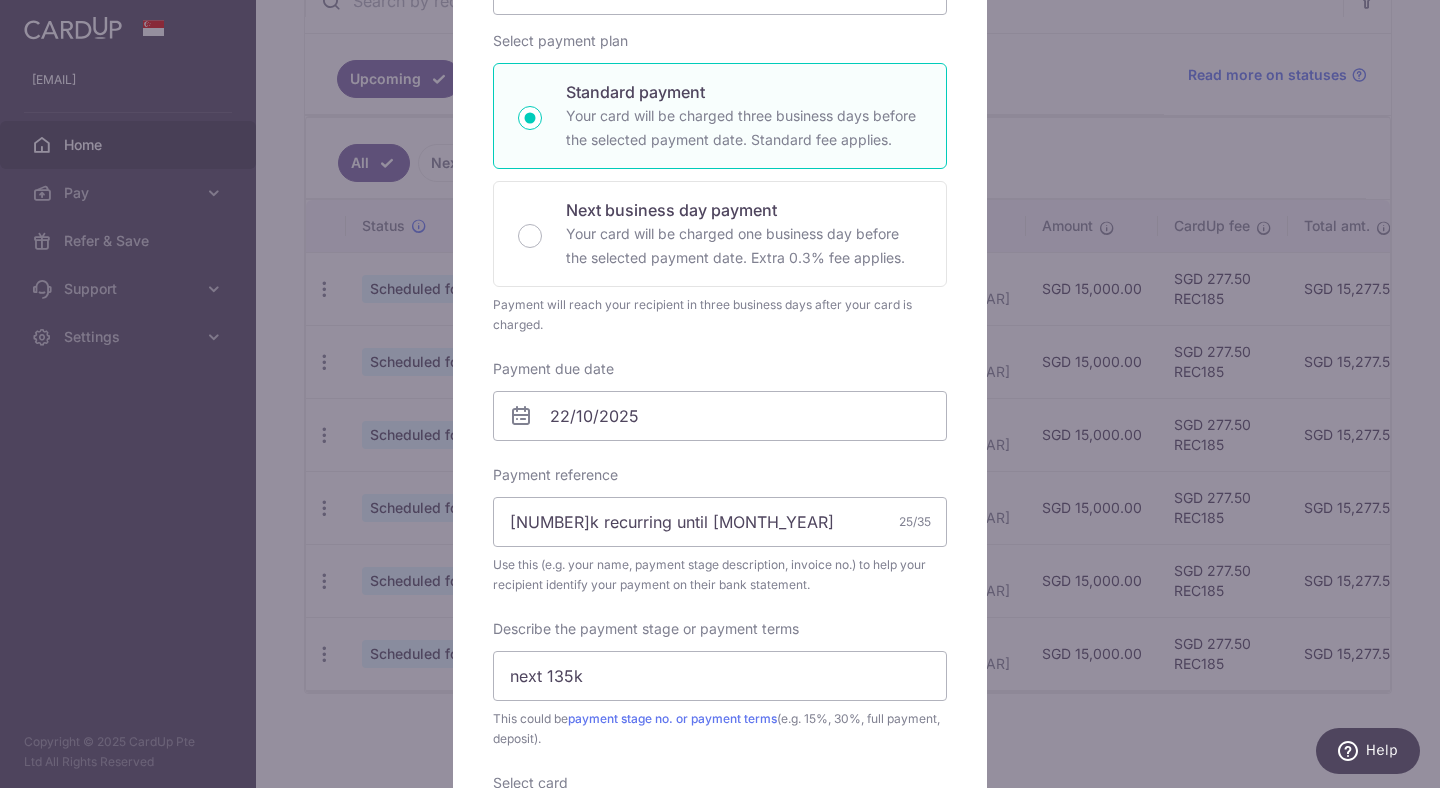 scroll, scrollTop: 316, scrollLeft: 0, axis: vertical 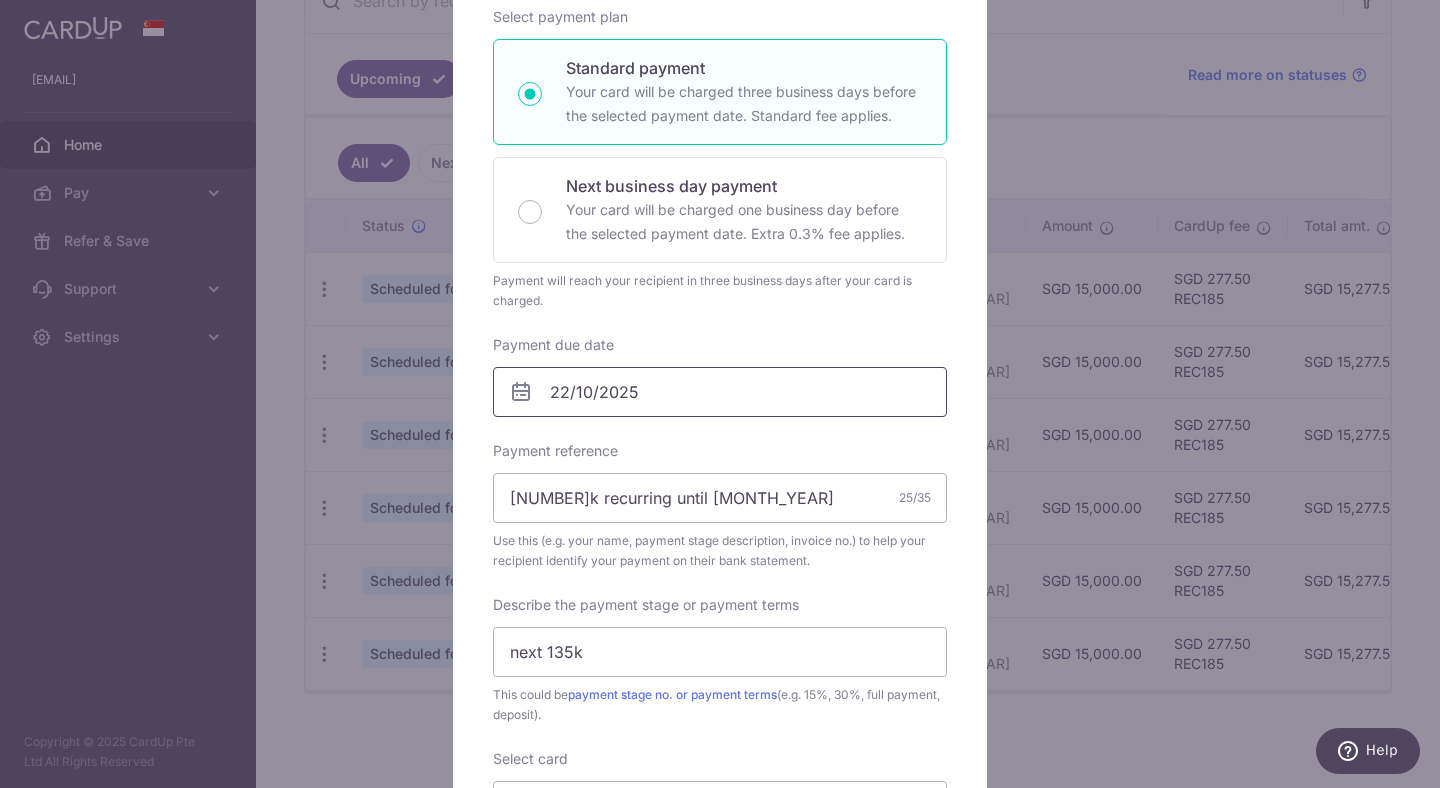 click on "22/10/2025" at bounding box center [720, 392] 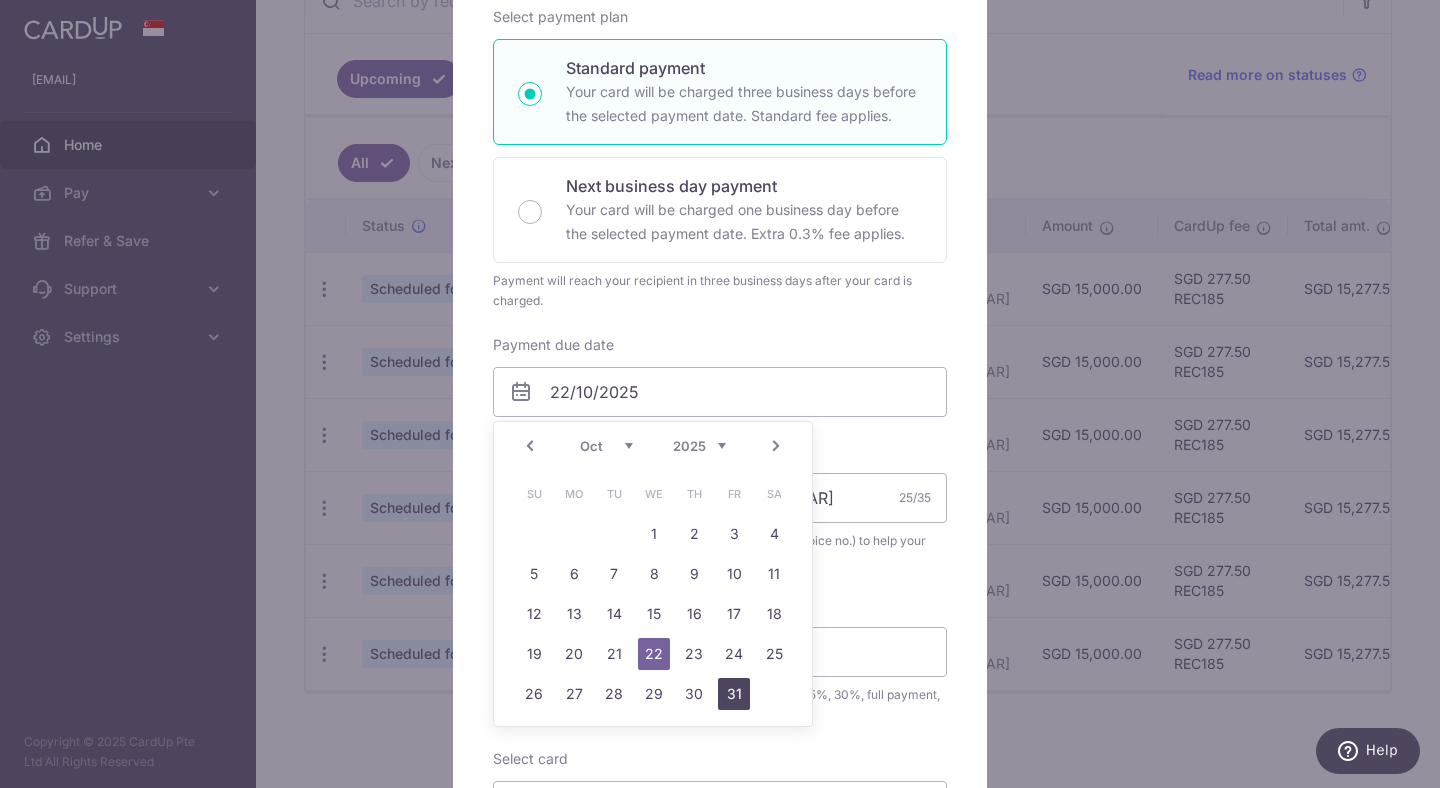 click on "31" at bounding box center (734, 694) 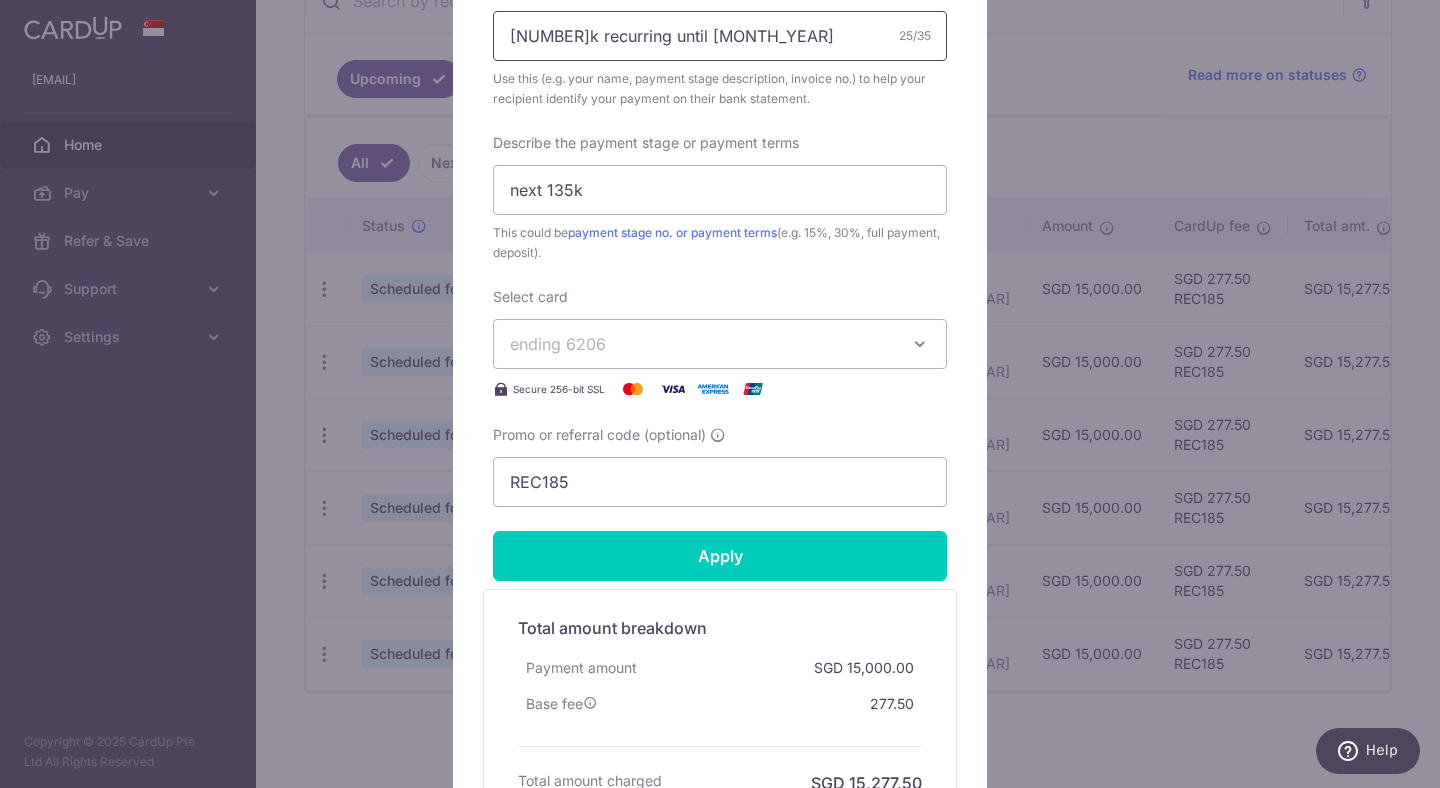 scroll, scrollTop: 880, scrollLeft: 0, axis: vertical 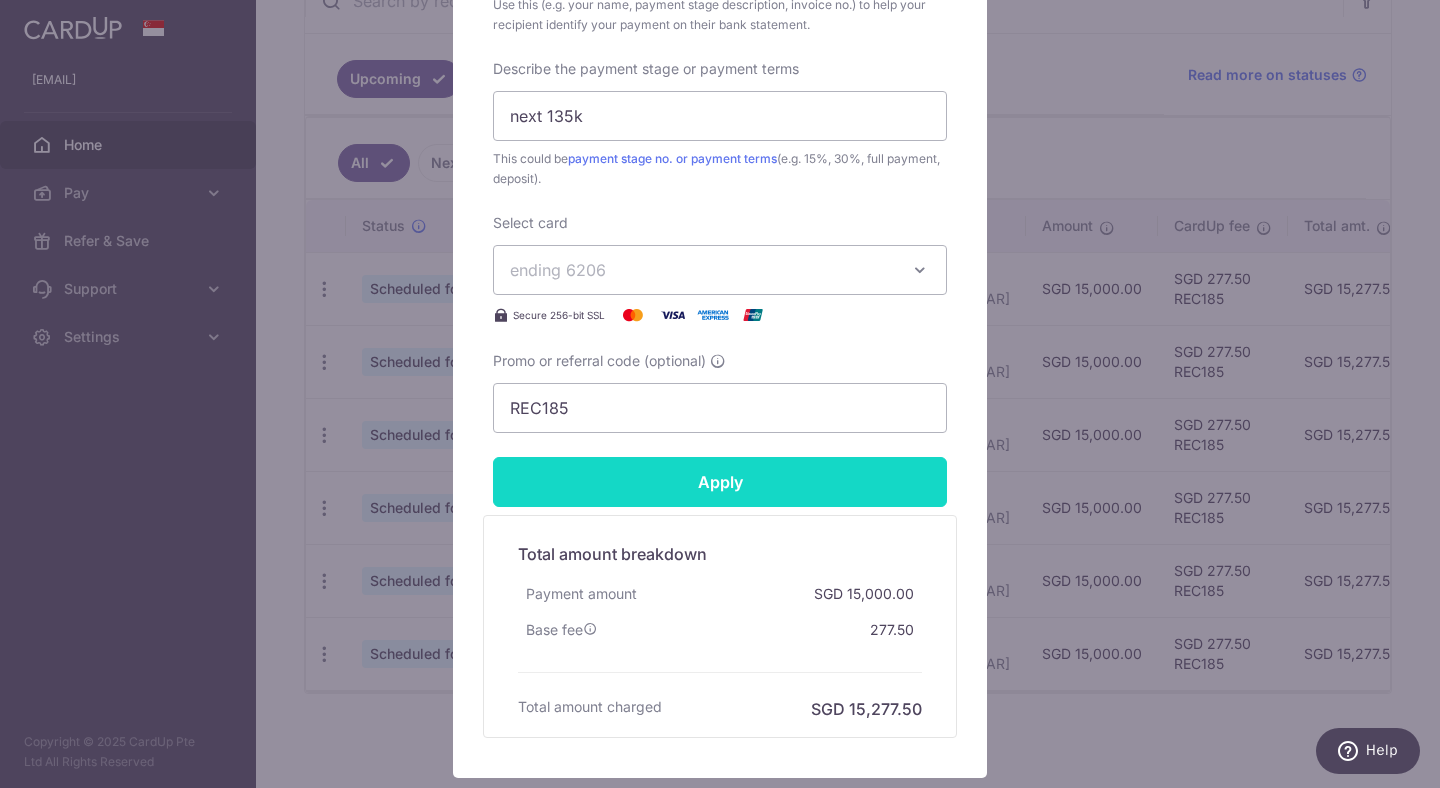 click on "Apply" at bounding box center (720, 482) 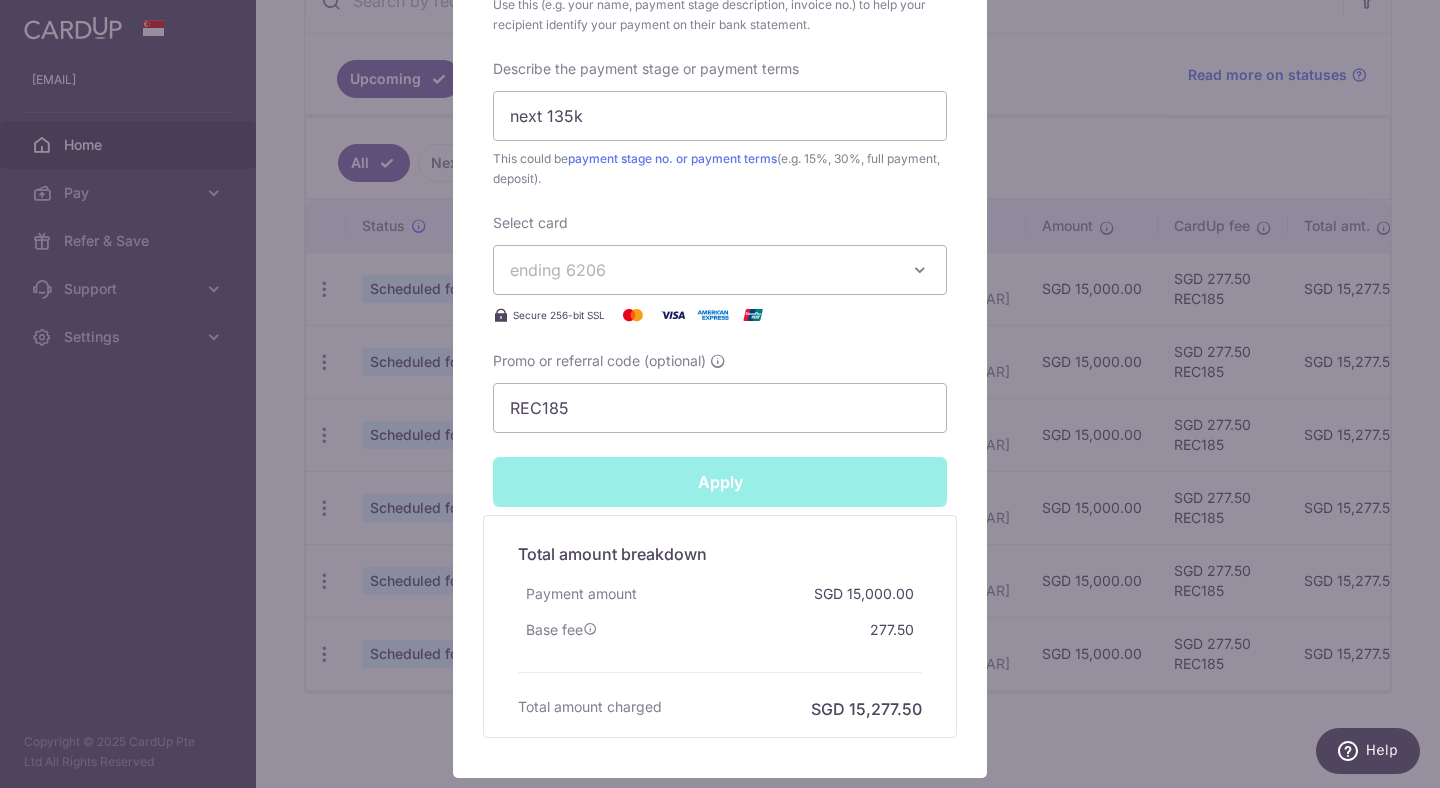 type on "Successfully Applied" 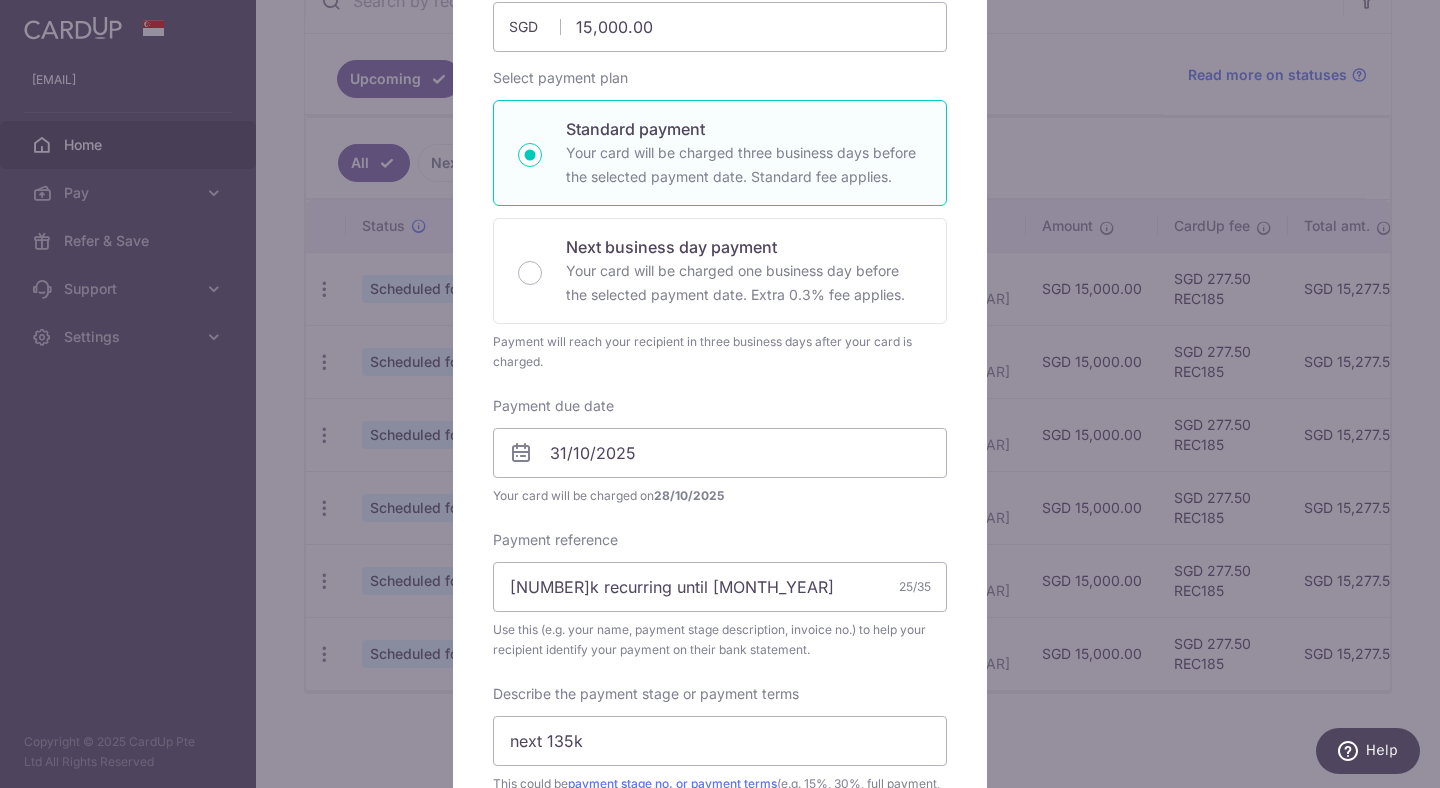 scroll, scrollTop: 127, scrollLeft: 0, axis: vertical 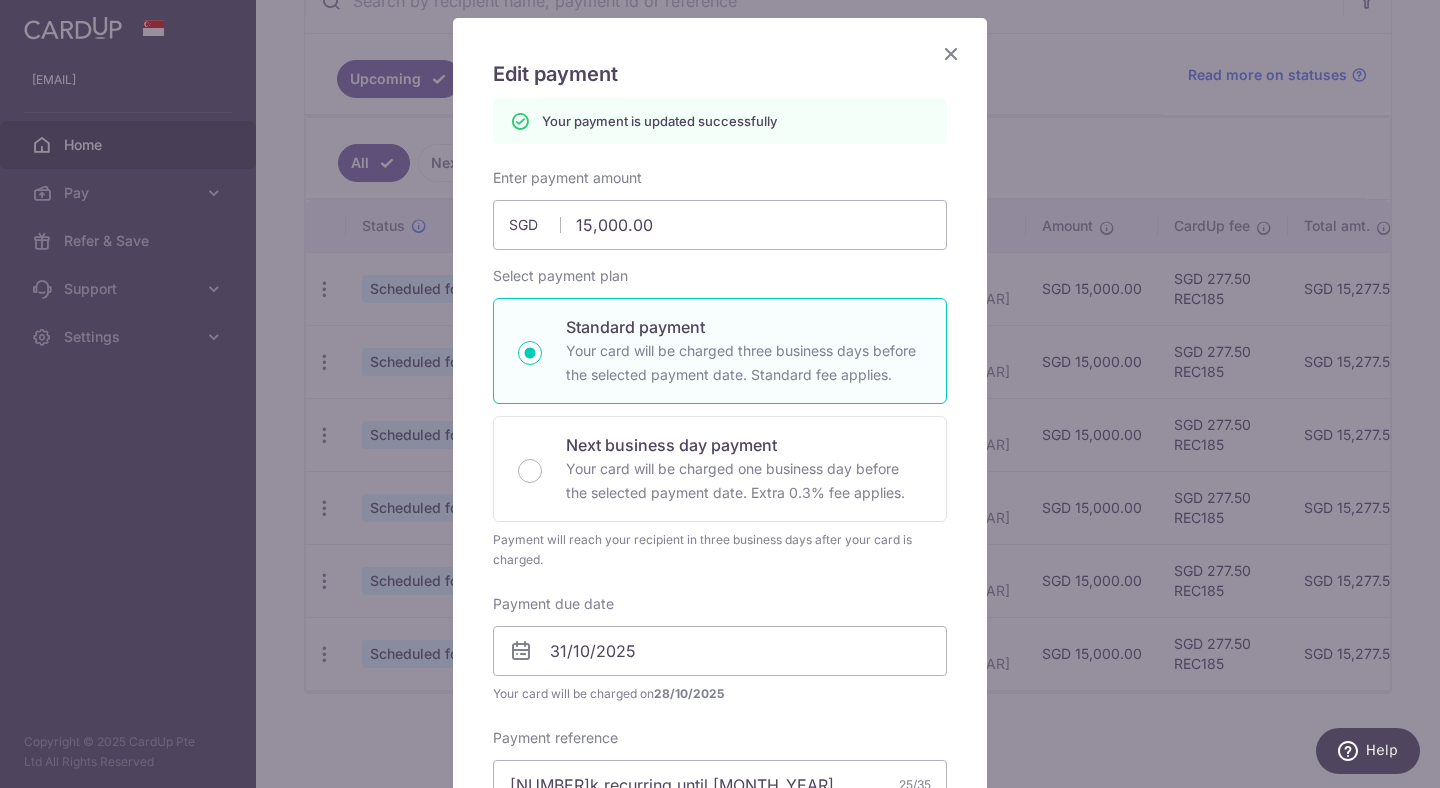 click at bounding box center [951, 53] 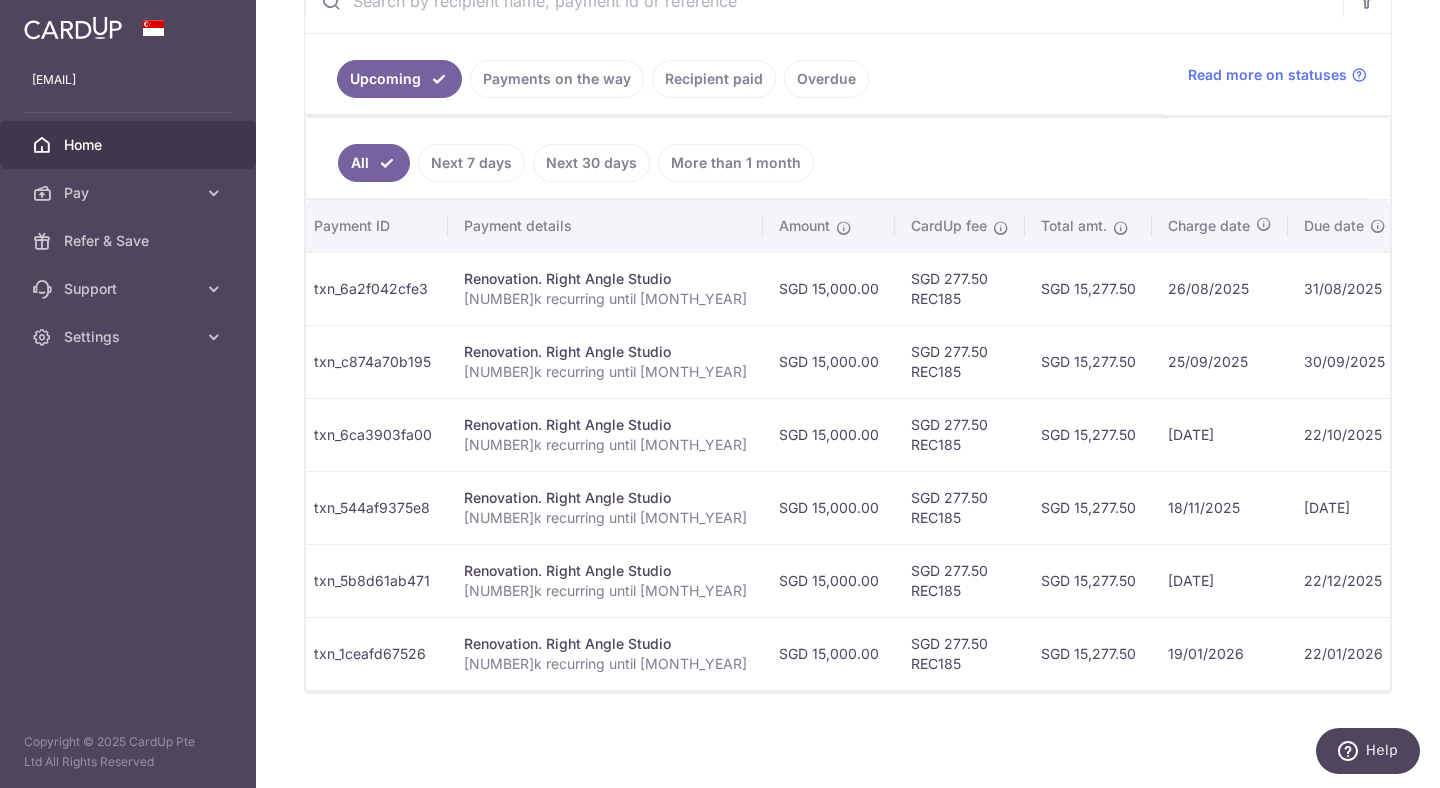 scroll, scrollTop: 0, scrollLeft: 344, axis: horizontal 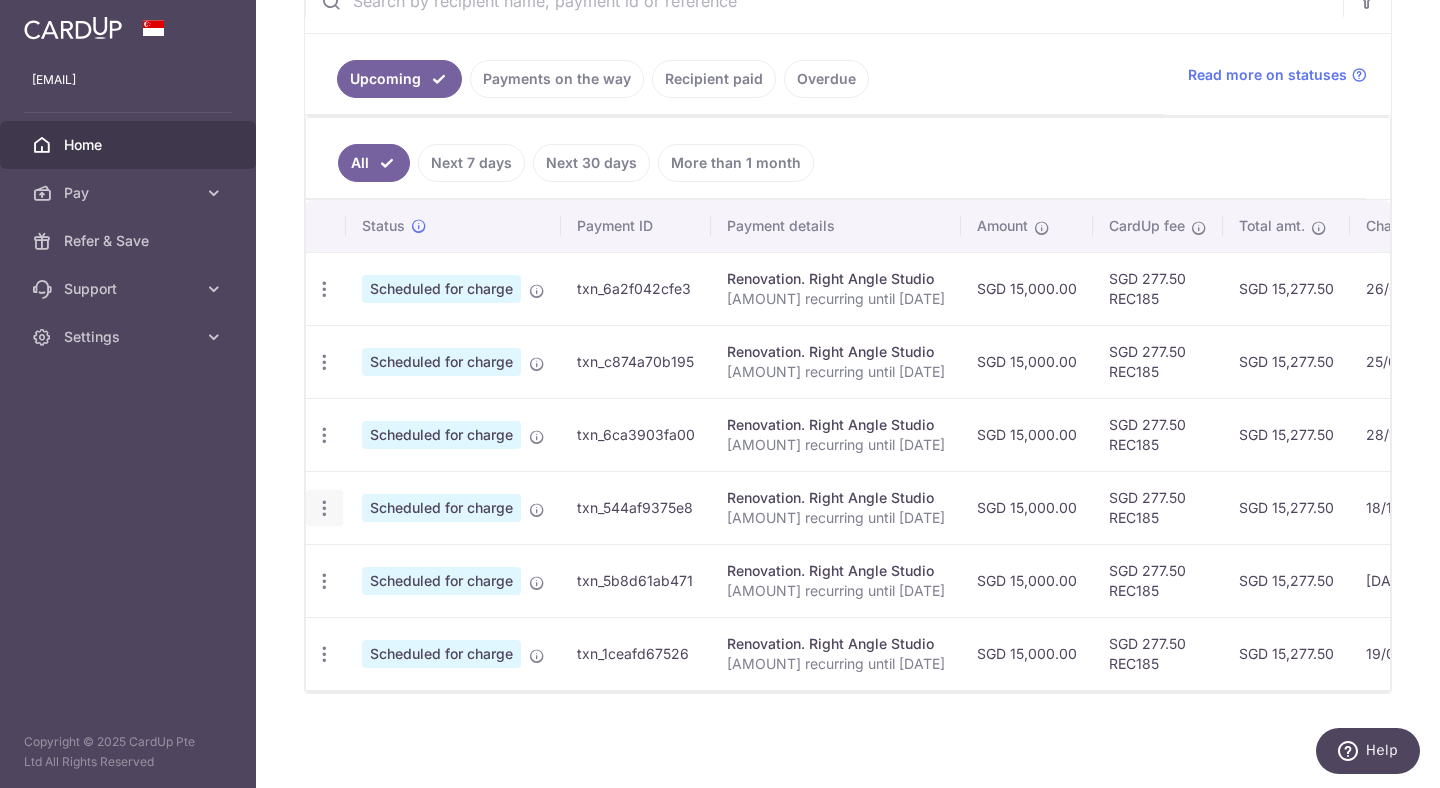 click at bounding box center (324, 289) 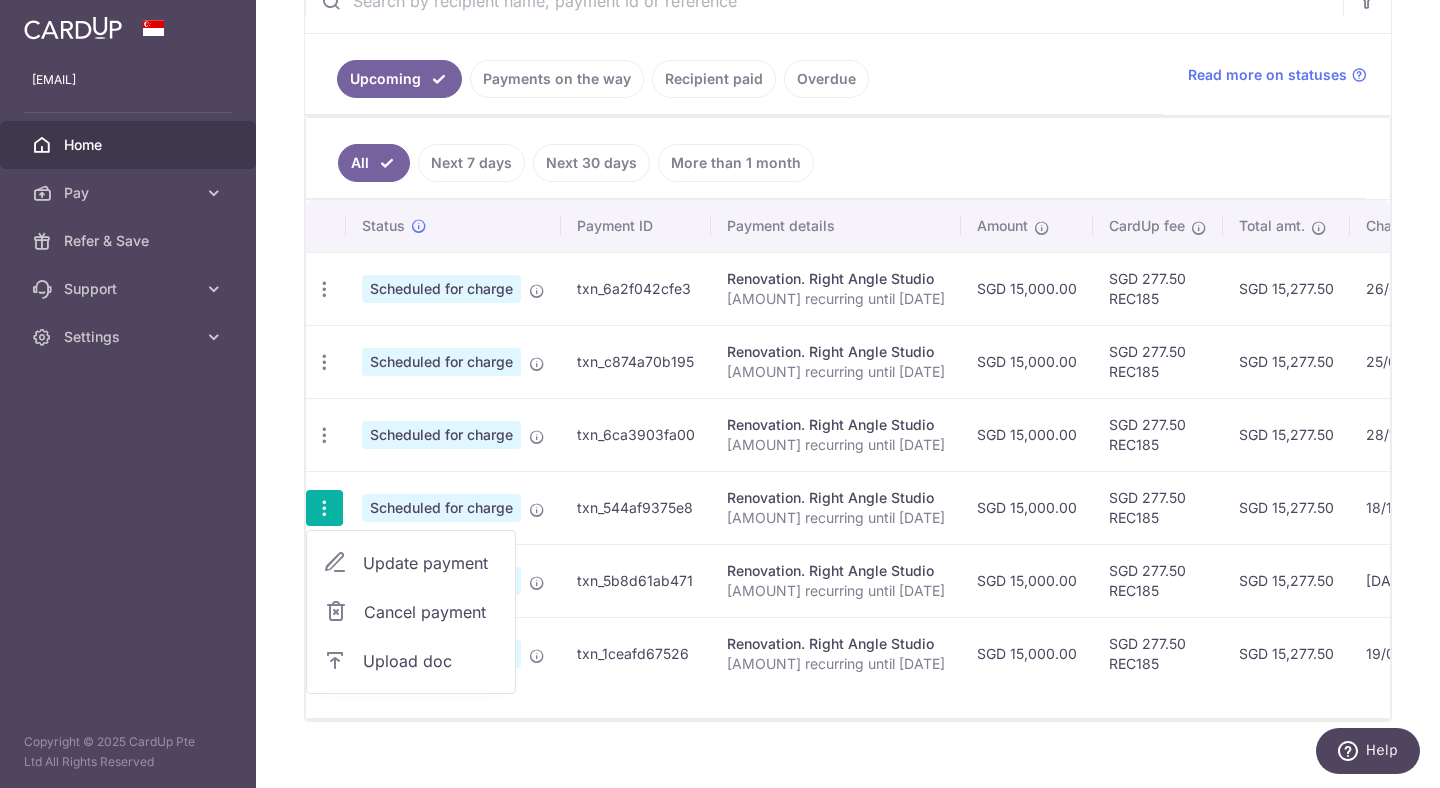 click on "Update payment" at bounding box center (431, 563) 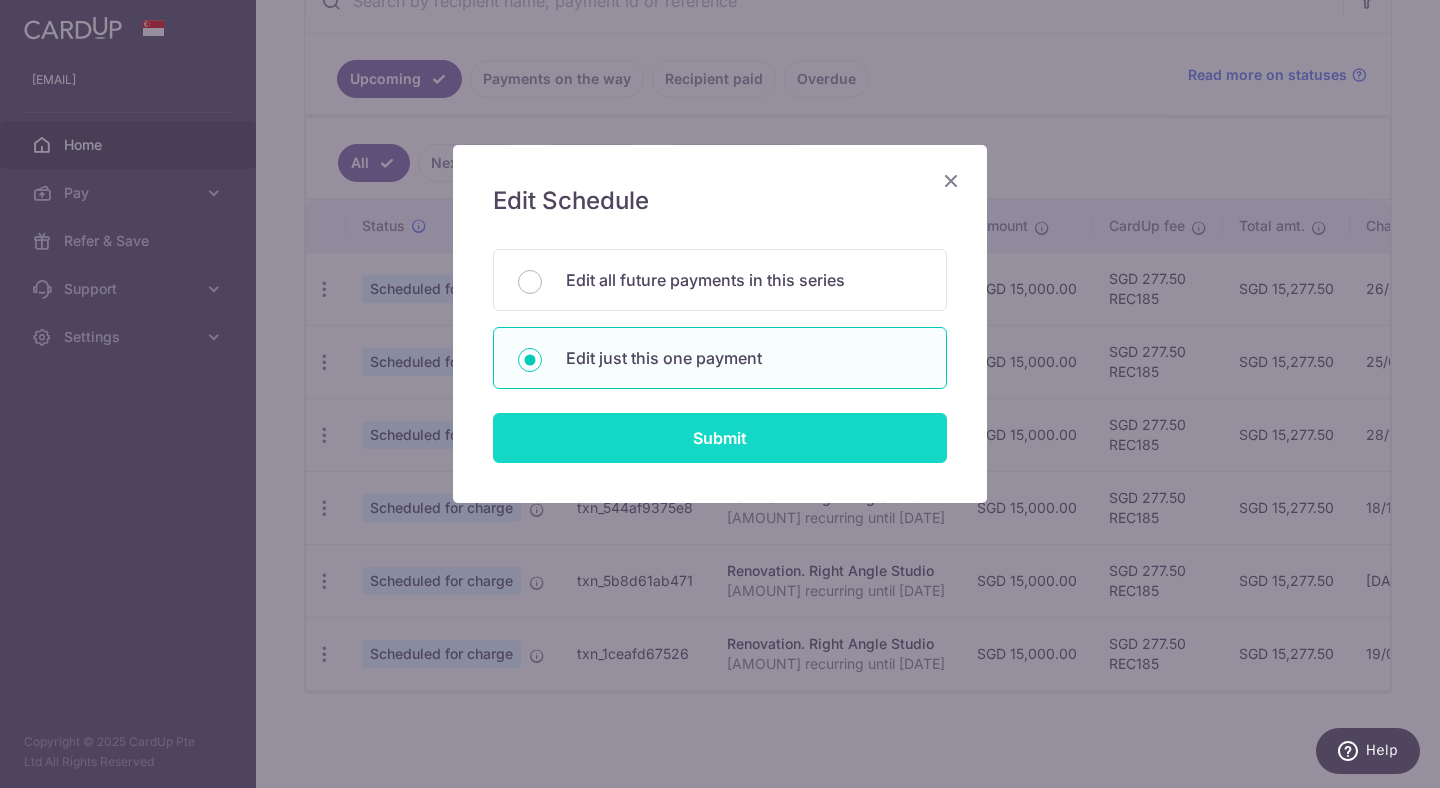 click on "Submit" at bounding box center [720, 438] 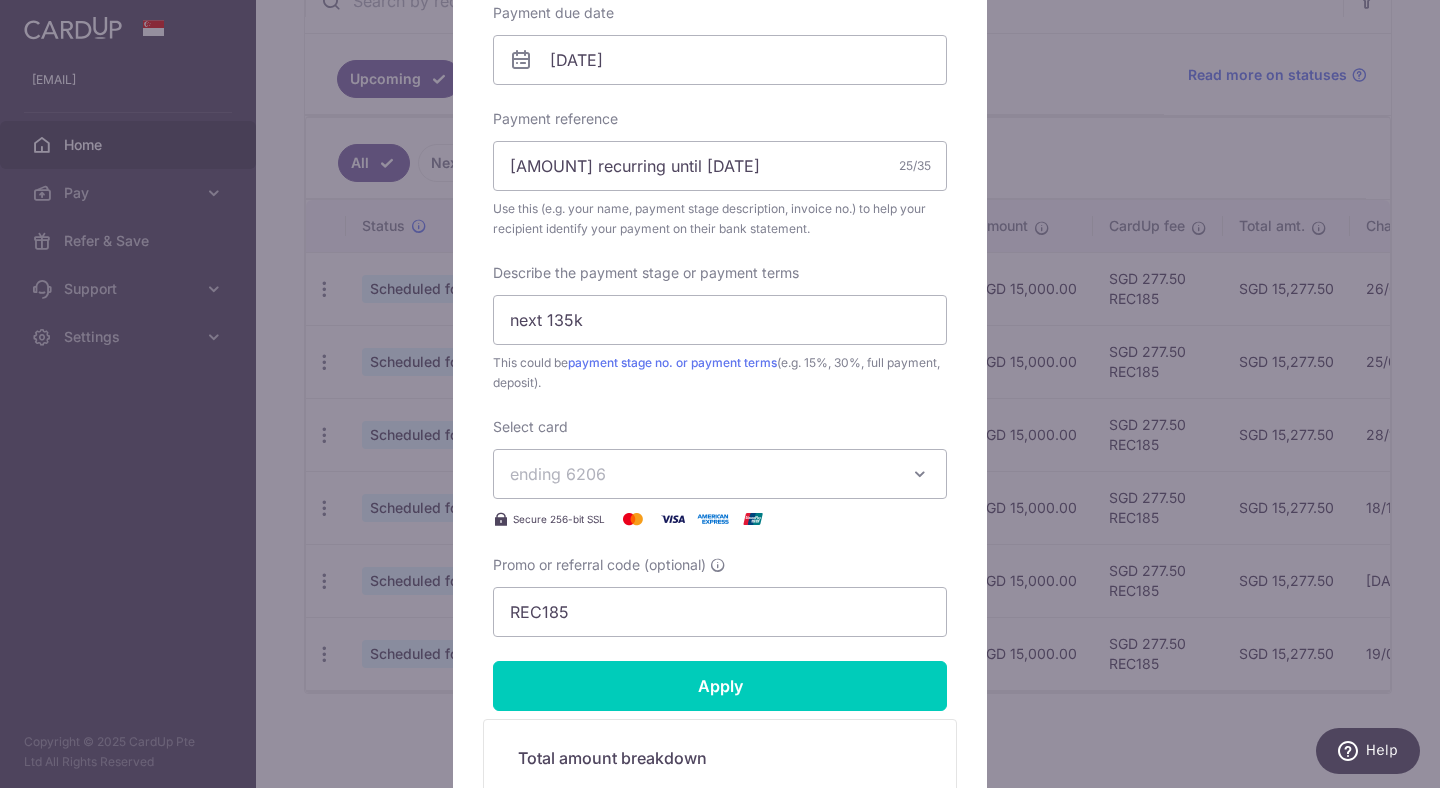 scroll, scrollTop: 624, scrollLeft: 0, axis: vertical 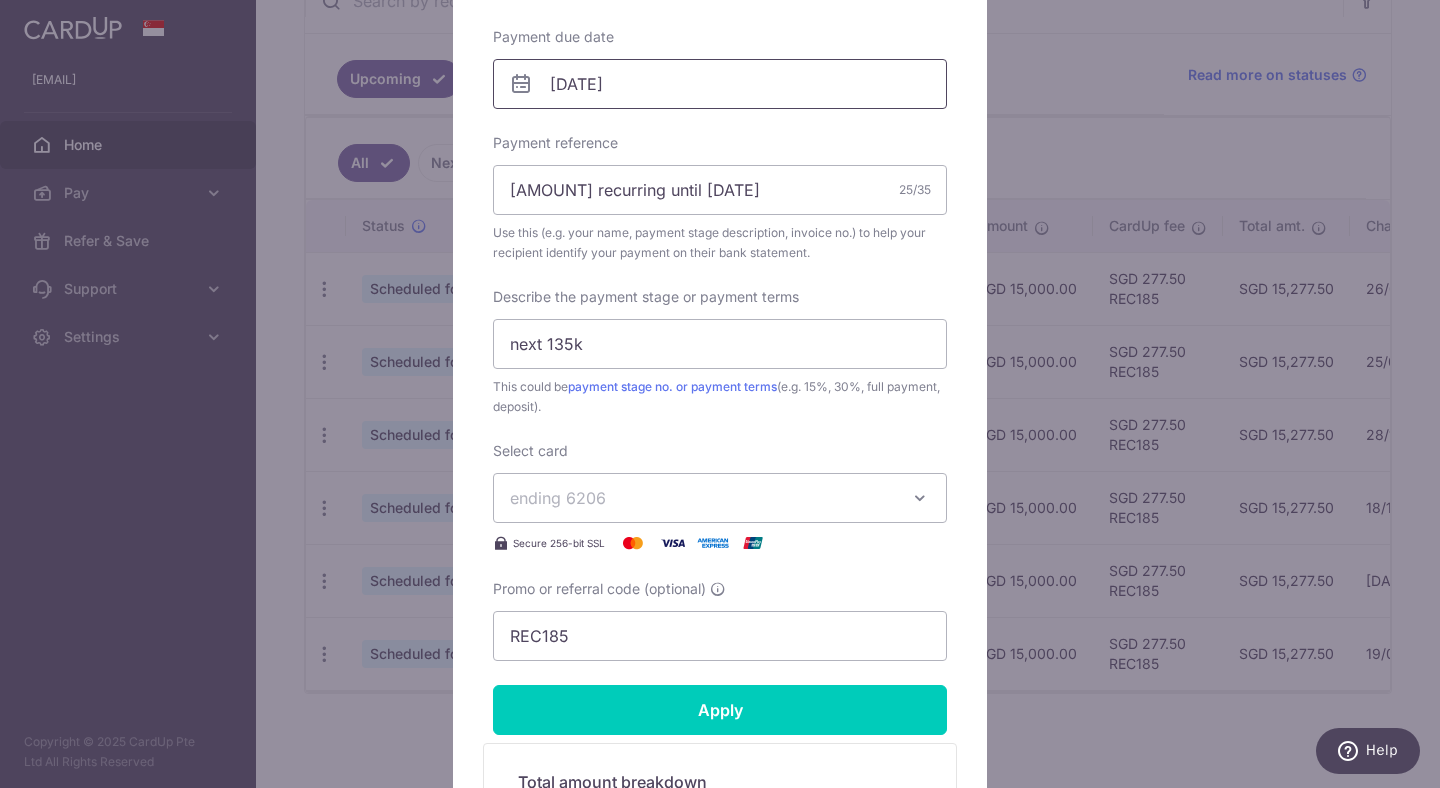 click on "22/11/2025" at bounding box center [720, 84] 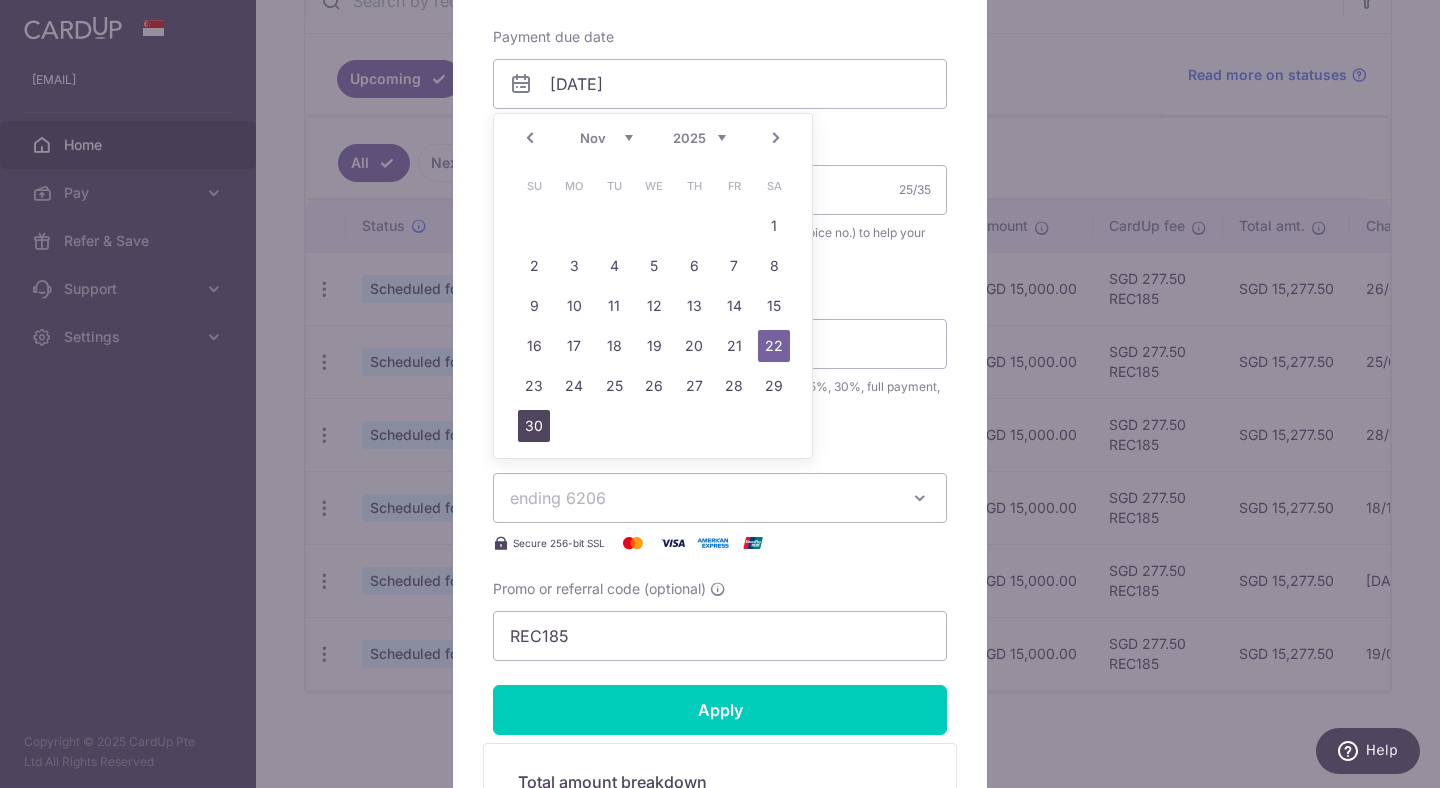 click on "30" at bounding box center (534, 426) 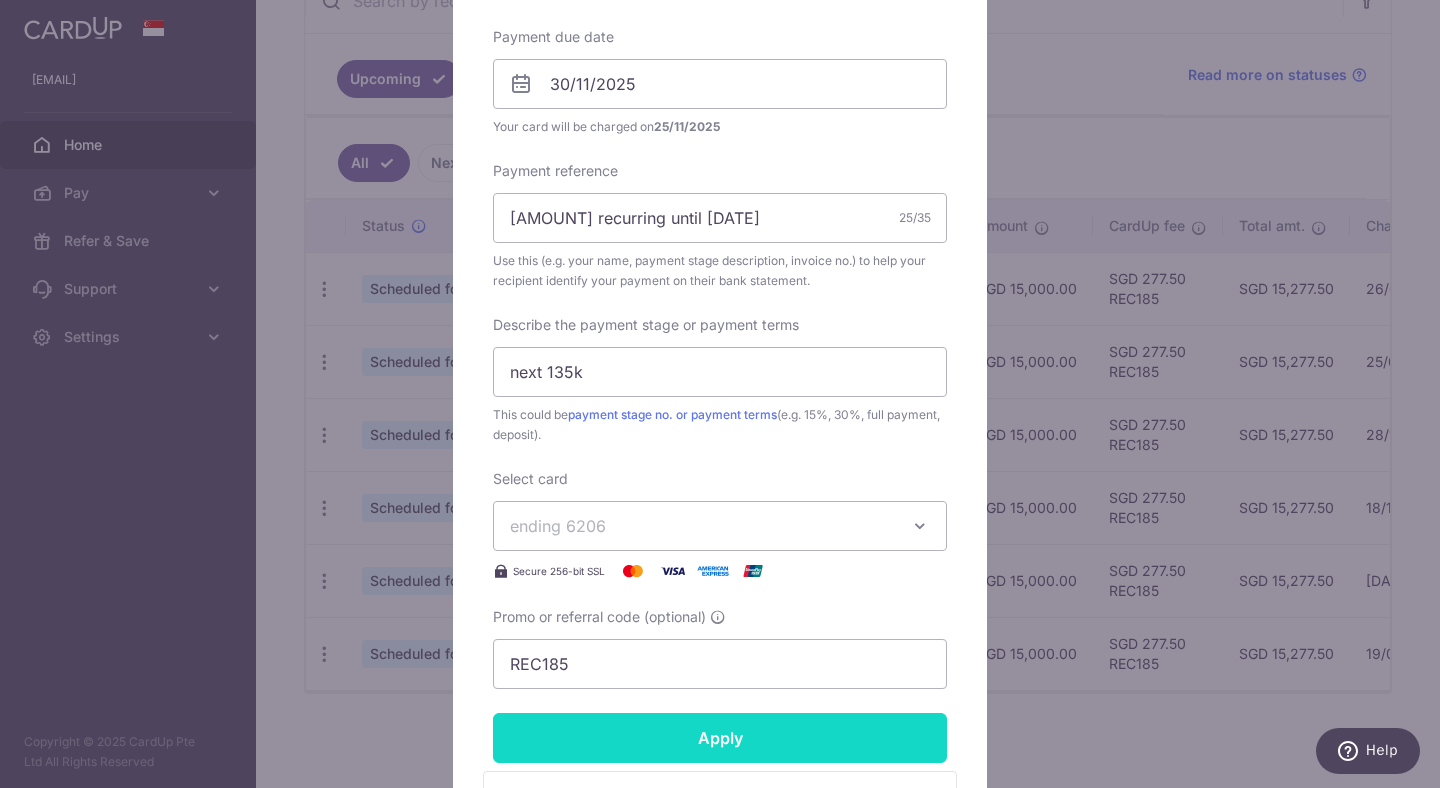 click on "Apply" at bounding box center [720, 738] 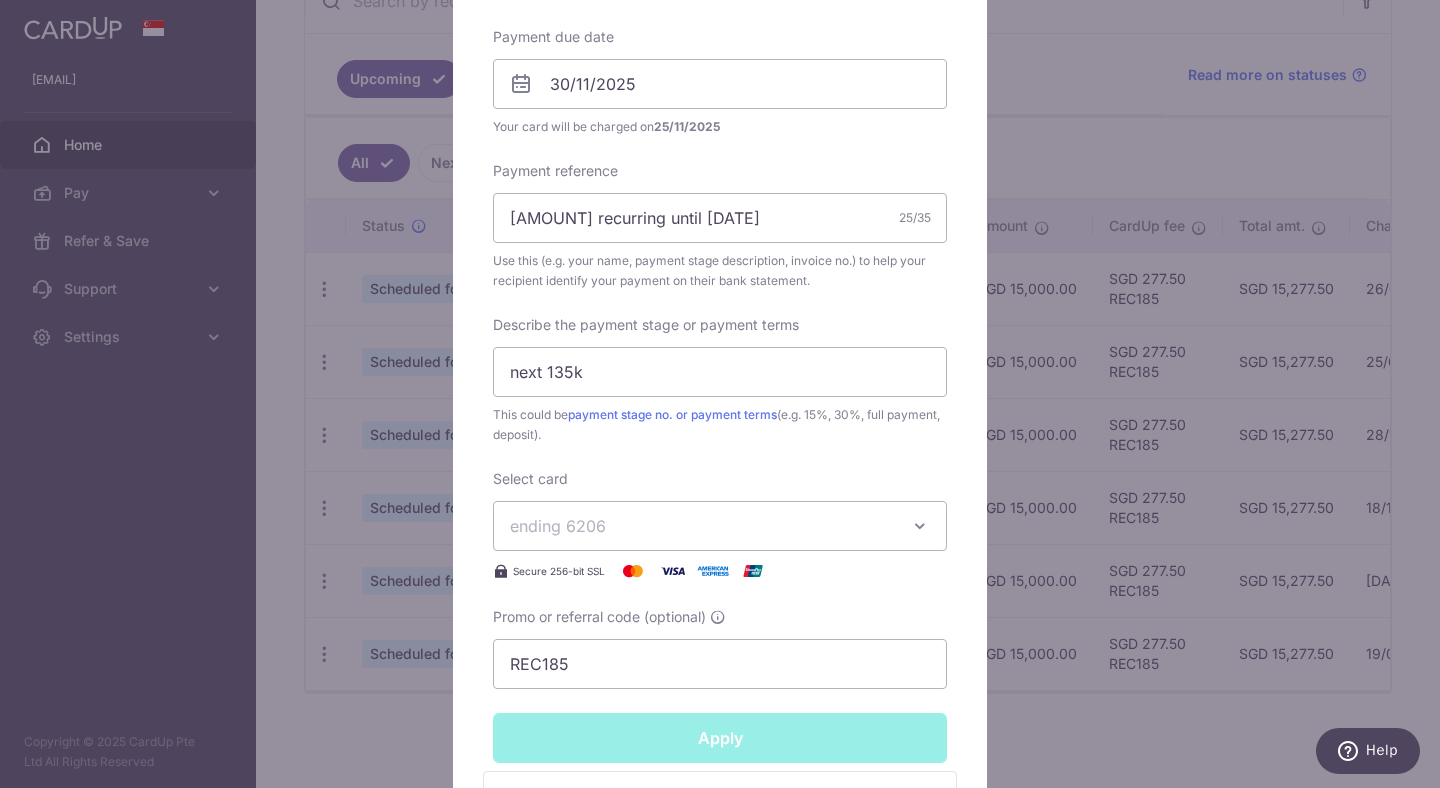 type on "Successfully Applied" 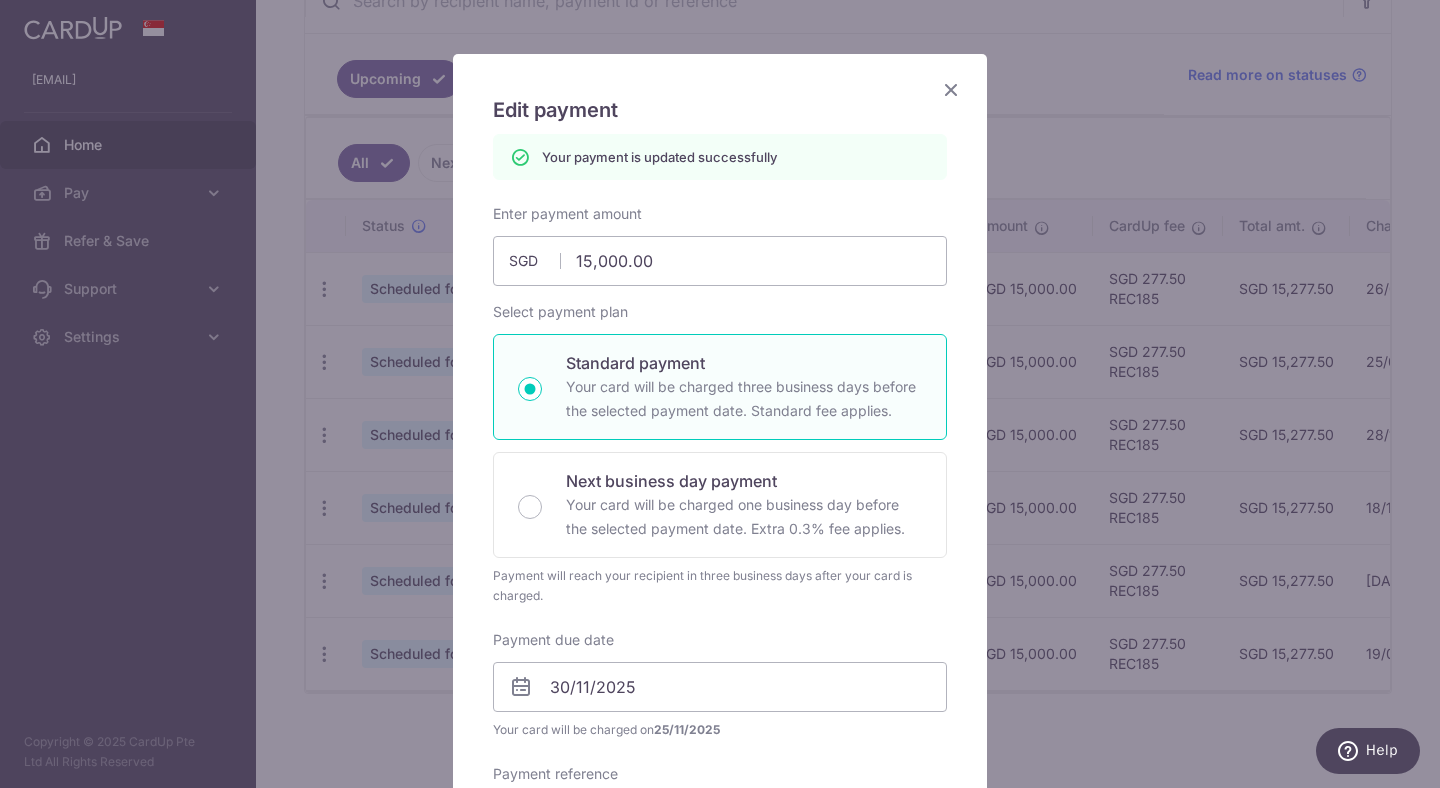 scroll, scrollTop: 71, scrollLeft: 0, axis: vertical 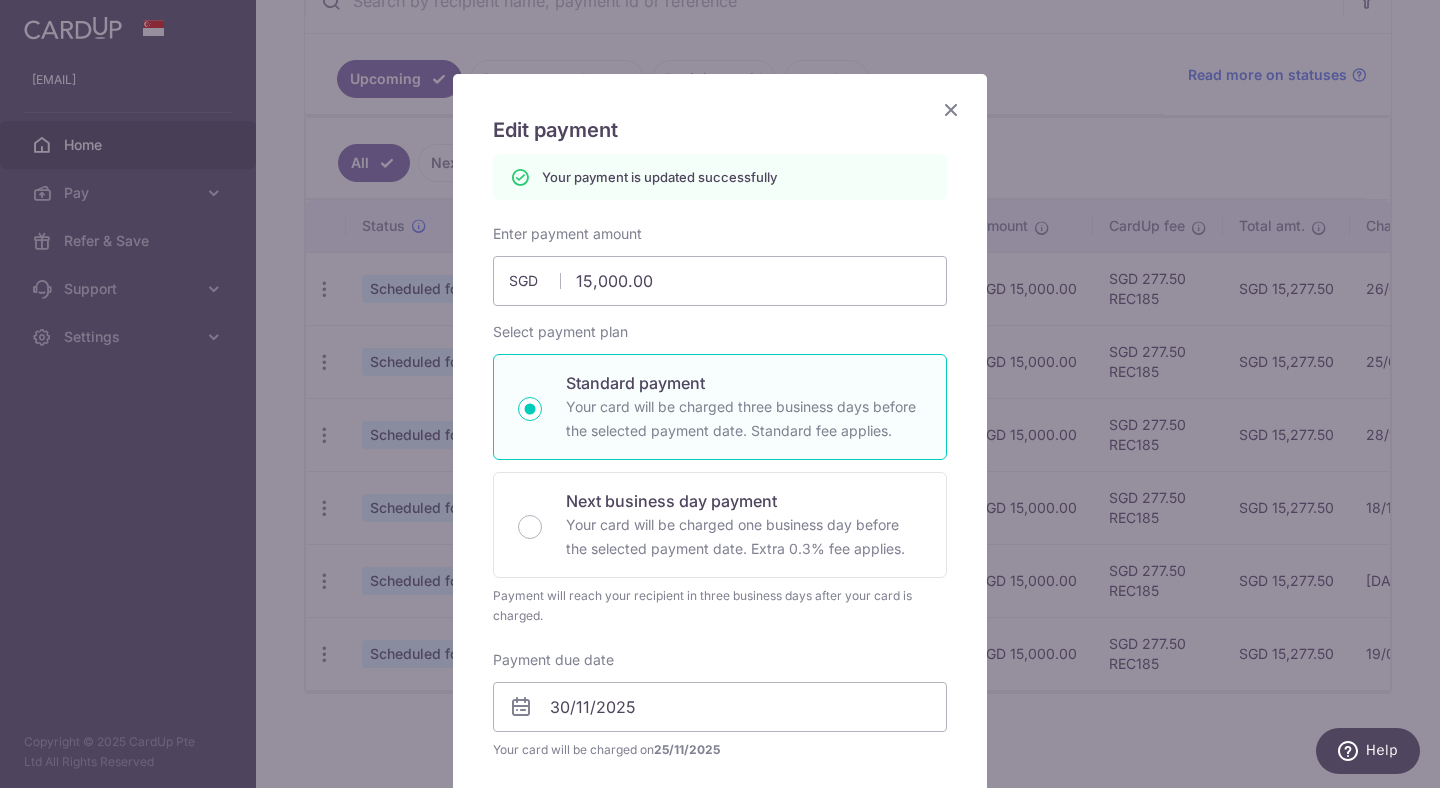 click at bounding box center (951, 109) 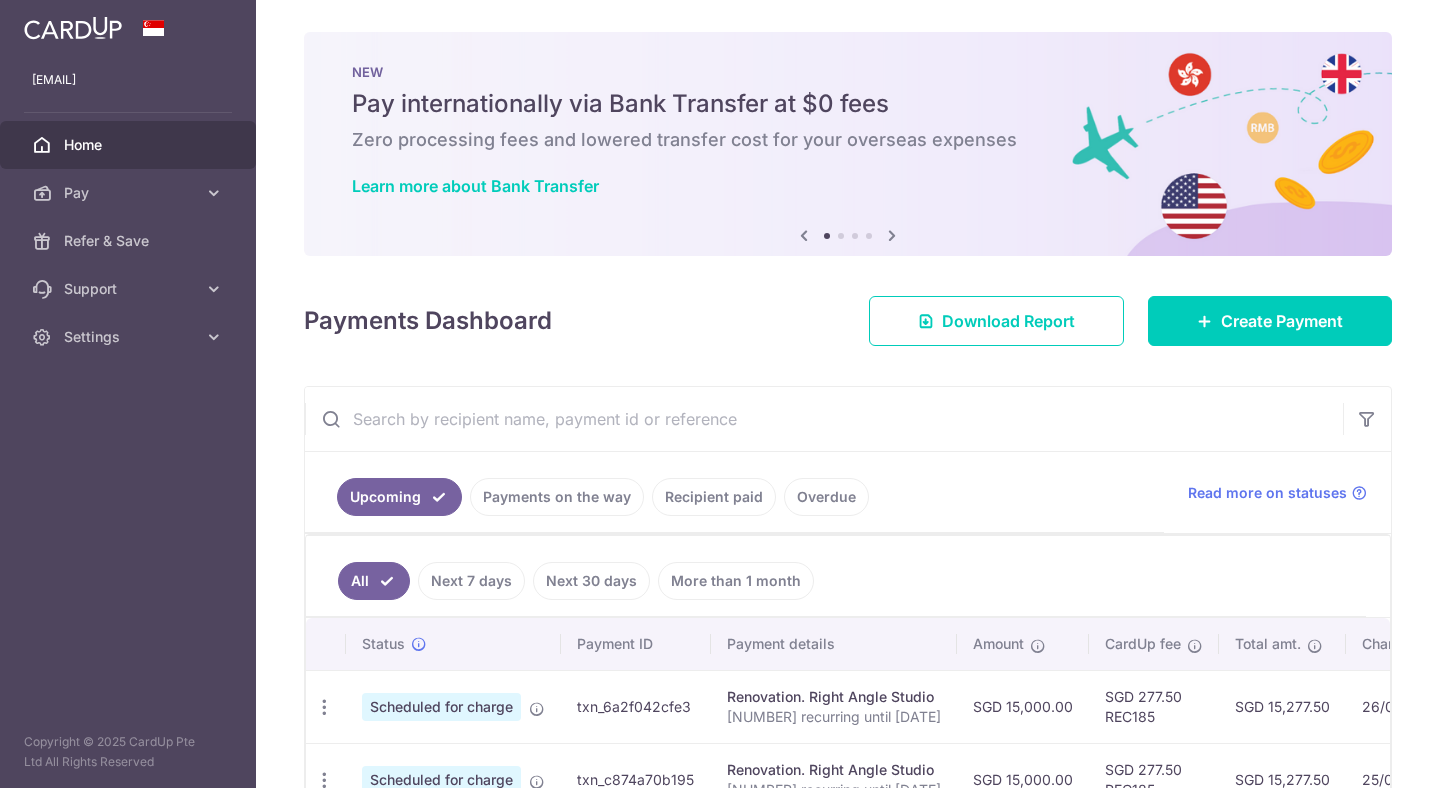 scroll, scrollTop: 0, scrollLeft: 0, axis: both 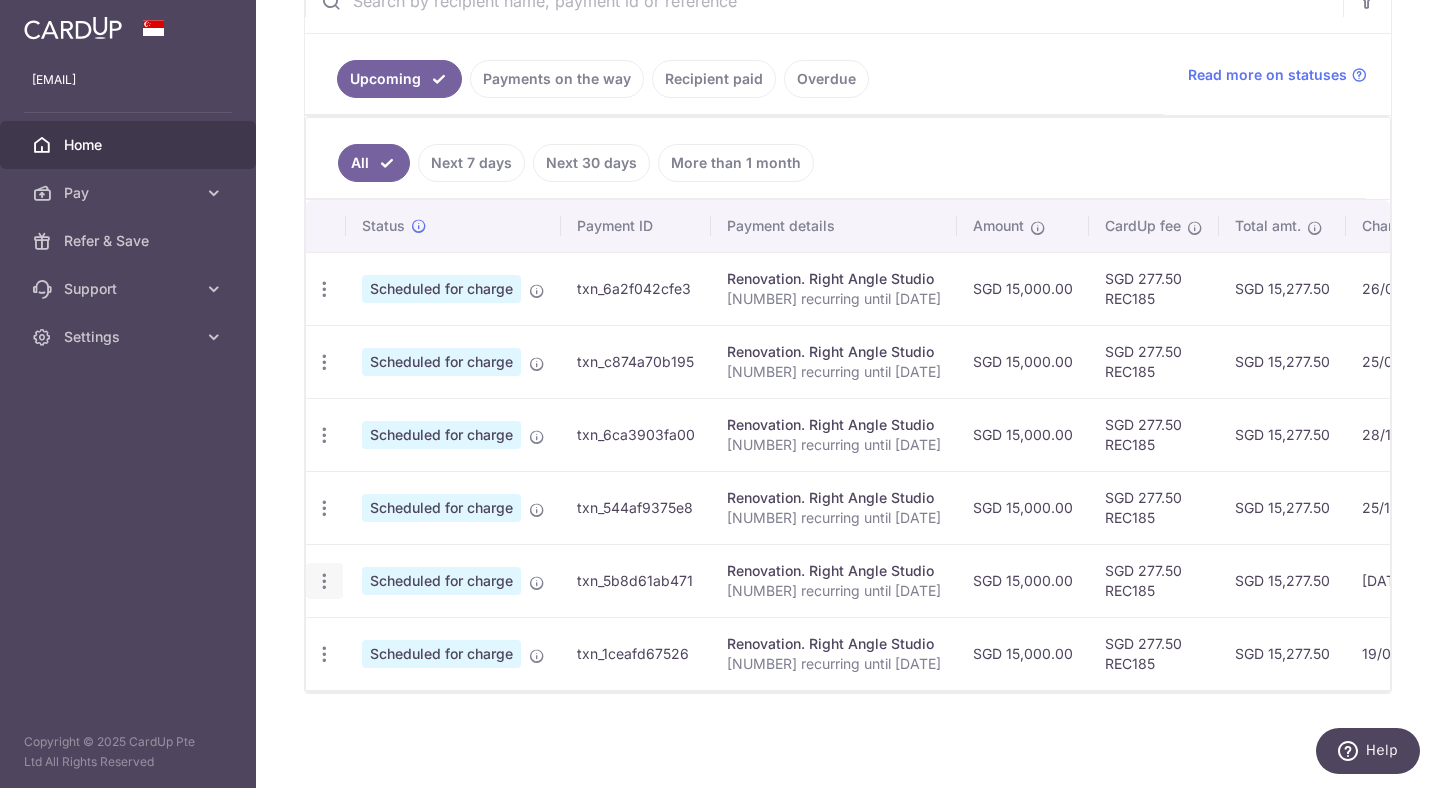 click at bounding box center [324, 289] 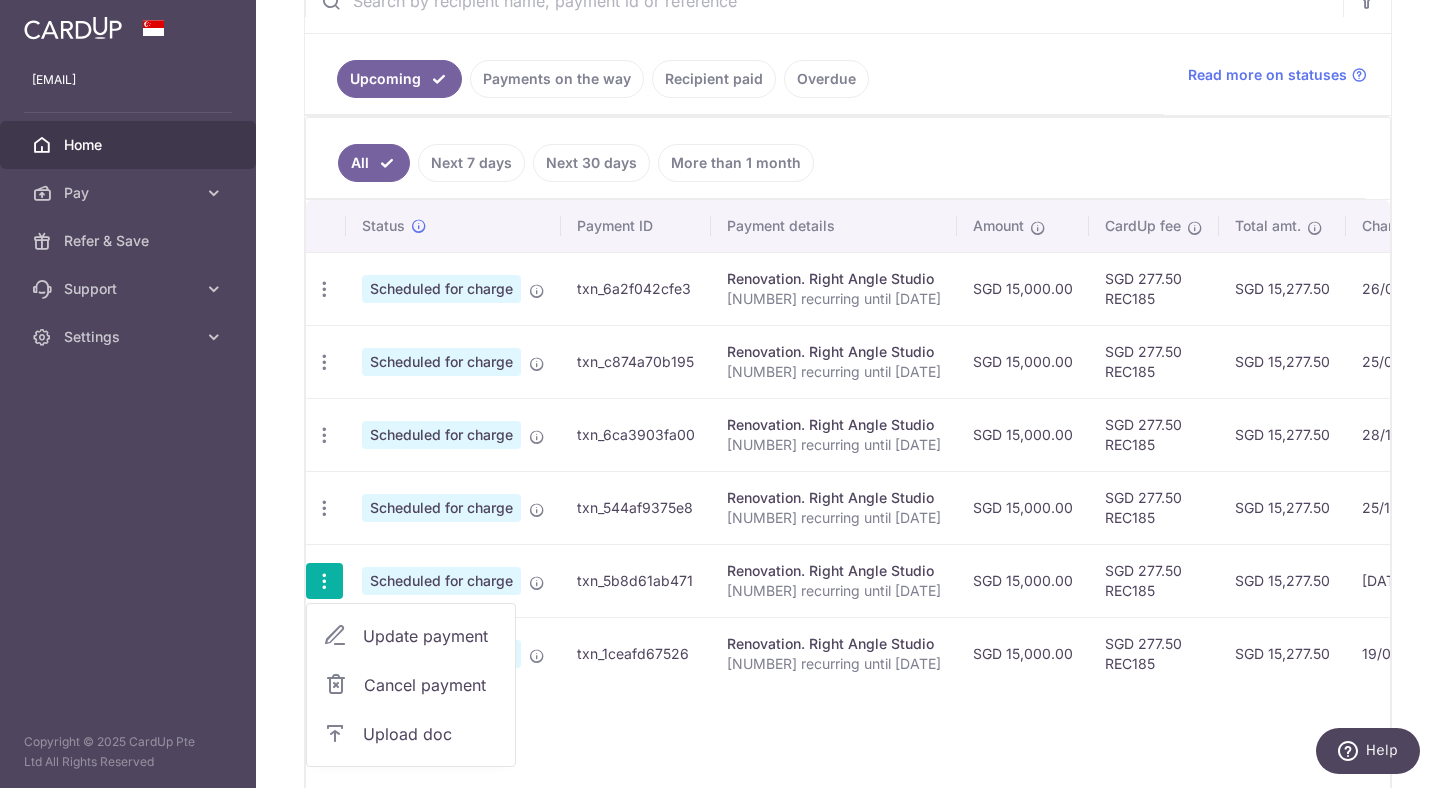 click on "Update payment" at bounding box center (431, 636) 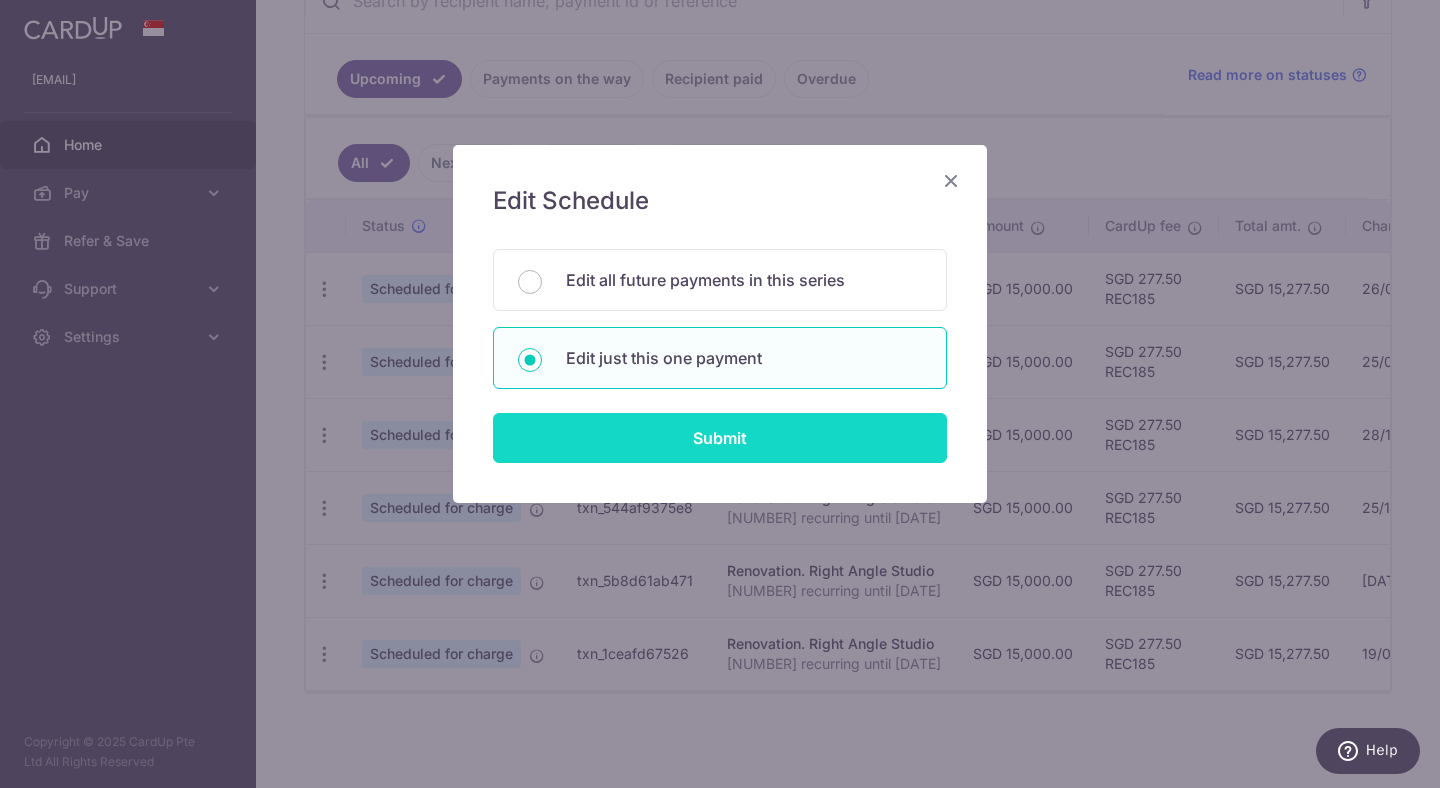 click on "Submit" at bounding box center [720, 438] 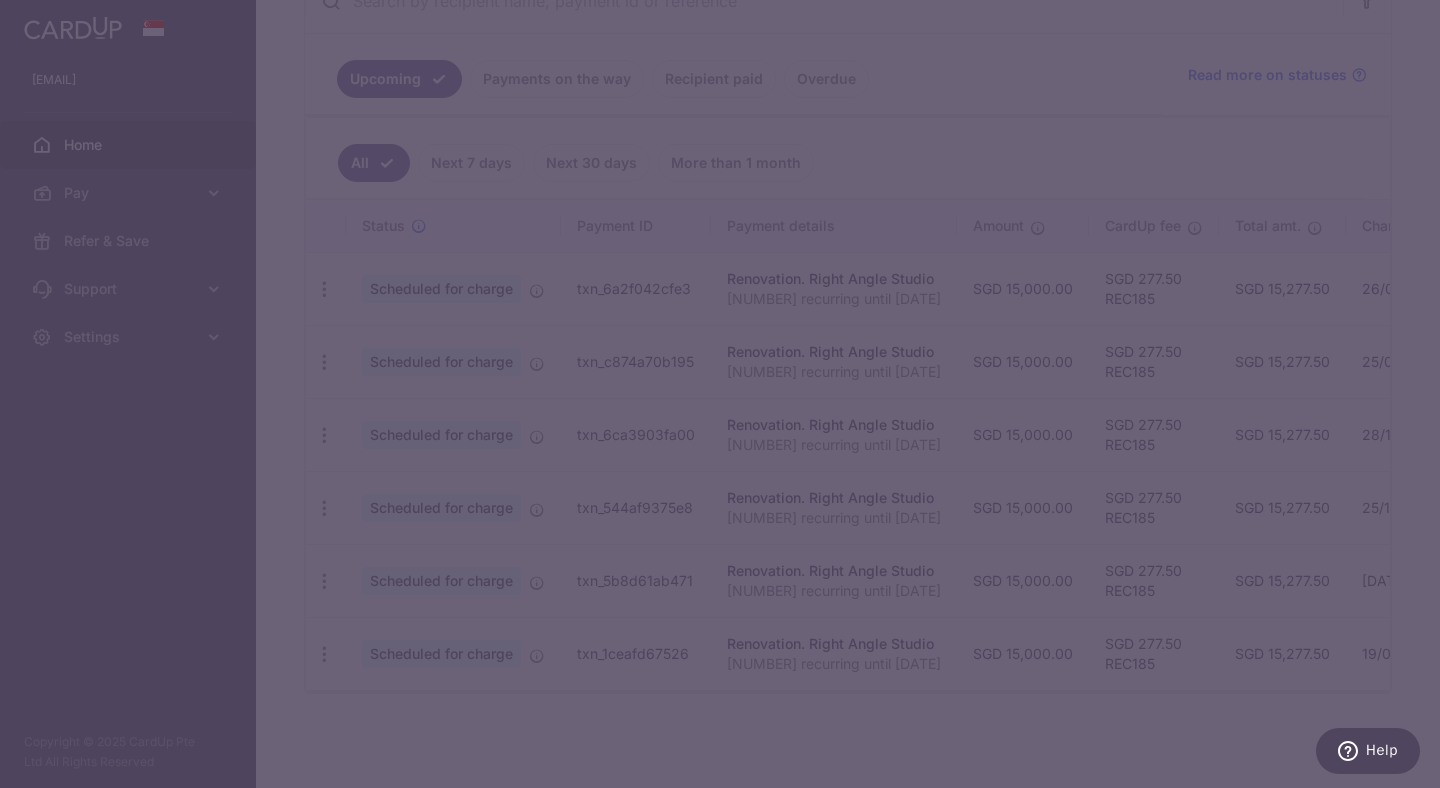 type on "REC185" 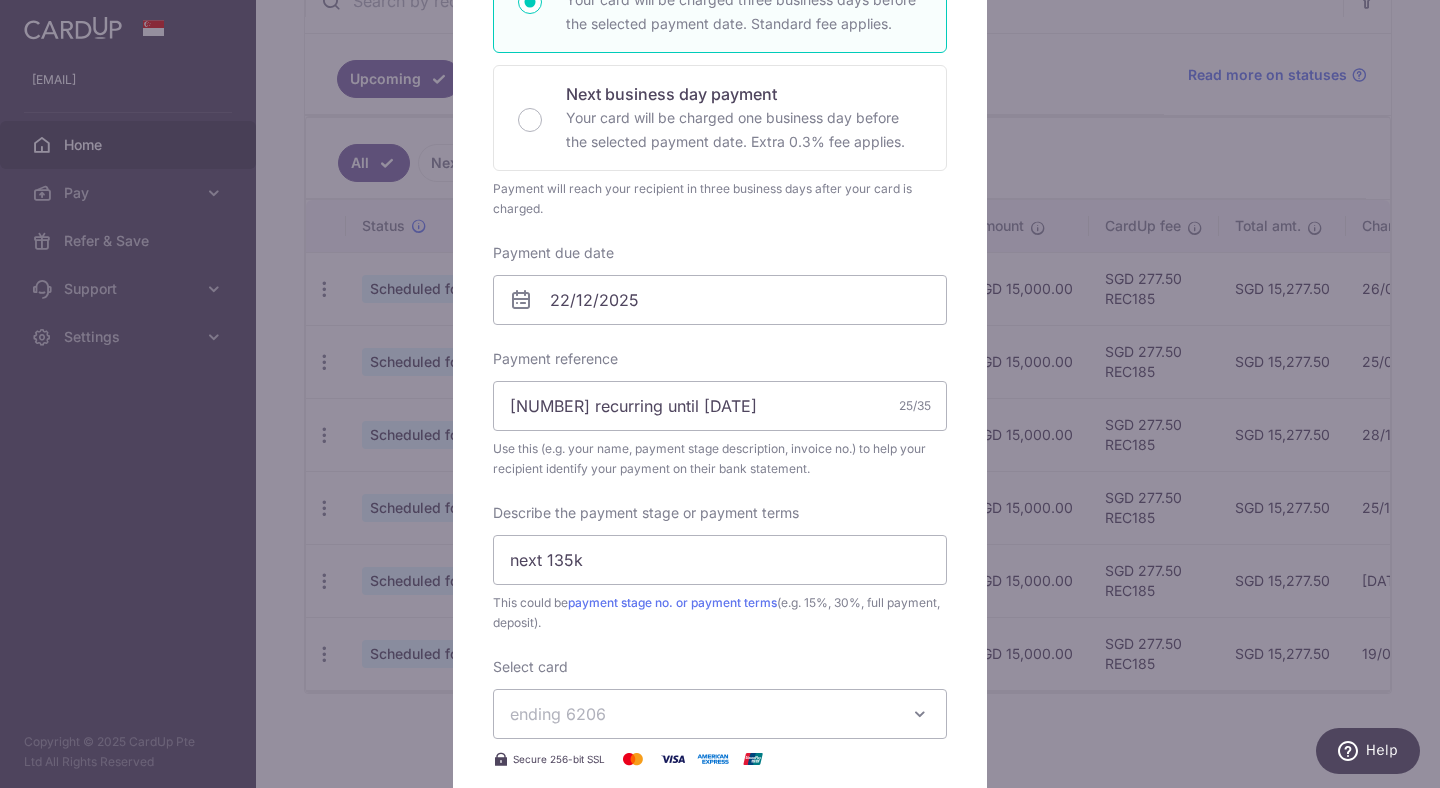 scroll, scrollTop: 459, scrollLeft: 0, axis: vertical 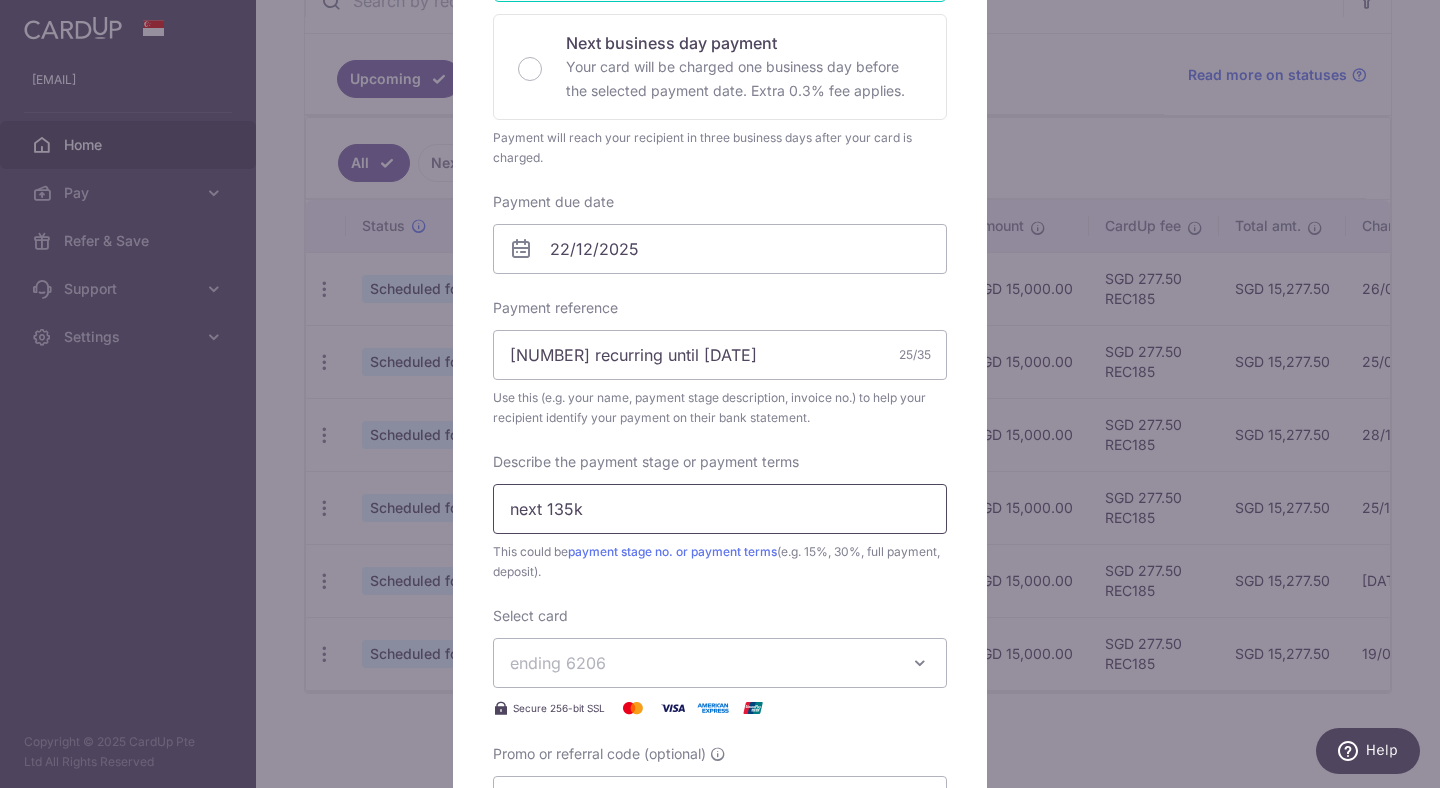 click on "next 135k" at bounding box center (720, 509) 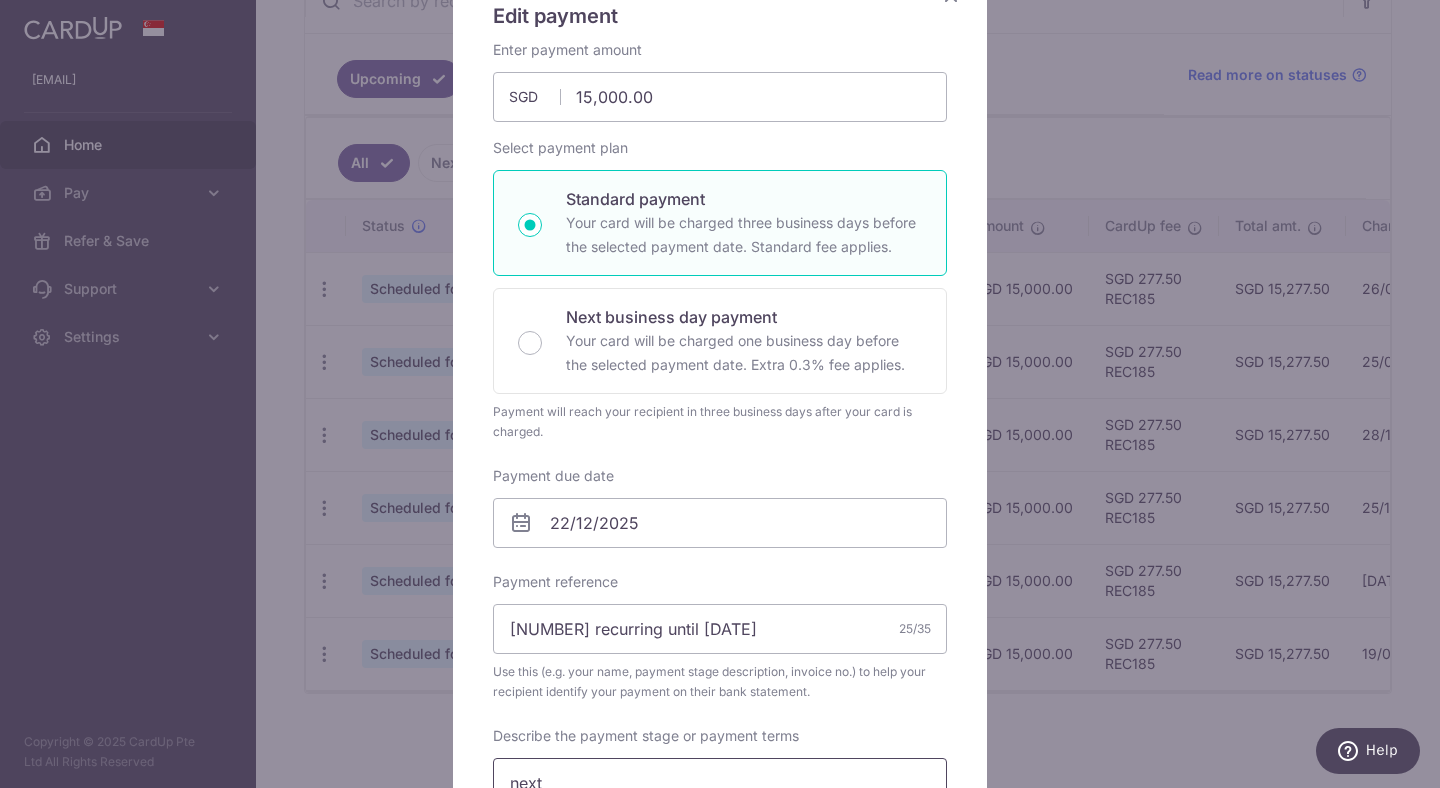 scroll, scrollTop: 232, scrollLeft: 0, axis: vertical 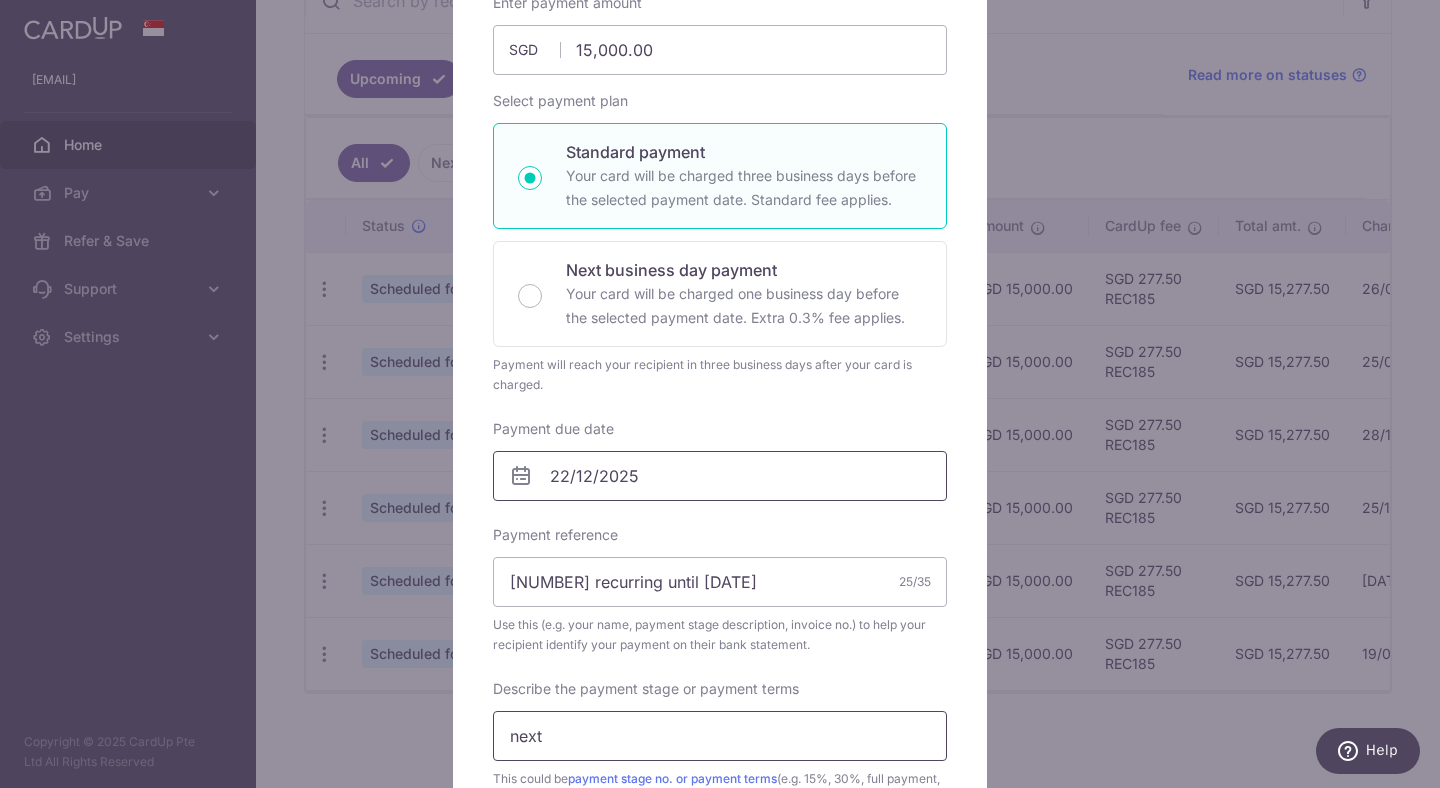 type on "next" 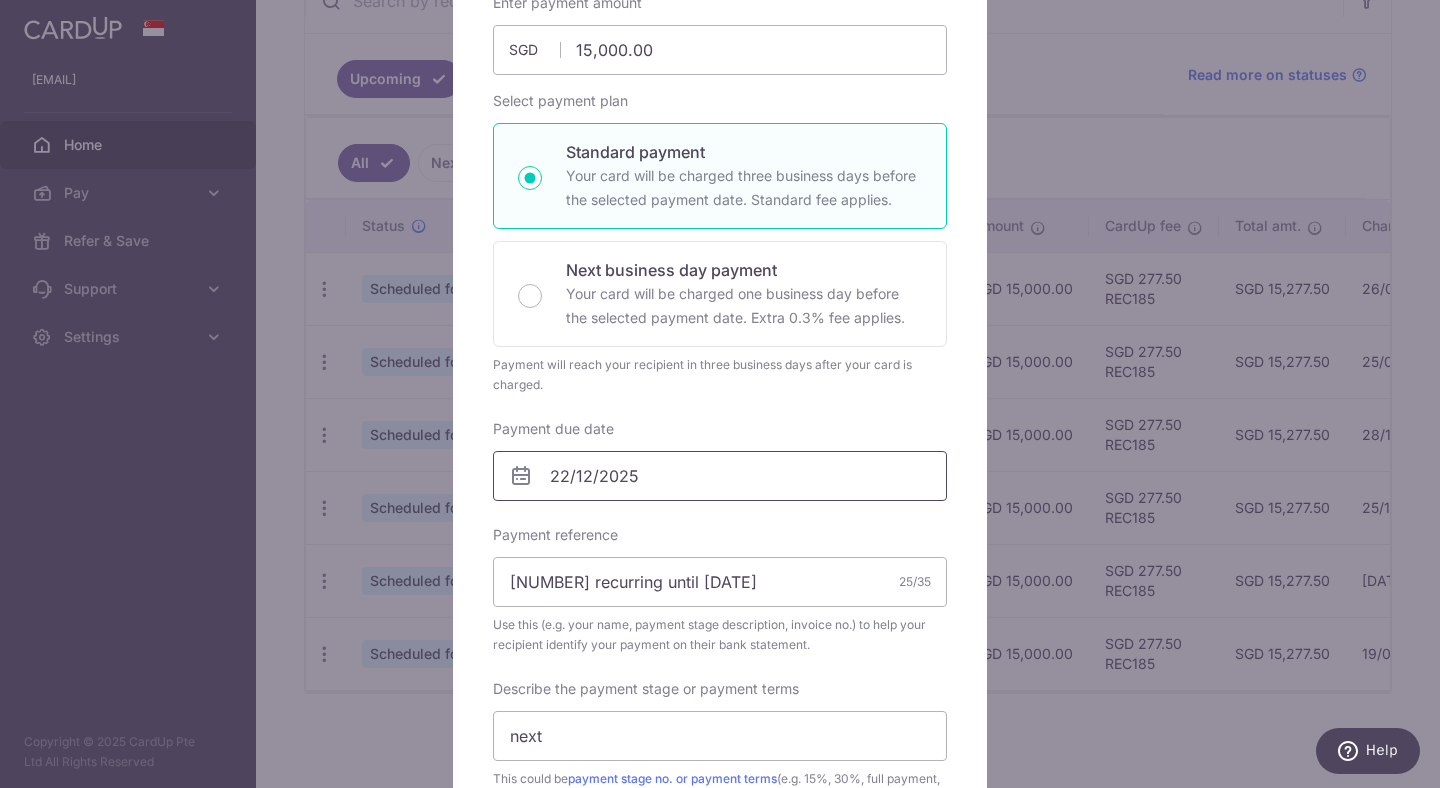 click on "22/12/2025" at bounding box center [720, 476] 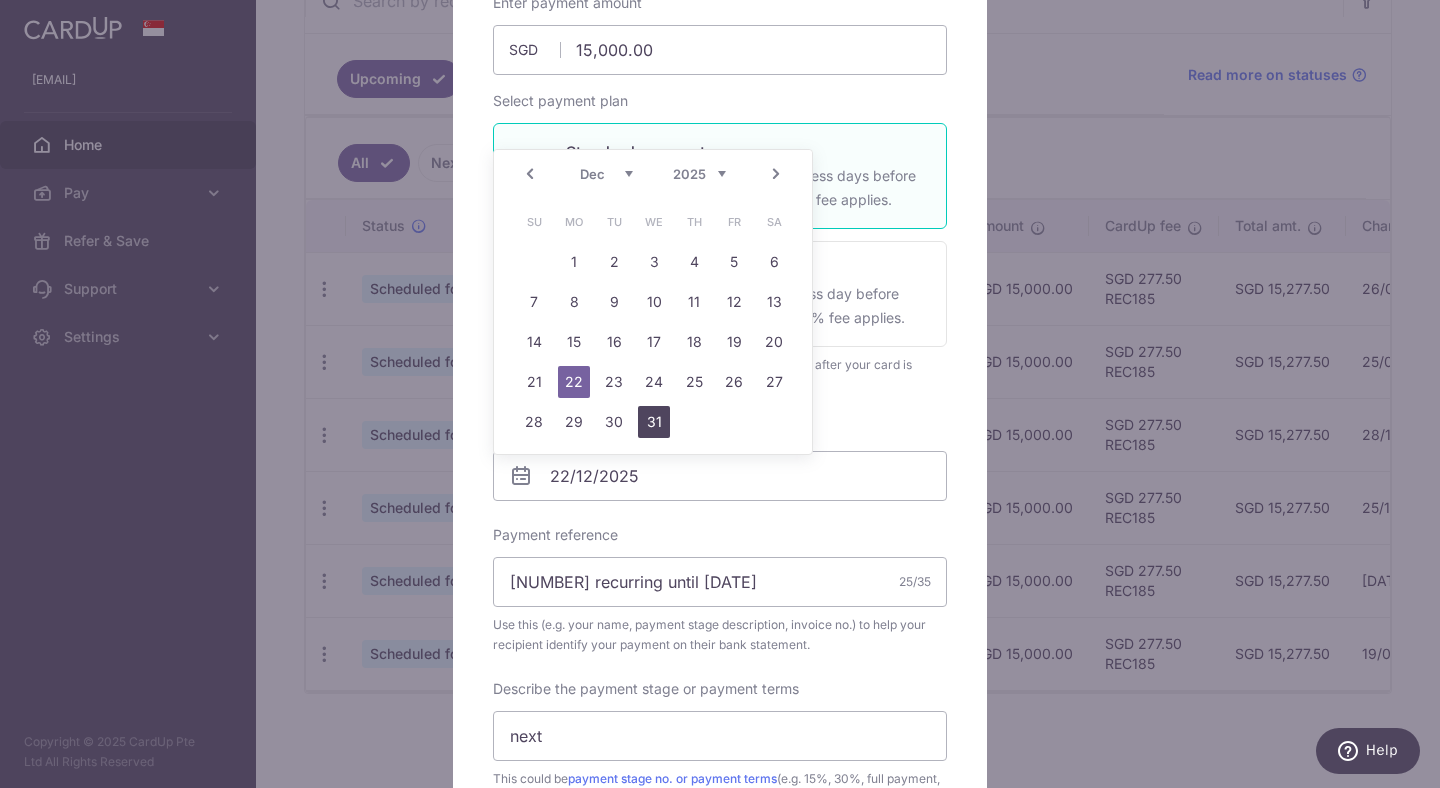 click on "31" at bounding box center [654, 422] 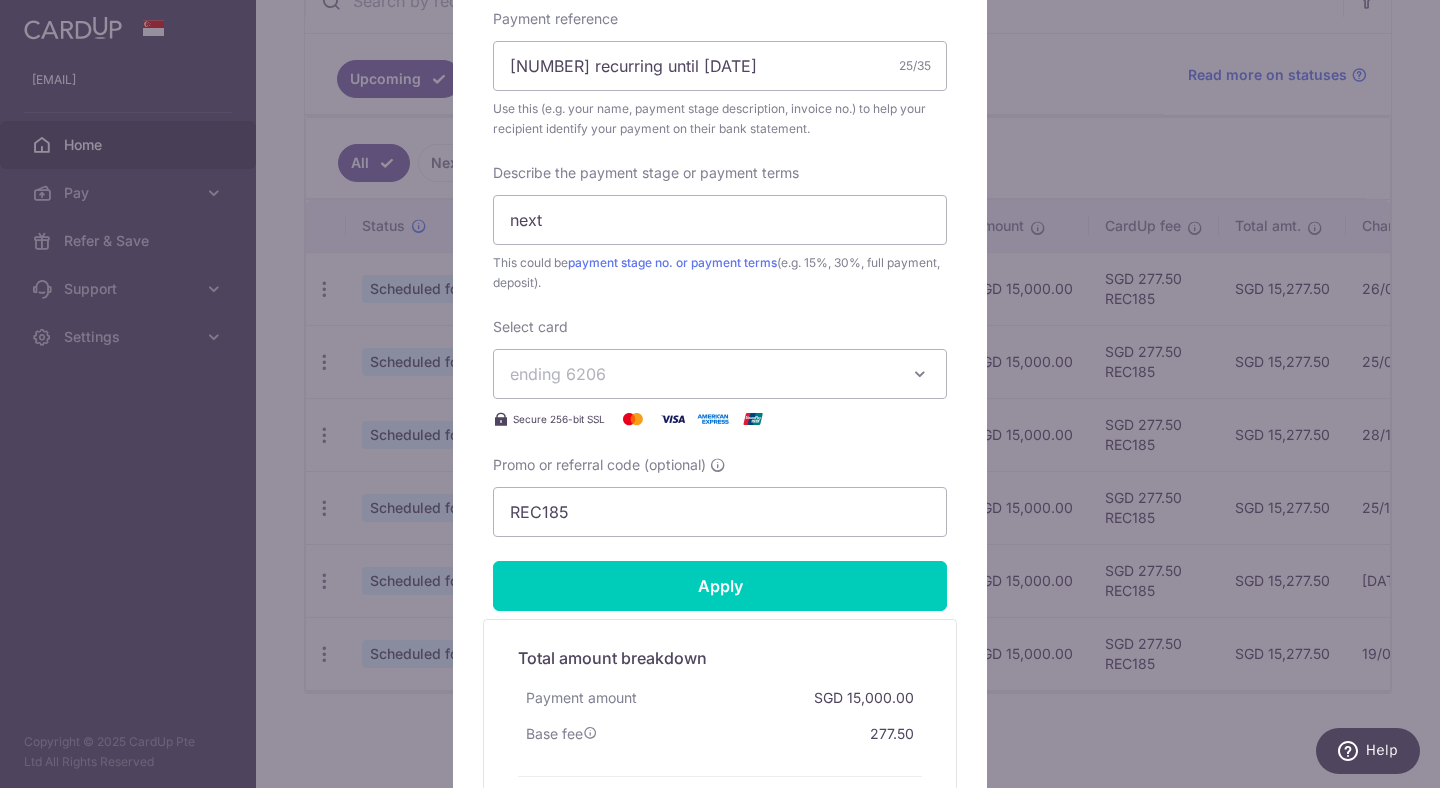 scroll, scrollTop: 833, scrollLeft: 0, axis: vertical 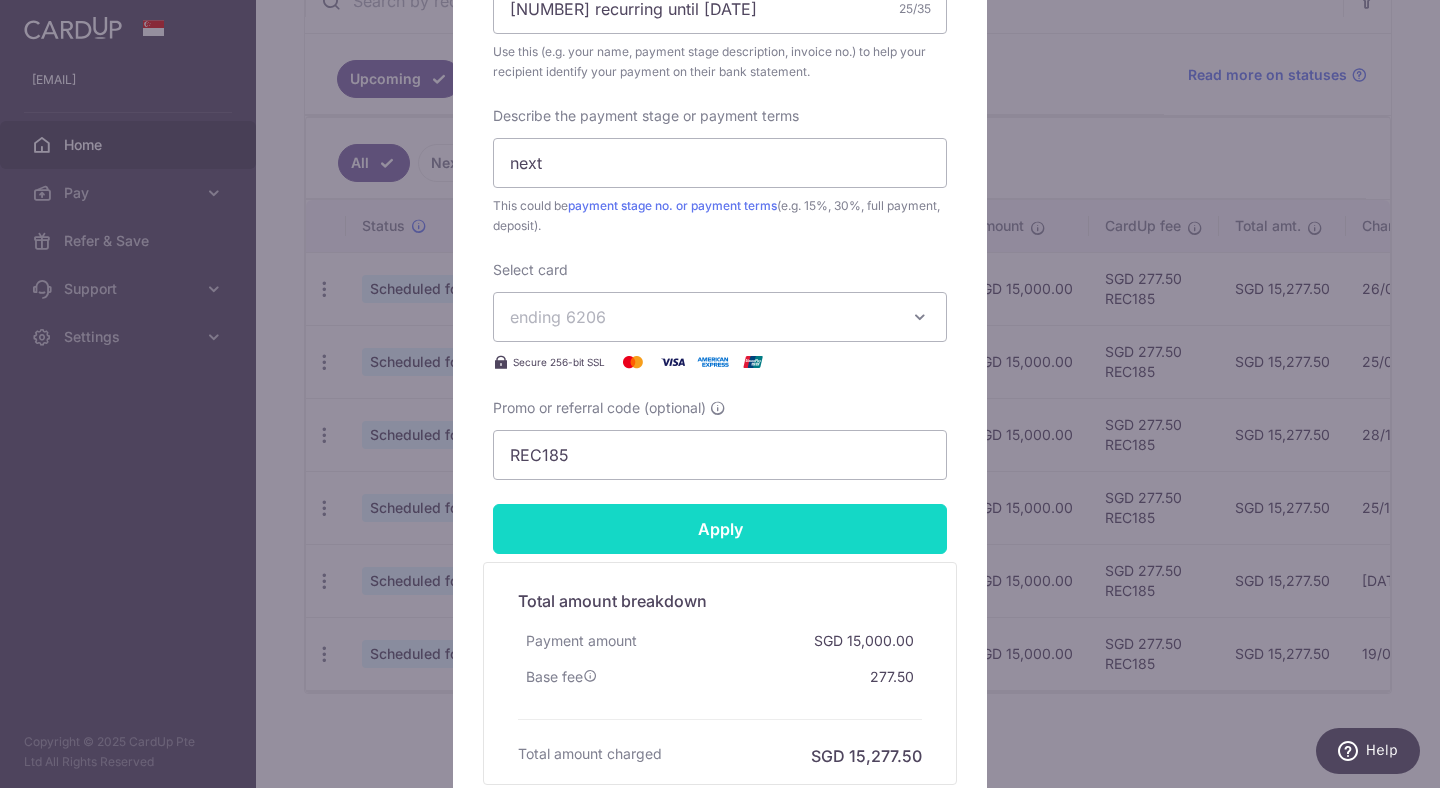 click on "Apply" at bounding box center [720, 529] 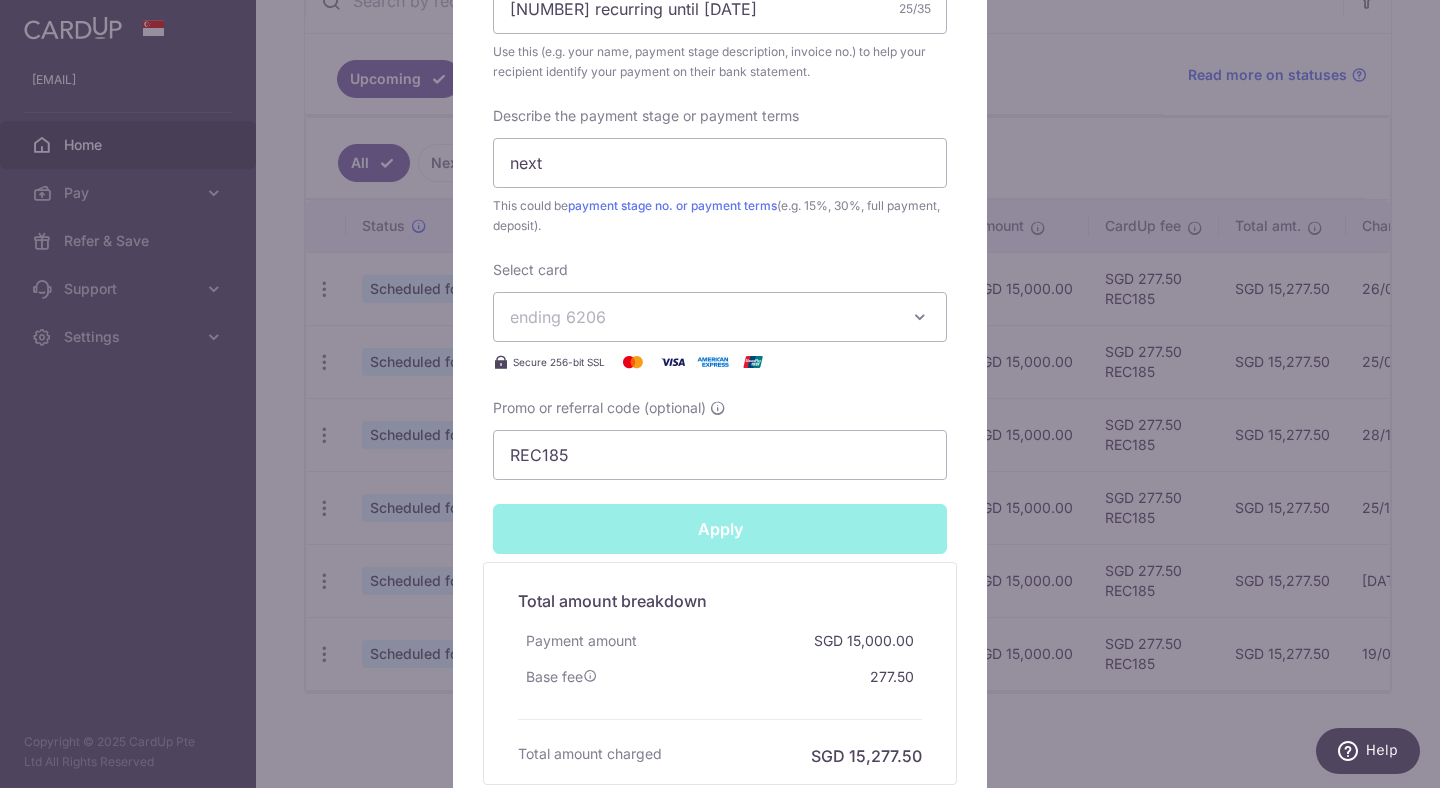 type on "Successfully Applied" 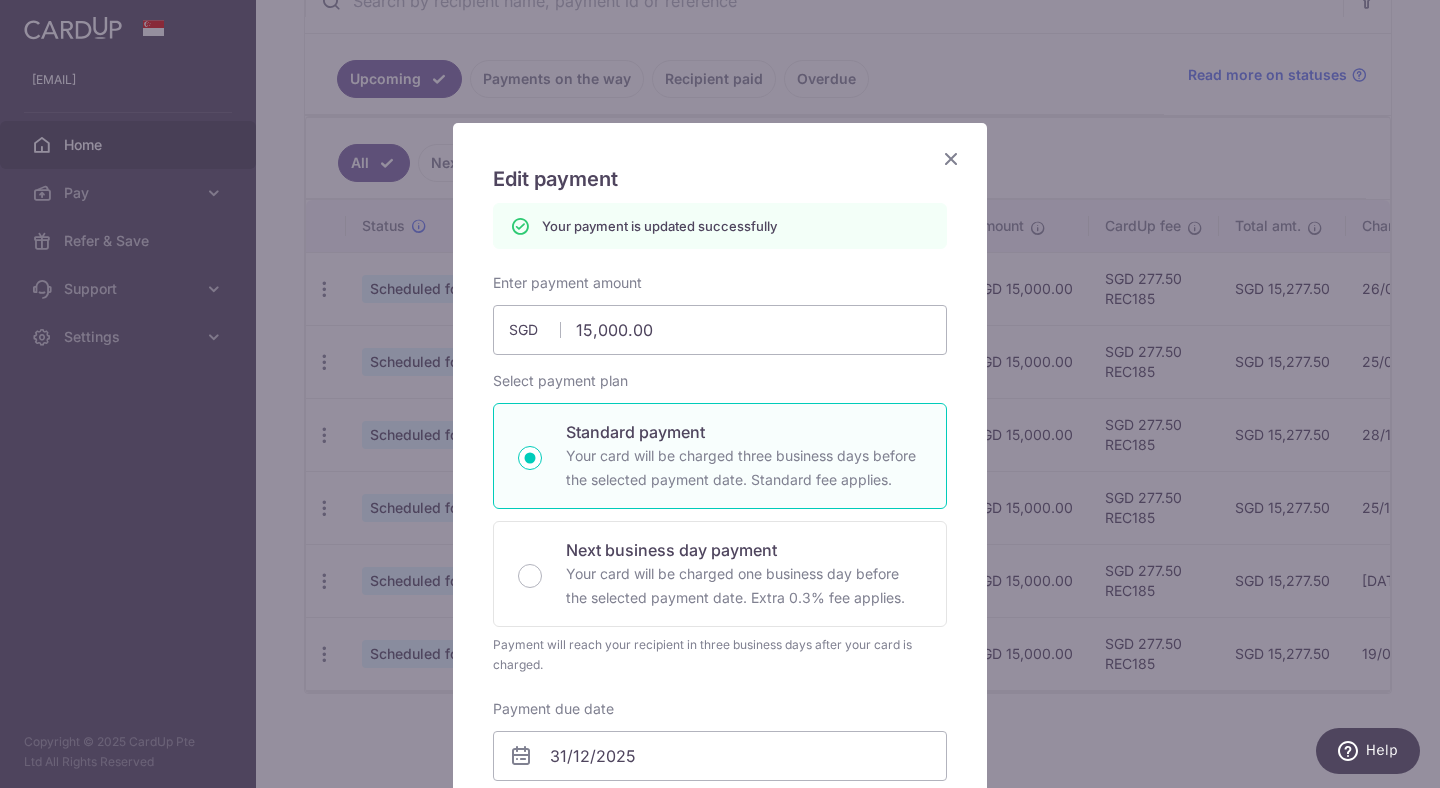 scroll, scrollTop: 0, scrollLeft: 0, axis: both 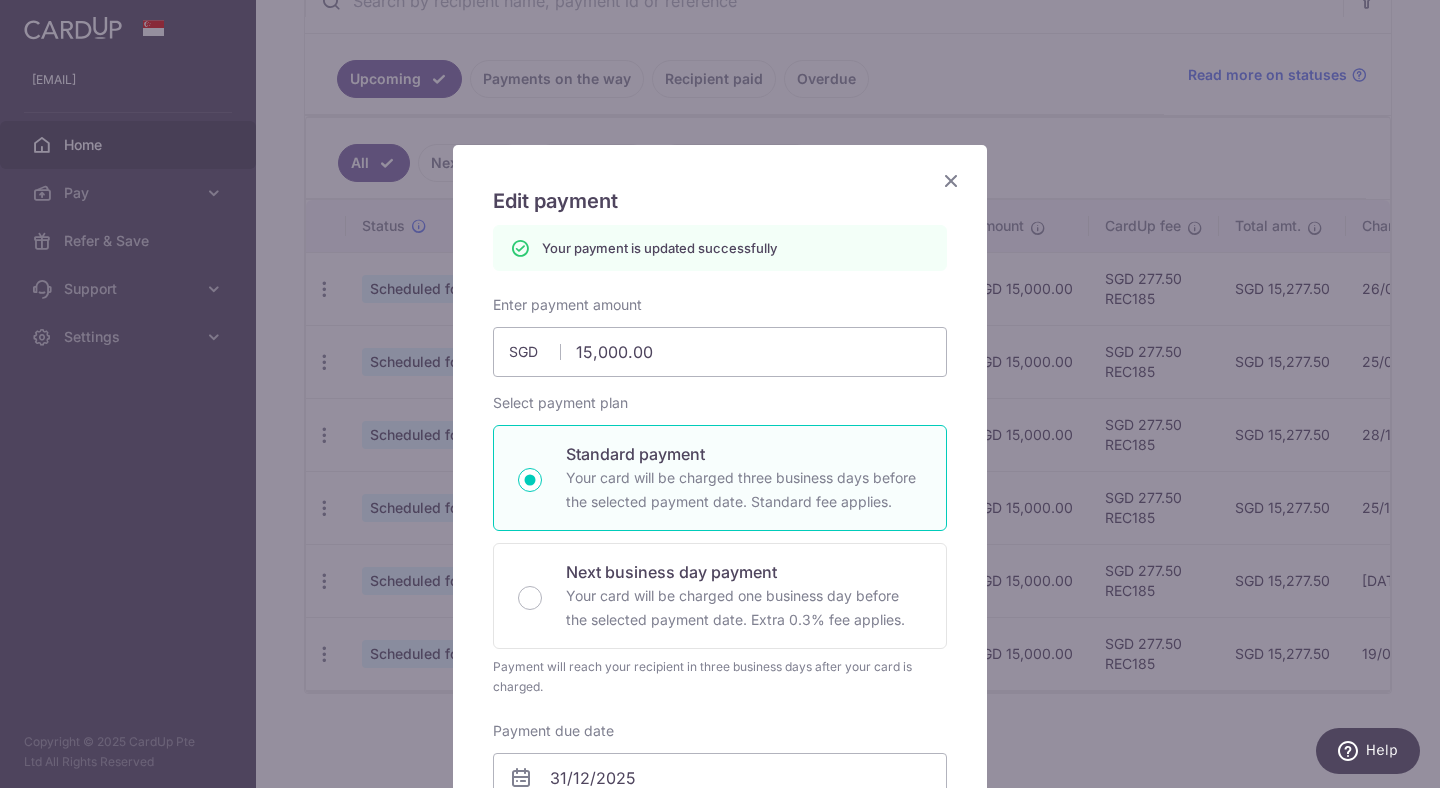 click at bounding box center [951, 180] 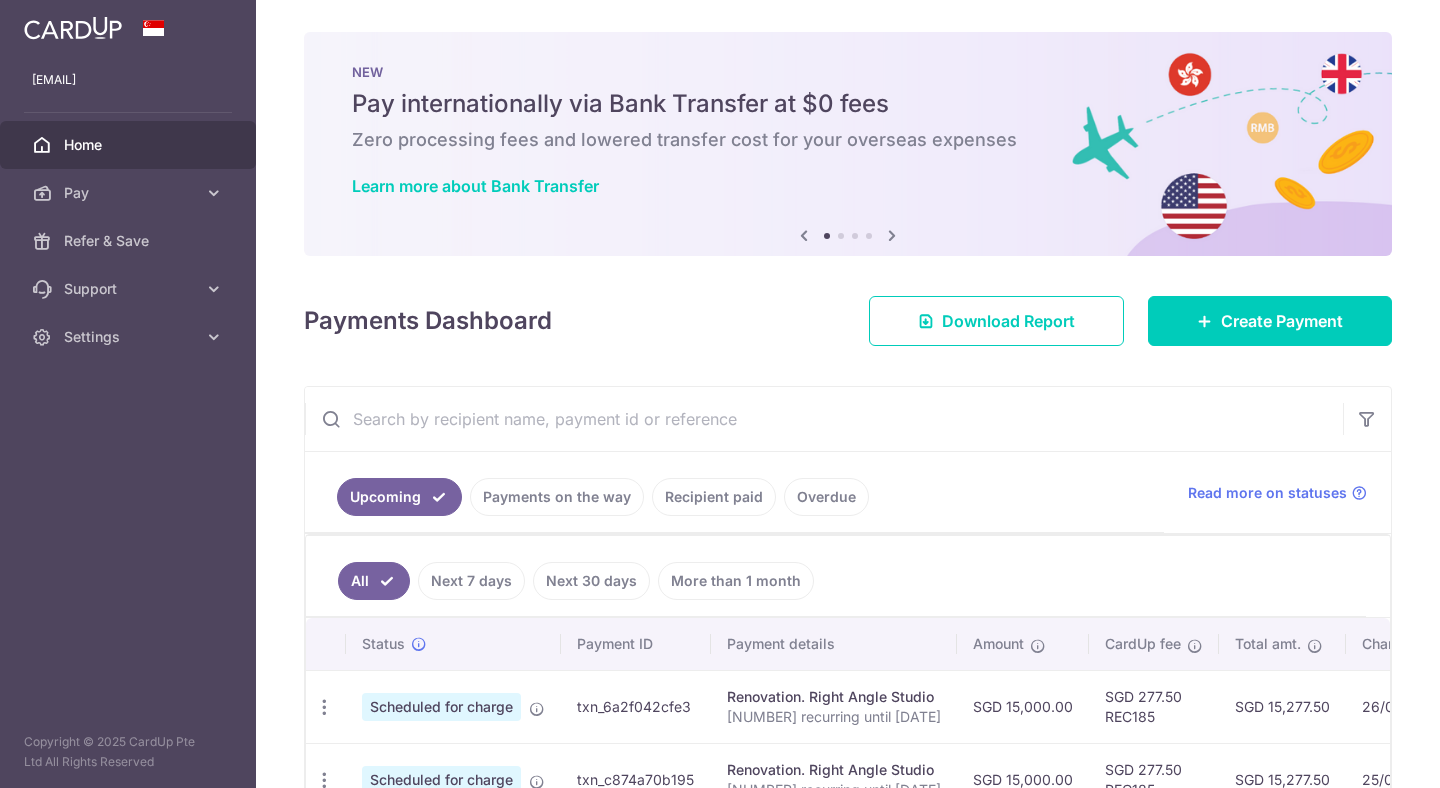scroll, scrollTop: 0, scrollLeft: 0, axis: both 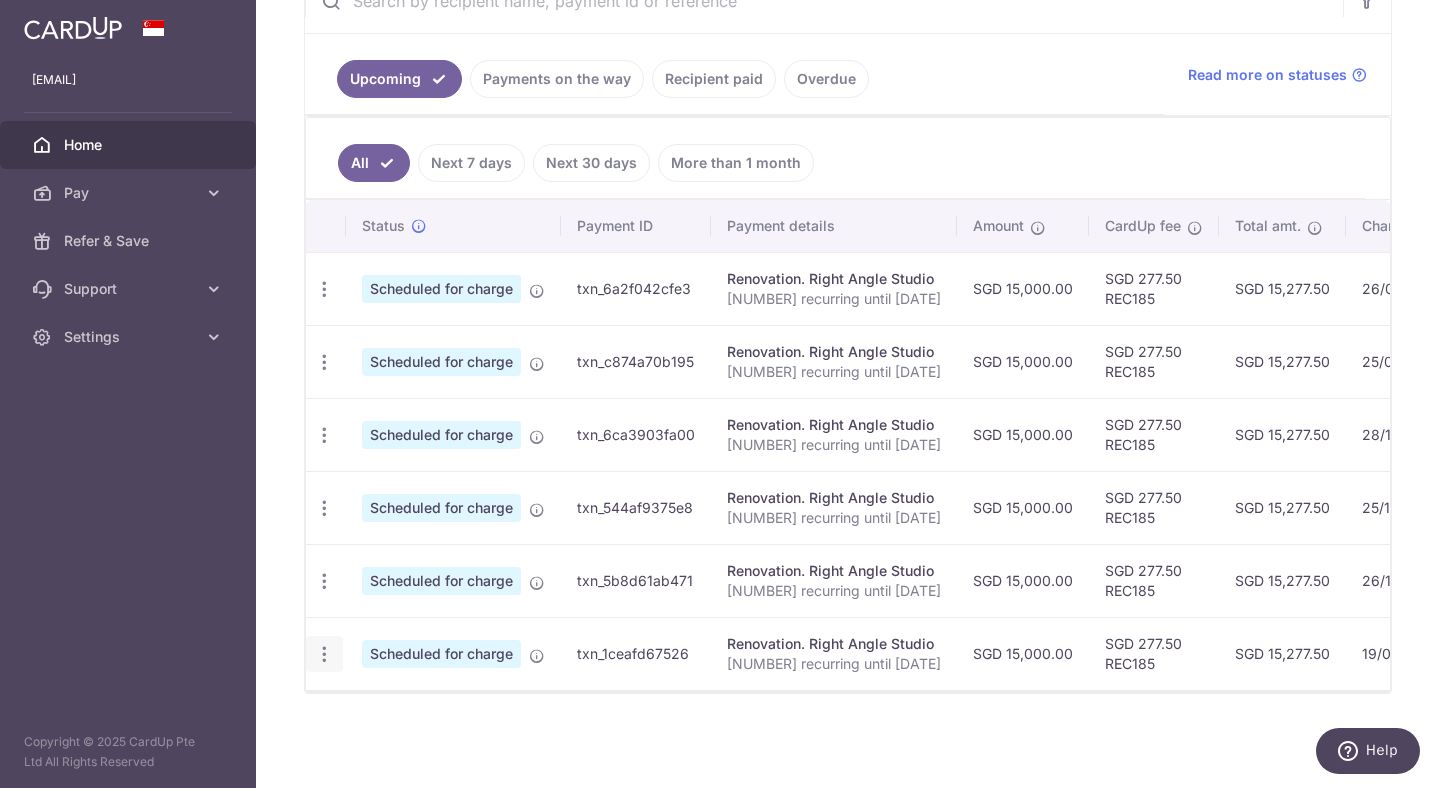 click at bounding box center (324, 289) 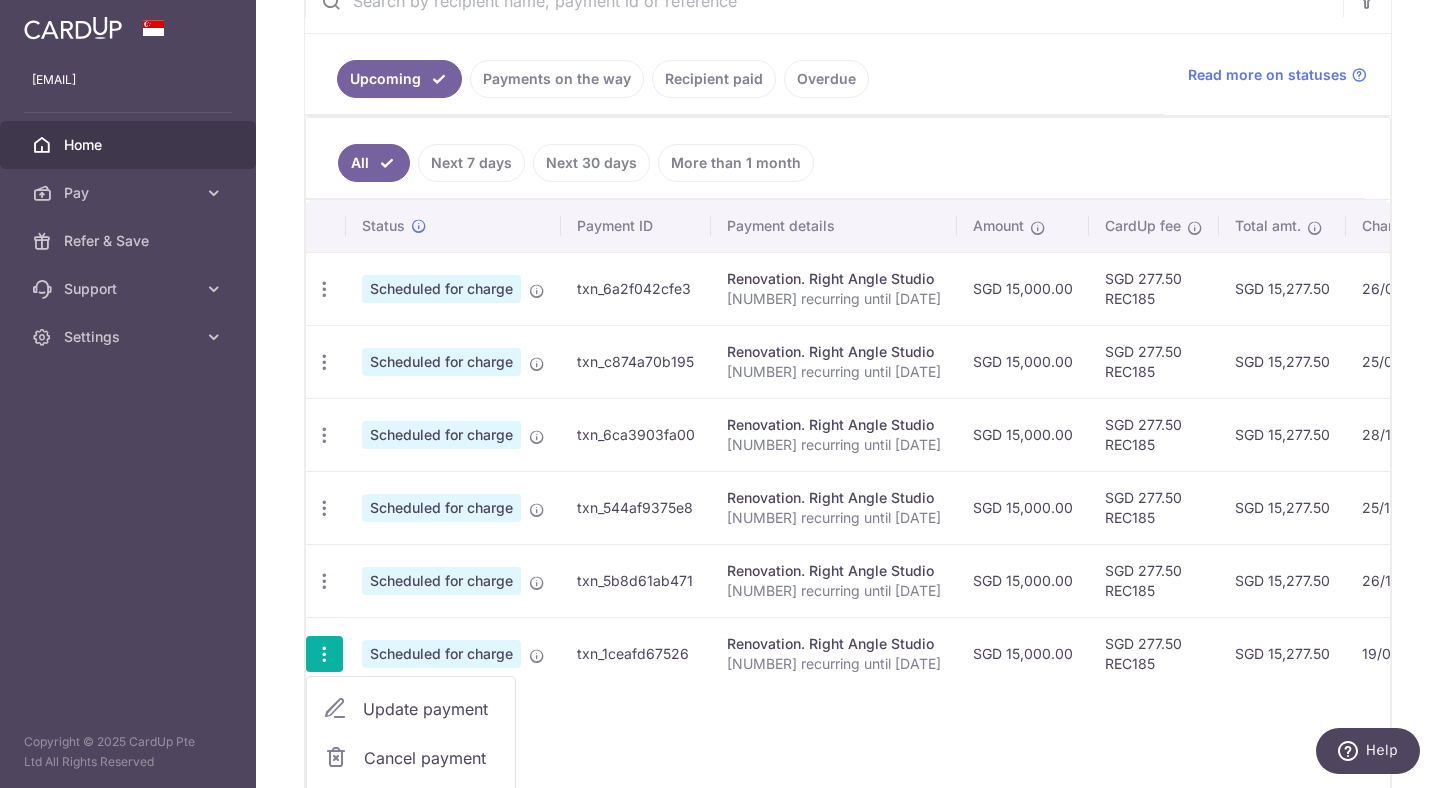 click on "Update payment" at bounding box center [431, 709] 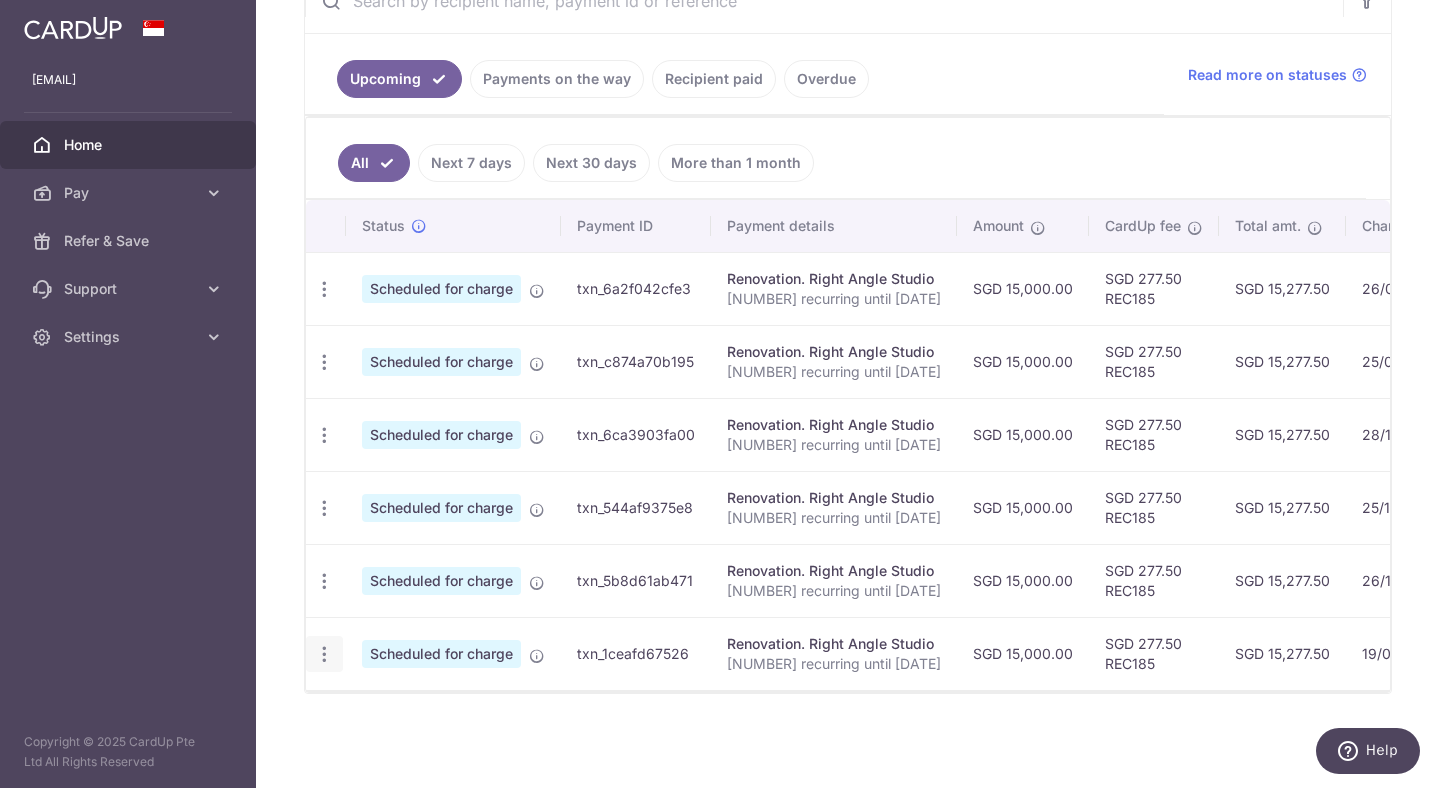 radio on "true" 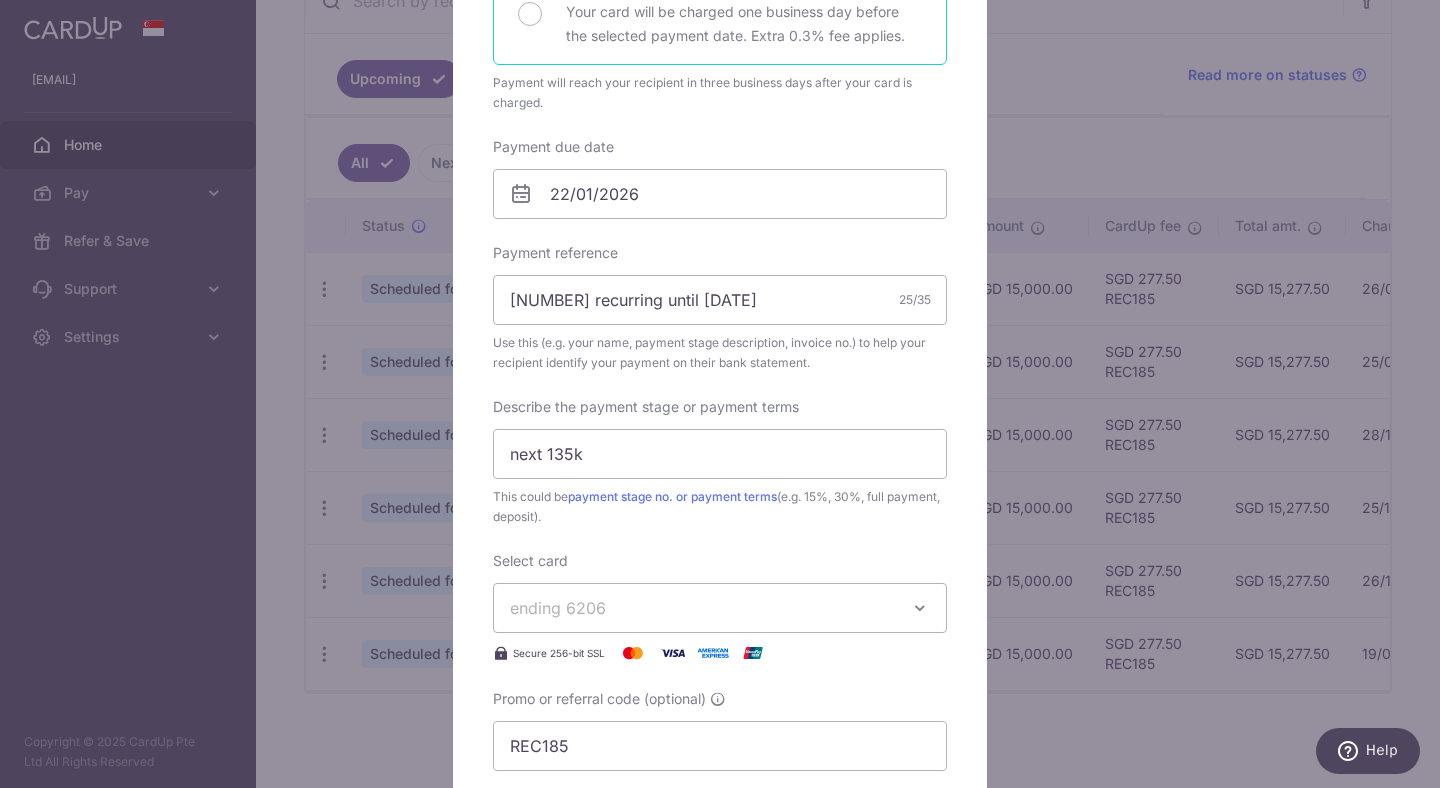 scroll, scrollTop: 553, scrollLeft: 0, axis: vertical 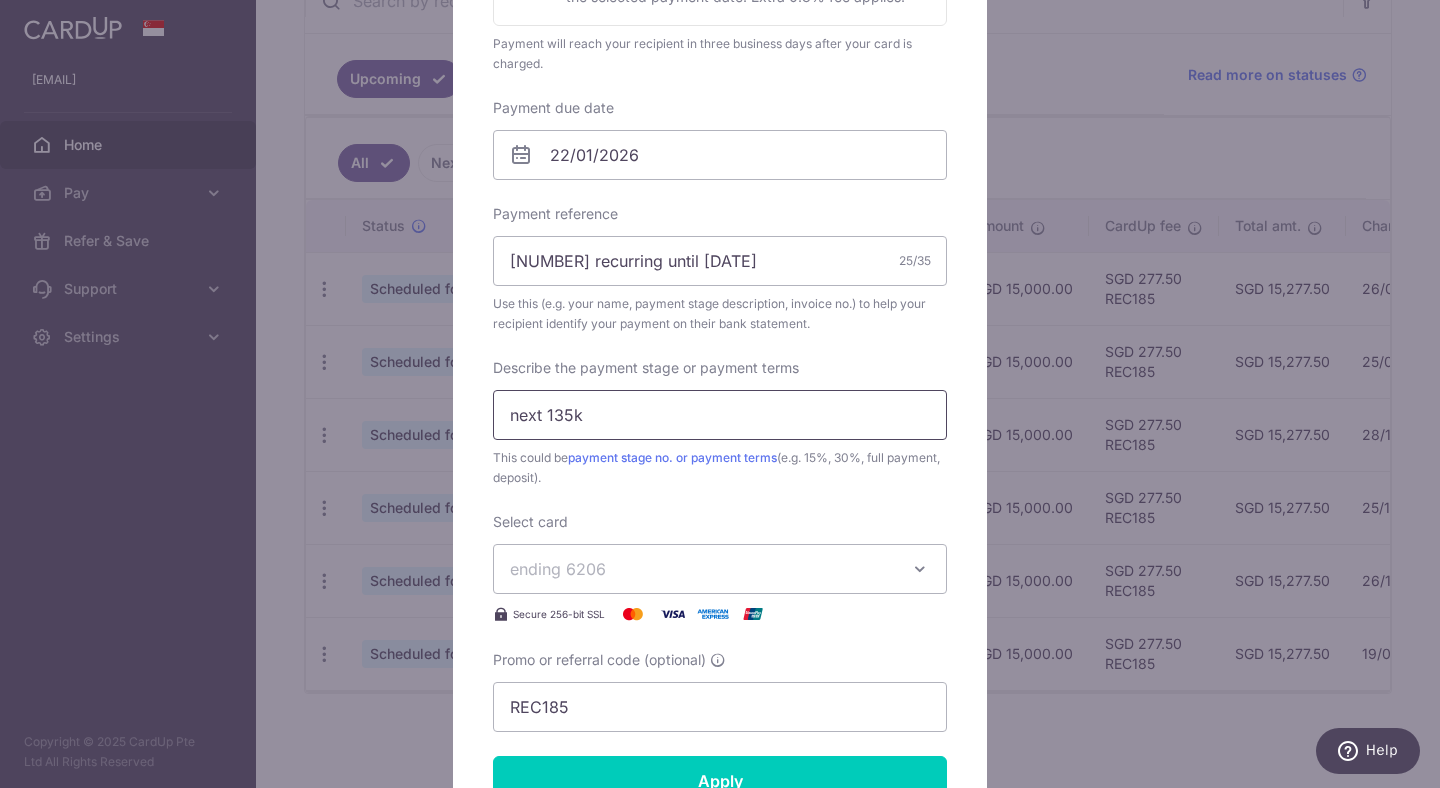 click on "next 135k" at bounding box center [720, 415] 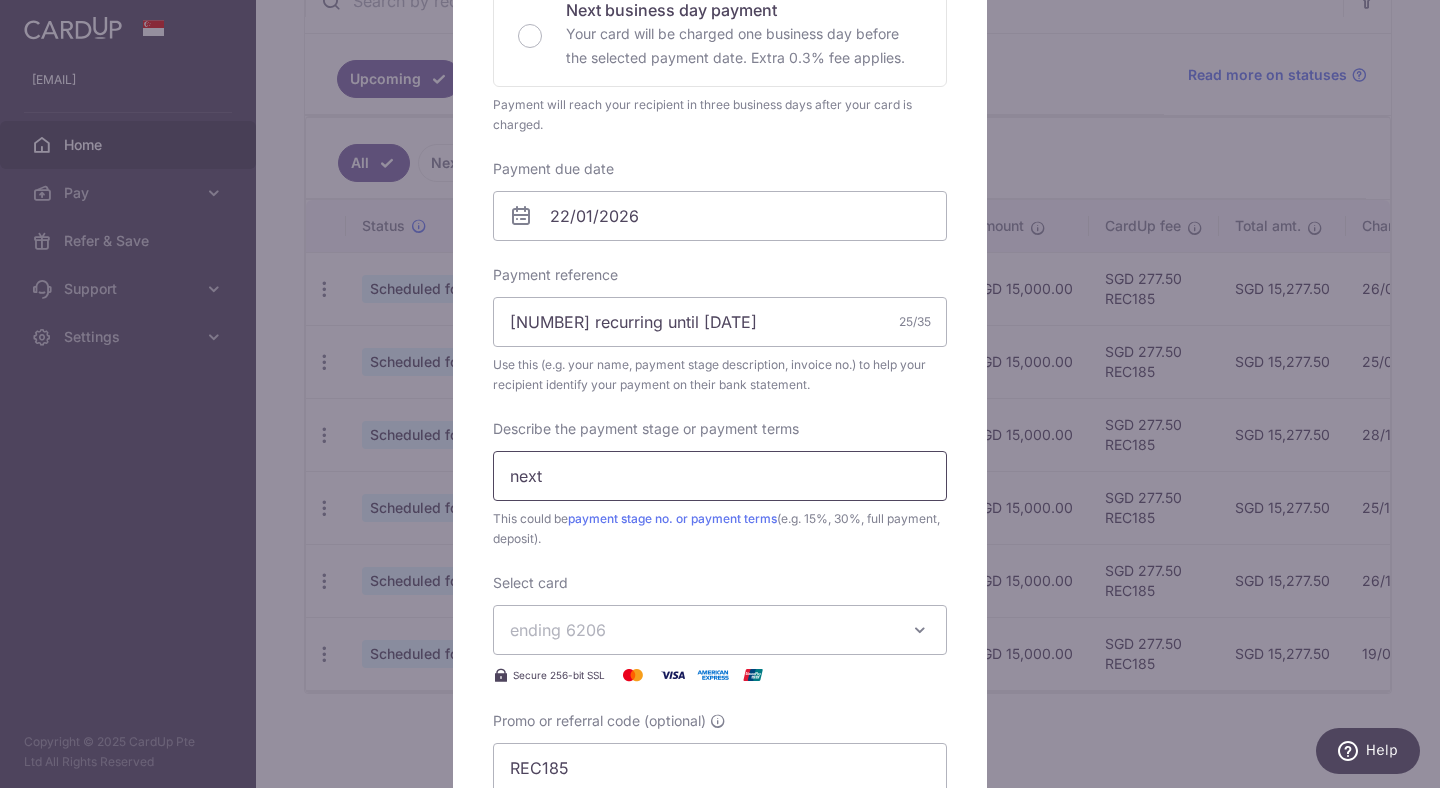 scroll, scrollTop: 491, scrollLeft: 0, axis: vertical 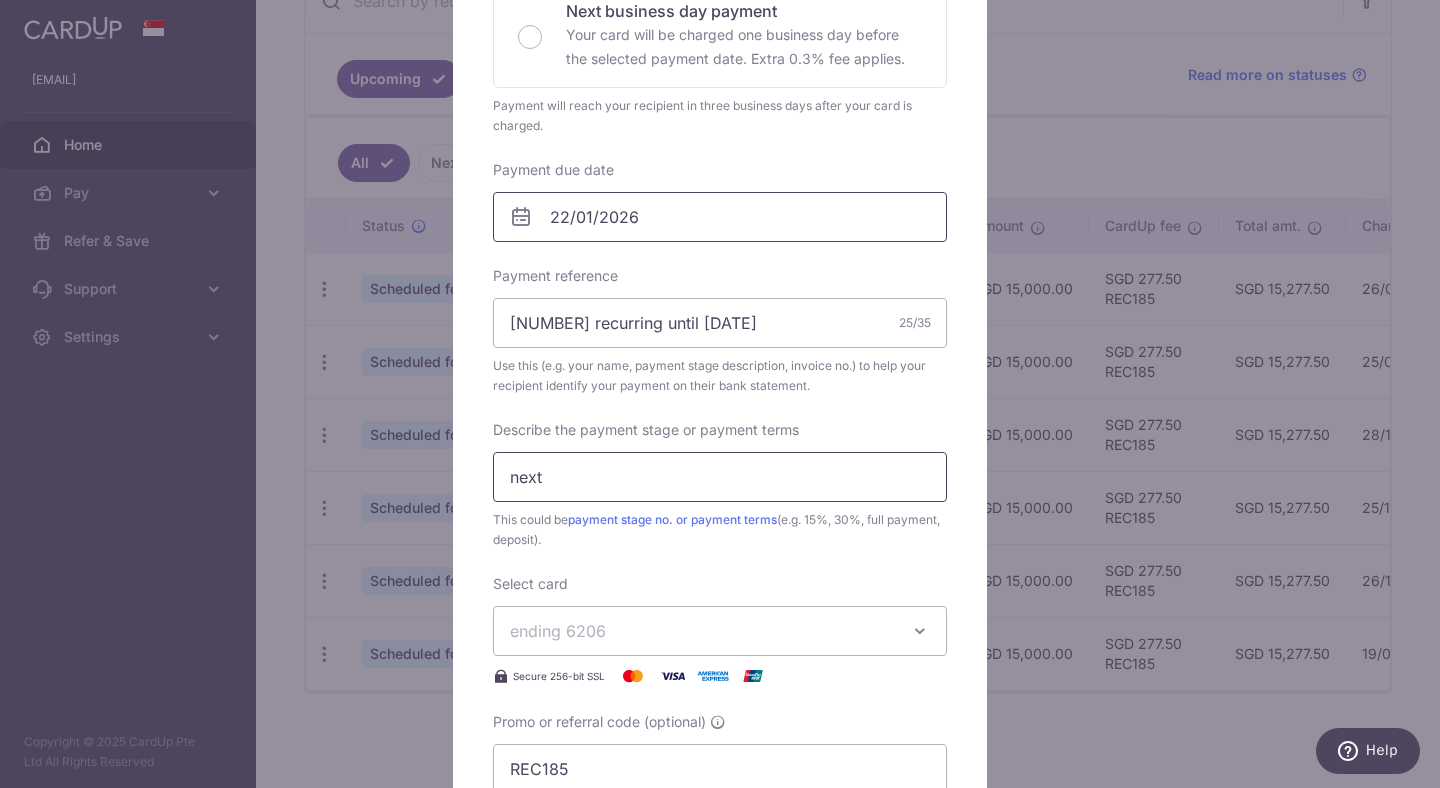 type on "next" 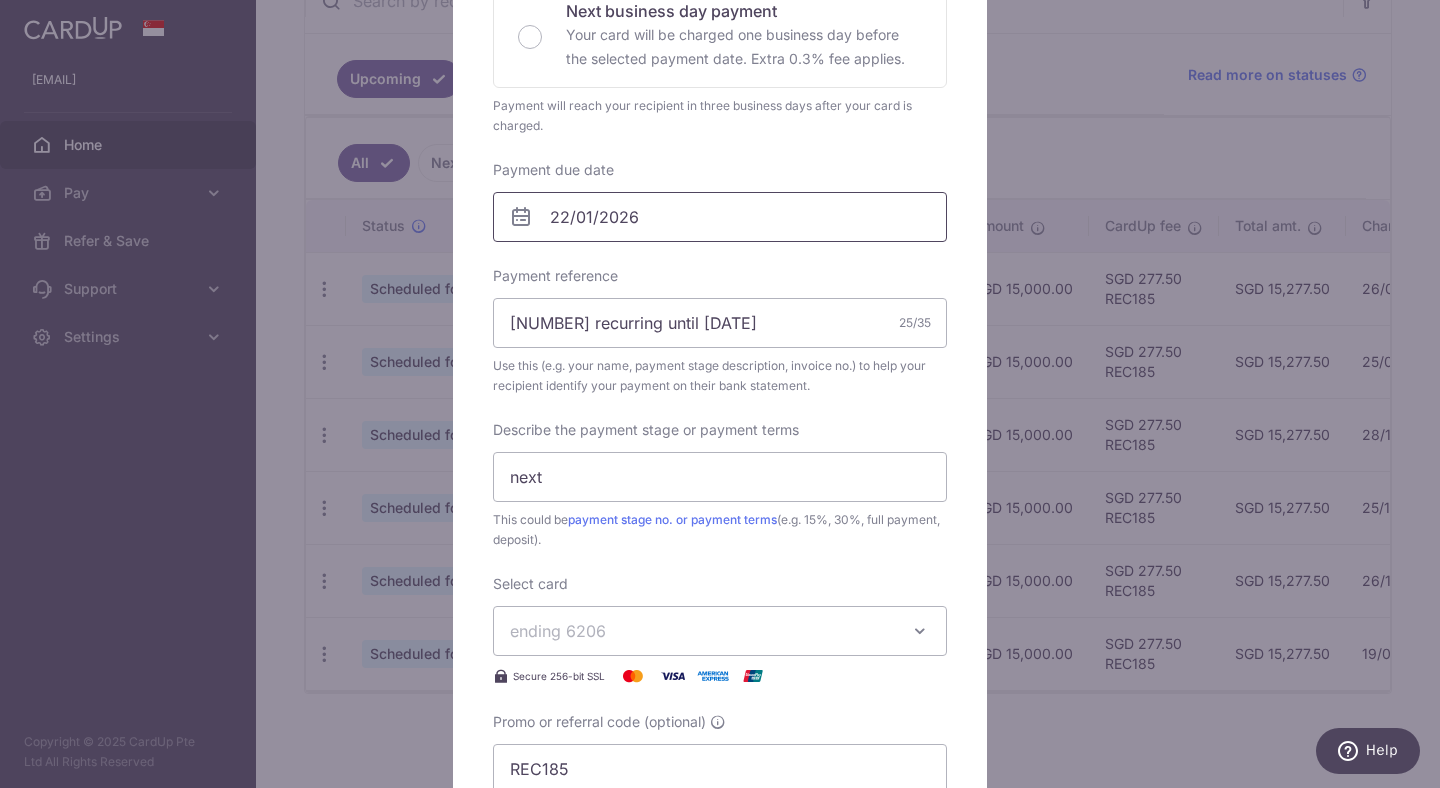 click on "22/01/2026" at bounding box center (720, 217) 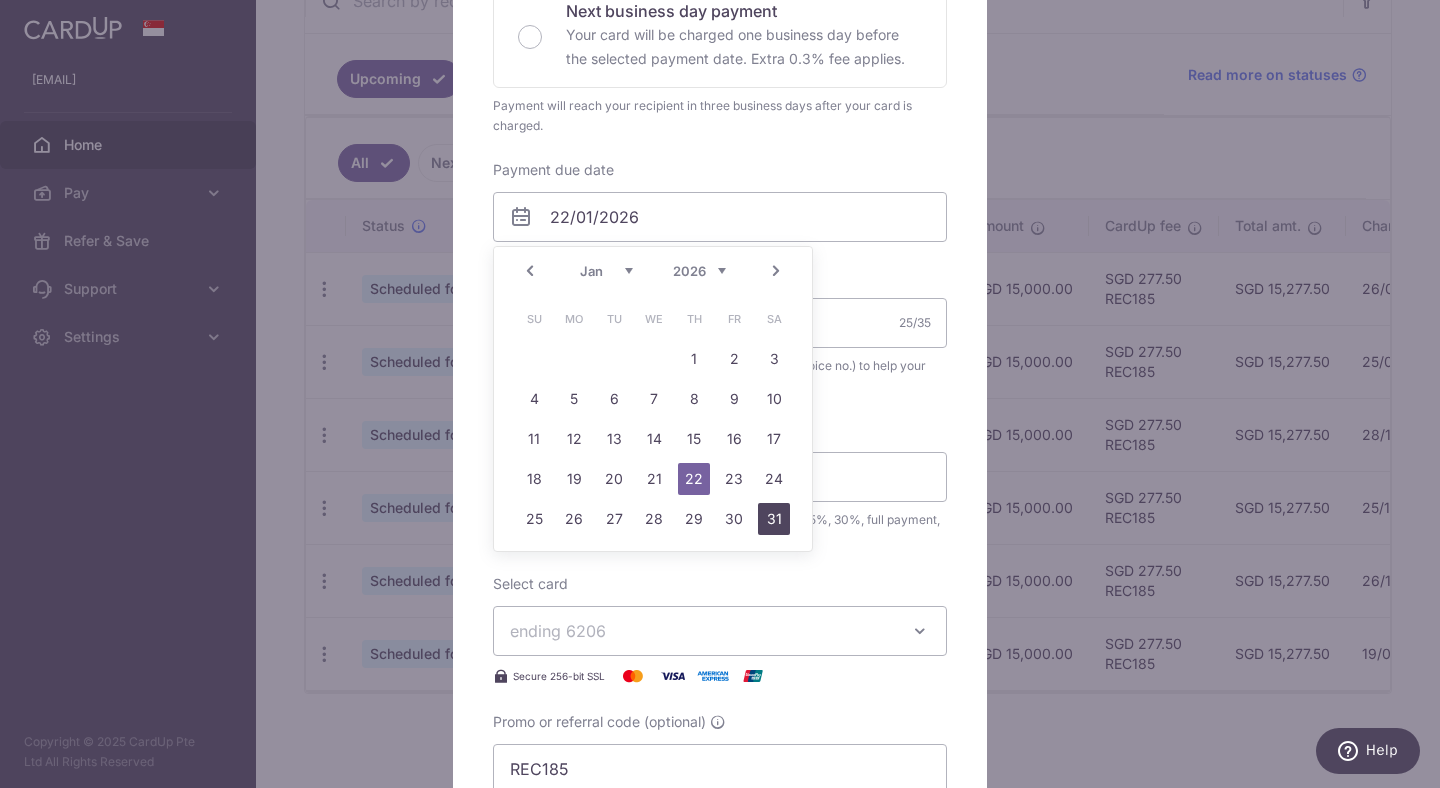 click on "31" at bounding box center [774, 519] 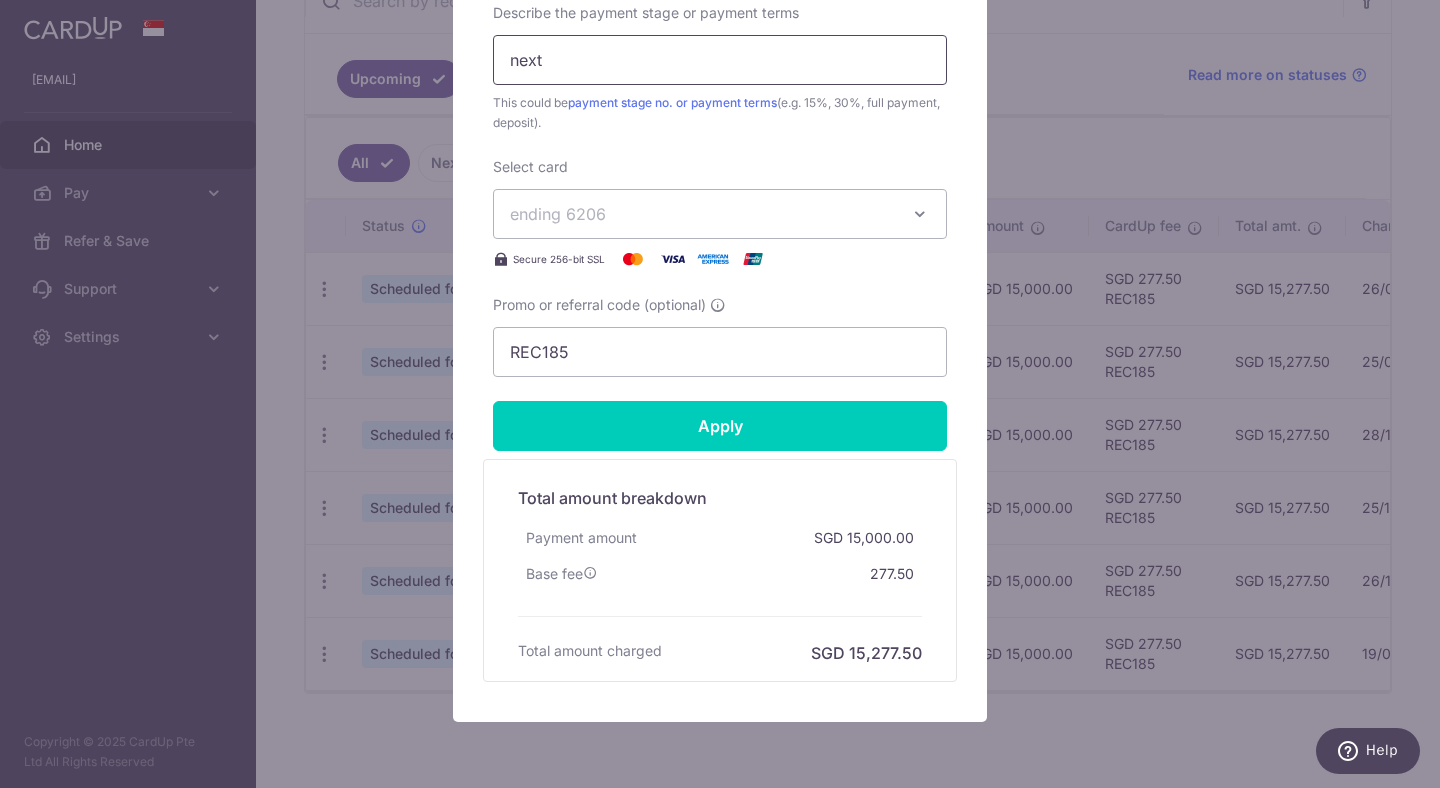 scroll, scrollTop: 1015, scrollLeft: 0, axis: vertical 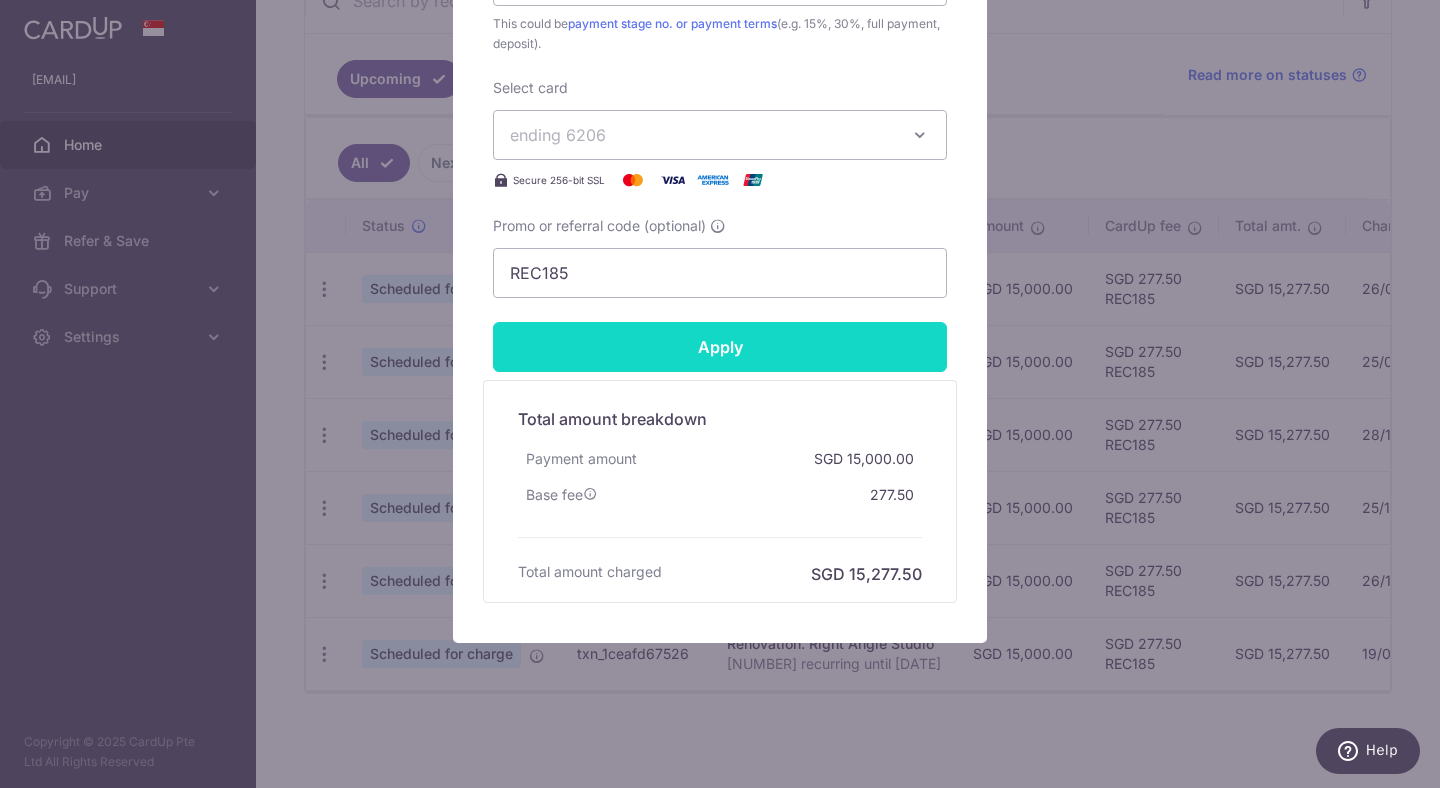 click on "Apply" at bounding box center [720, 347] 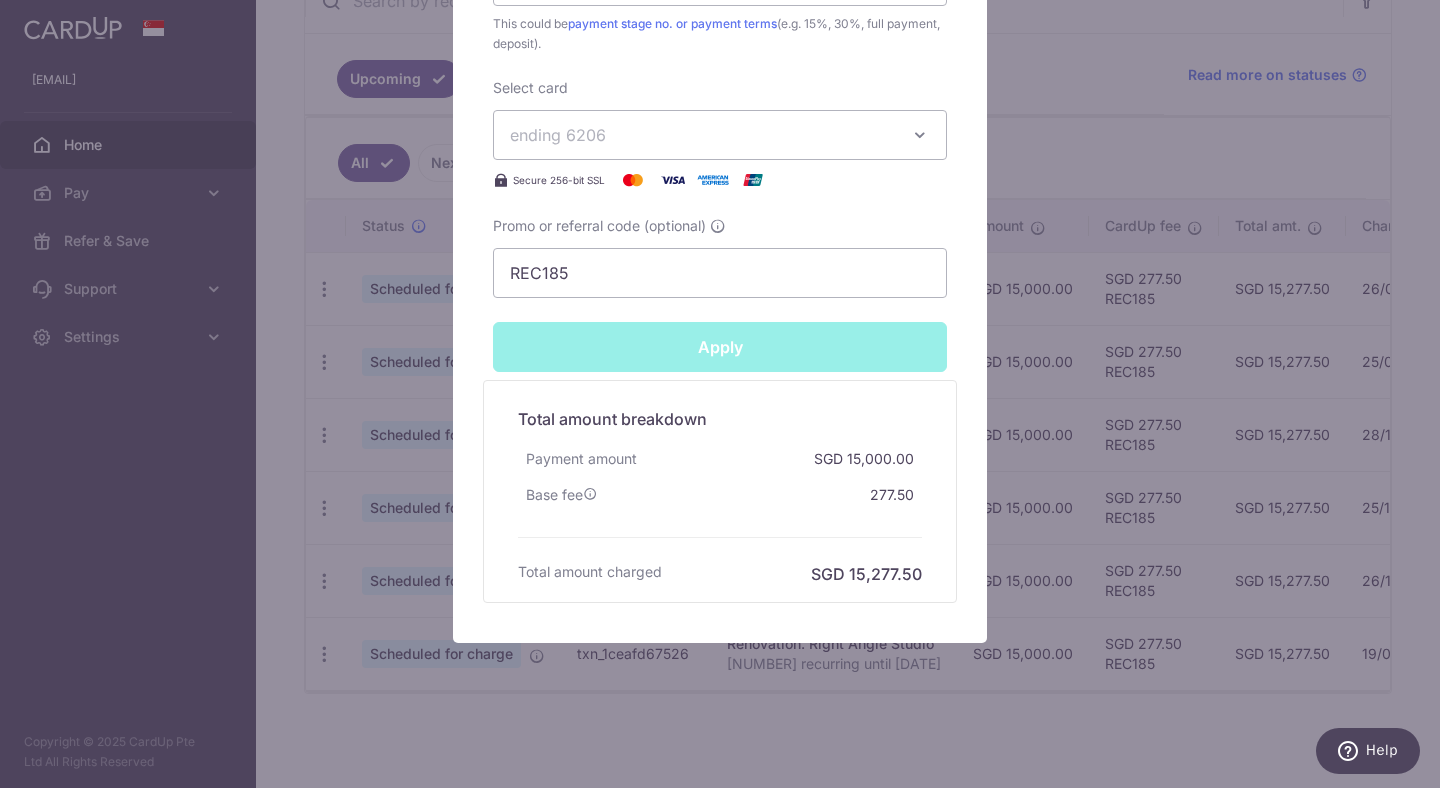 type on "Successfully Applied" 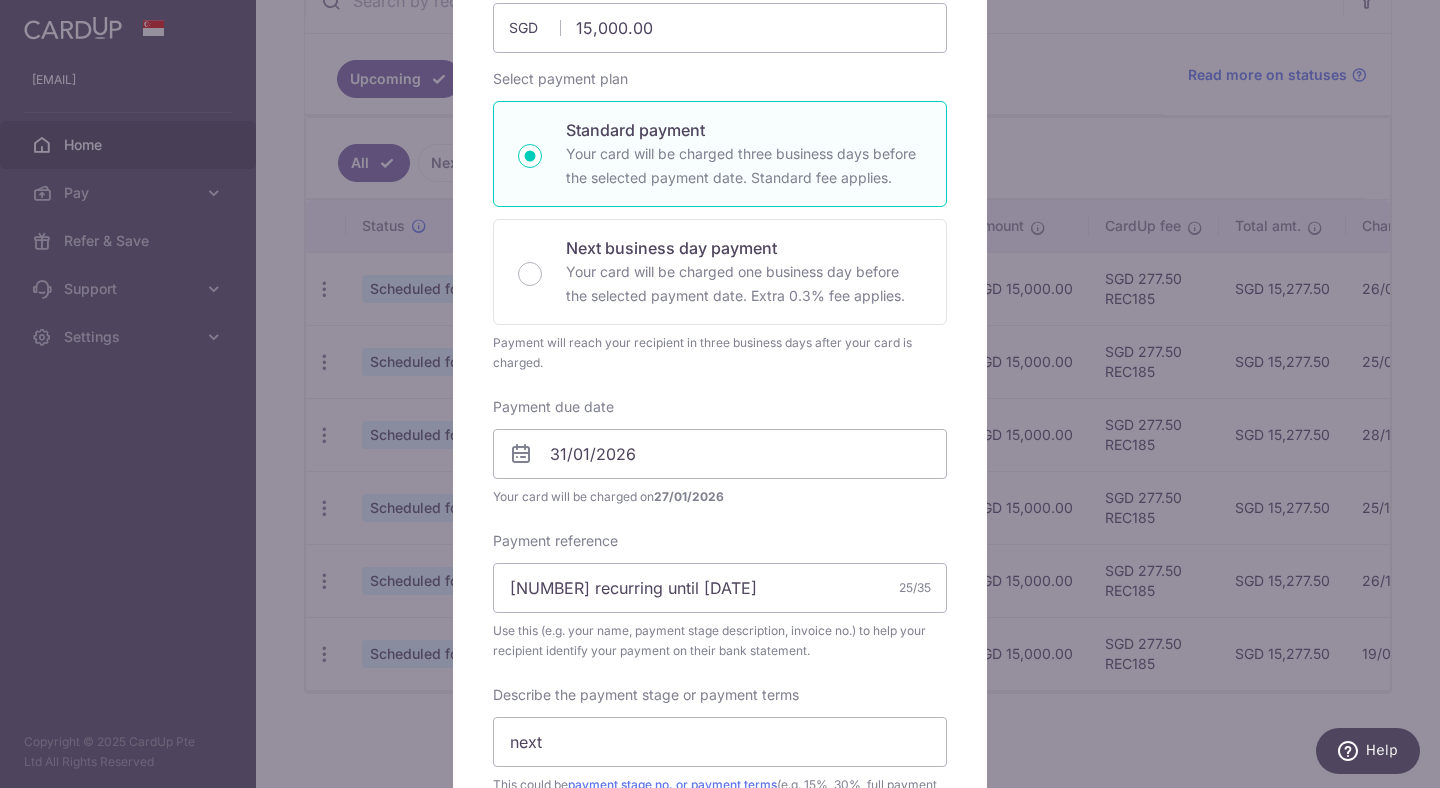 scroll, scrollTop: 0, scrollLeft: 0, axis: both 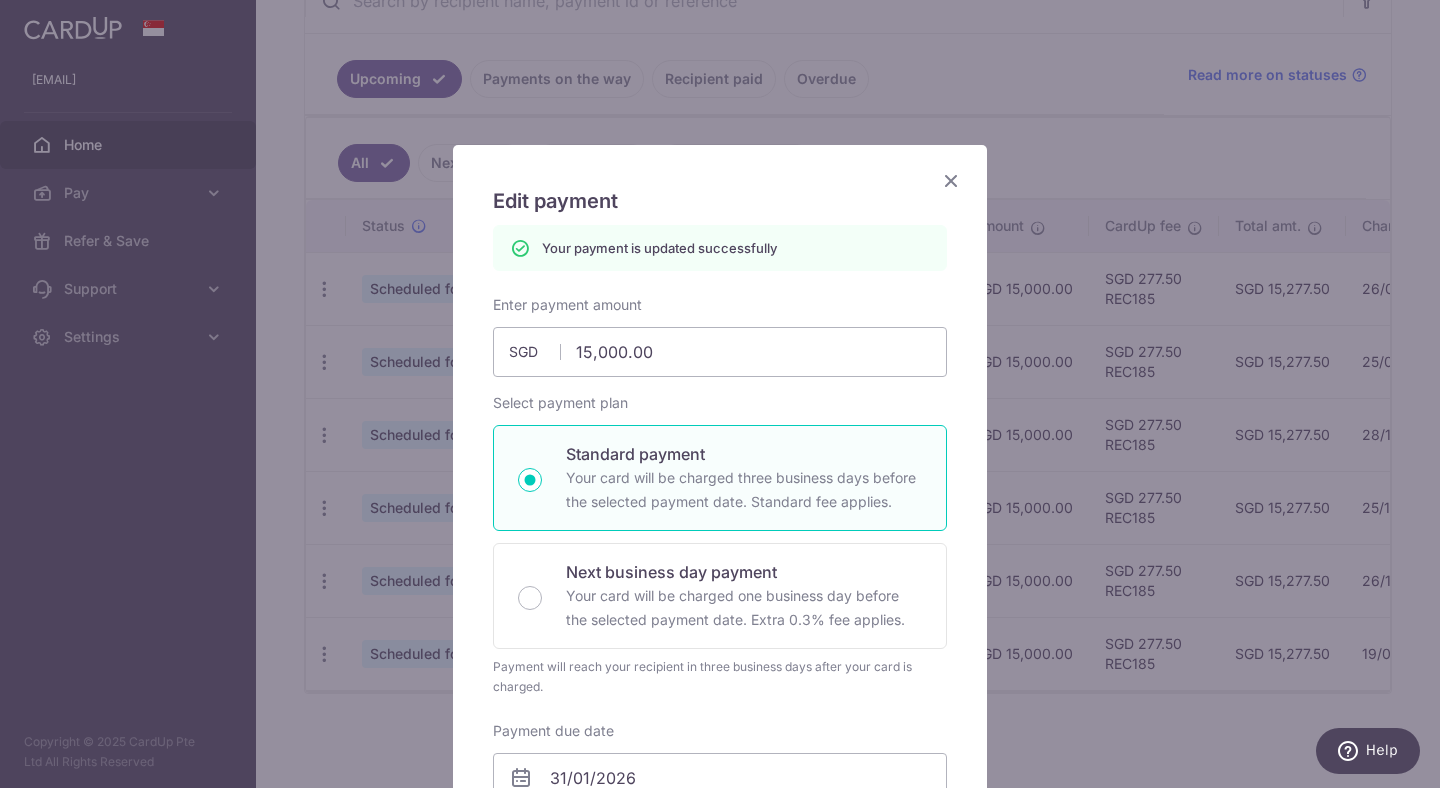 click at bounding box center [951, 180] 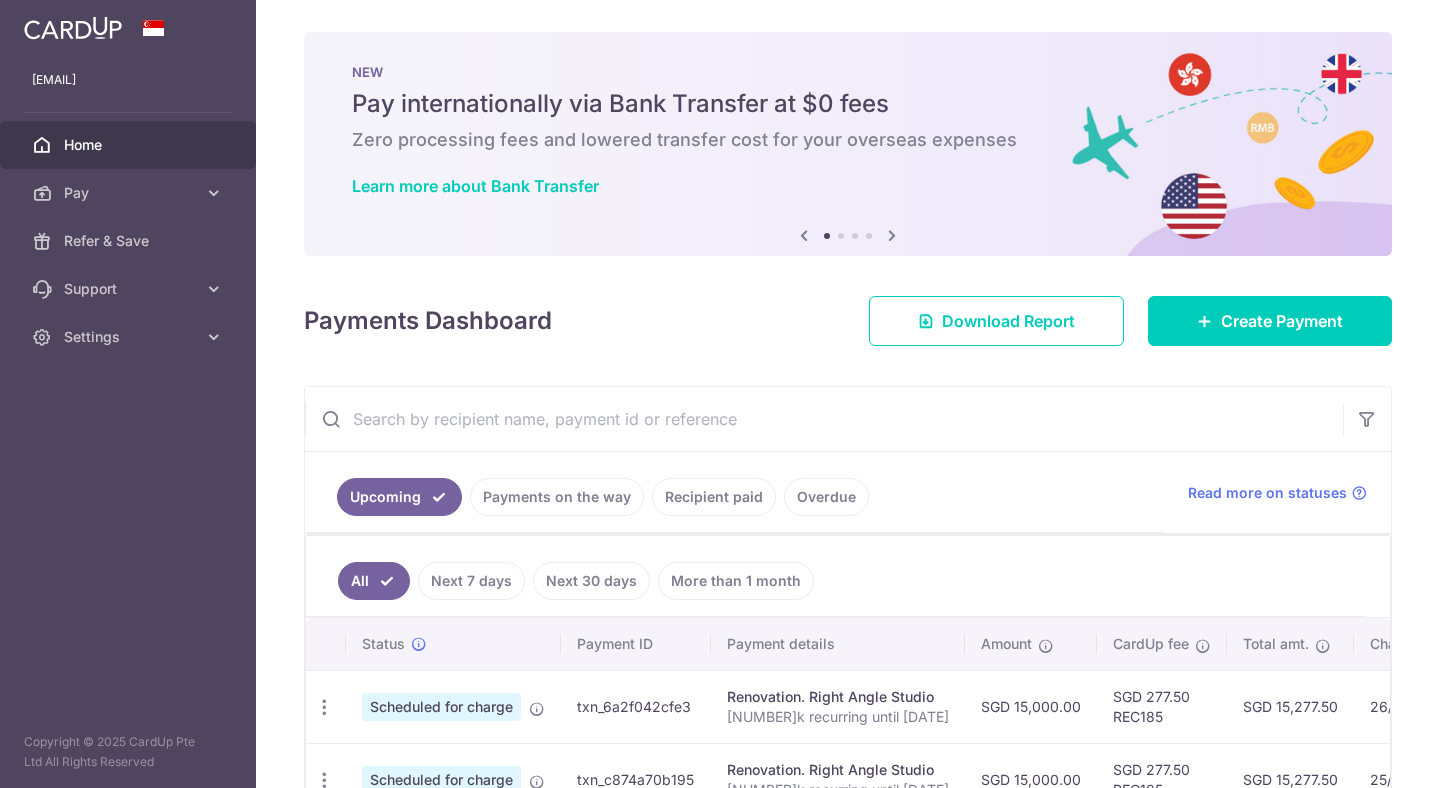 scroll, scrollTop: 0, scrollLeft: 0, axis: both 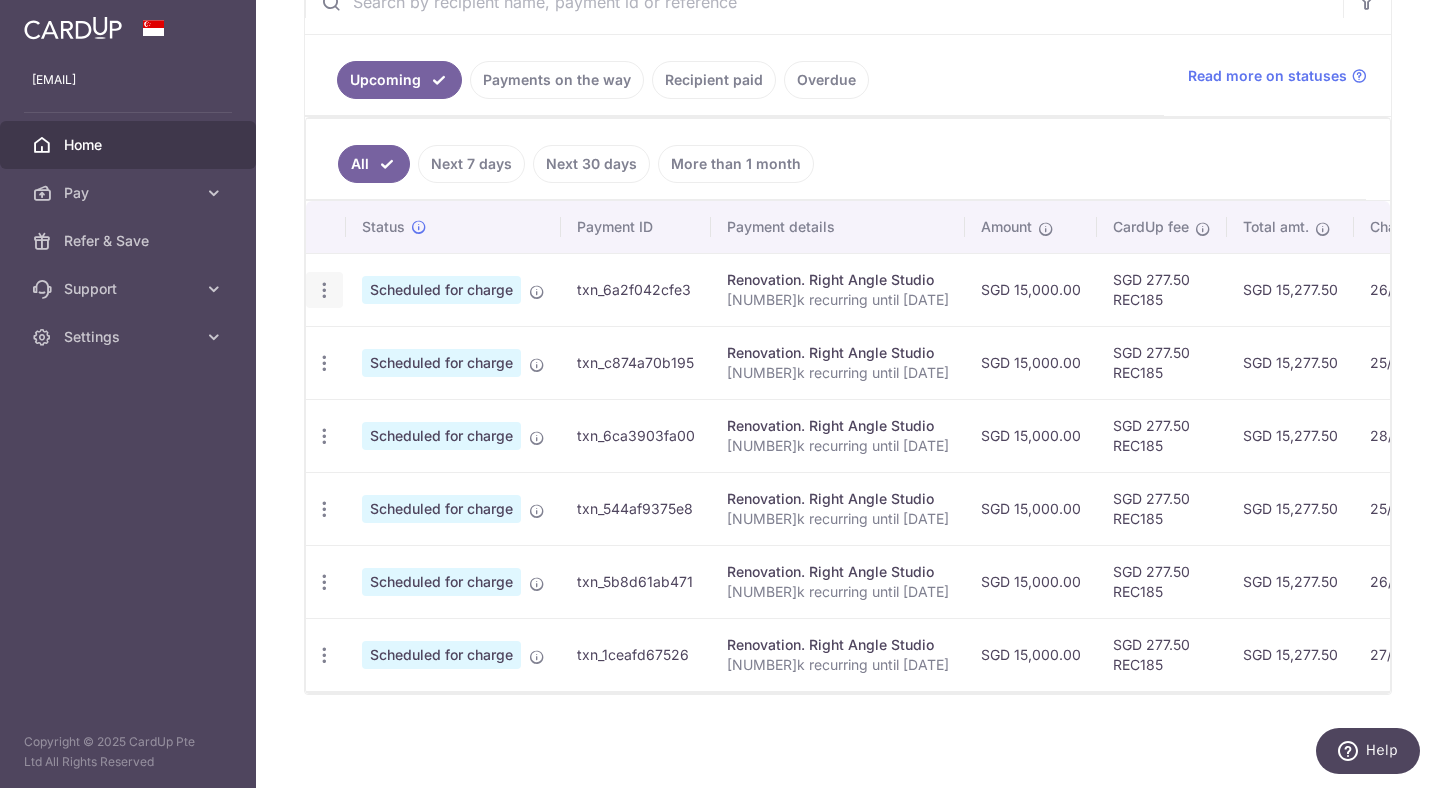click at bounding box center (324, 290) 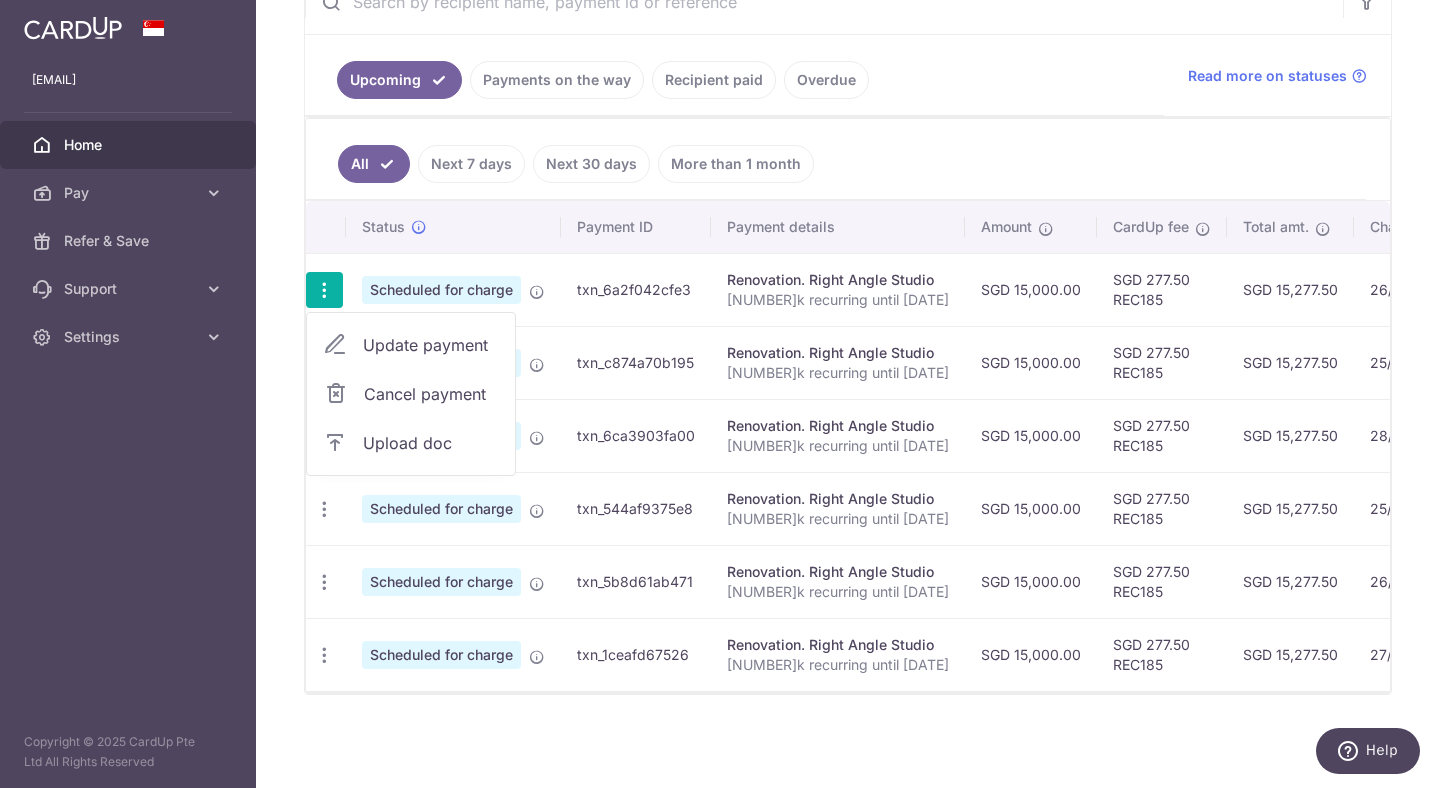 click on "Update payment" at bounding box center [431, 345] 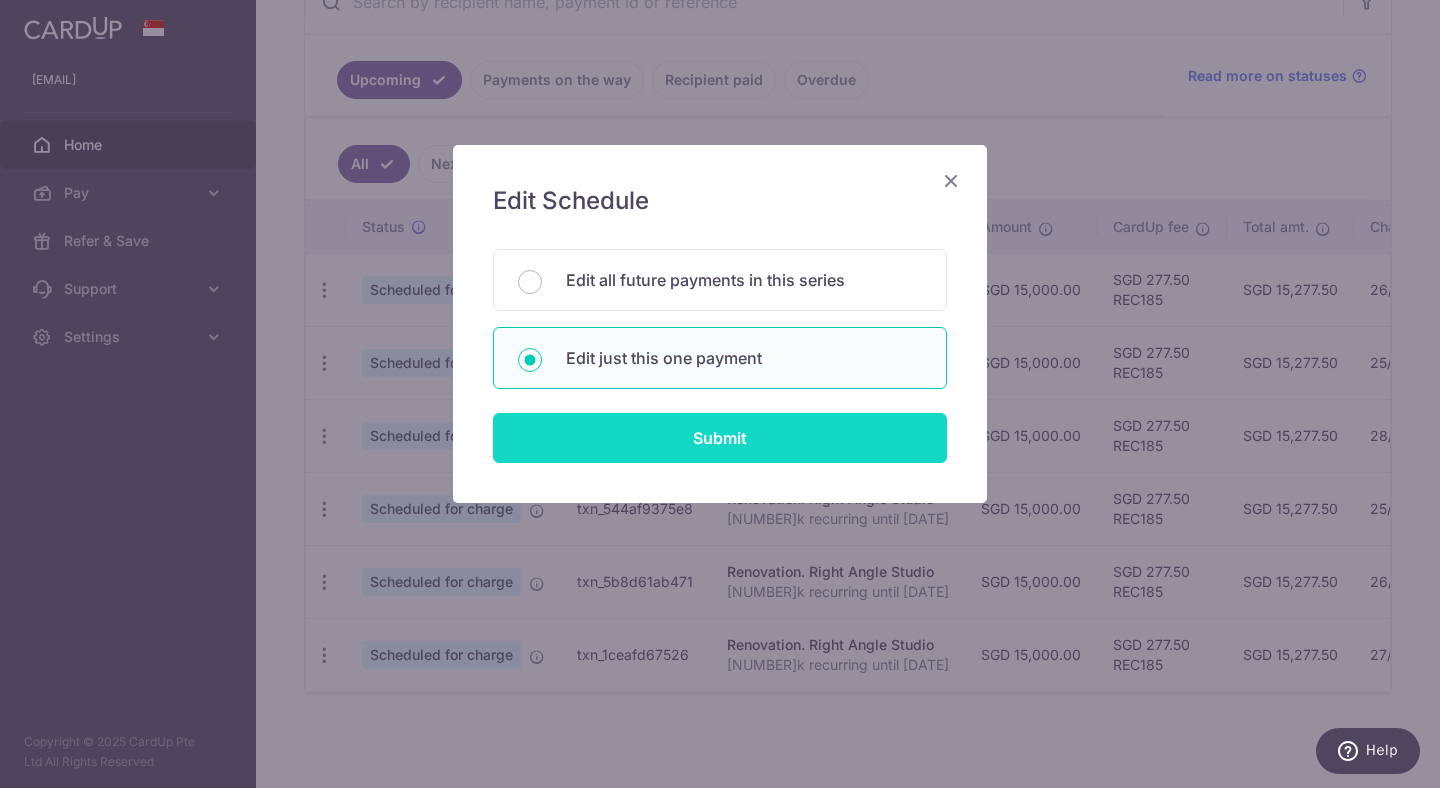 click on "Submit" at bounding box center [720, 438] 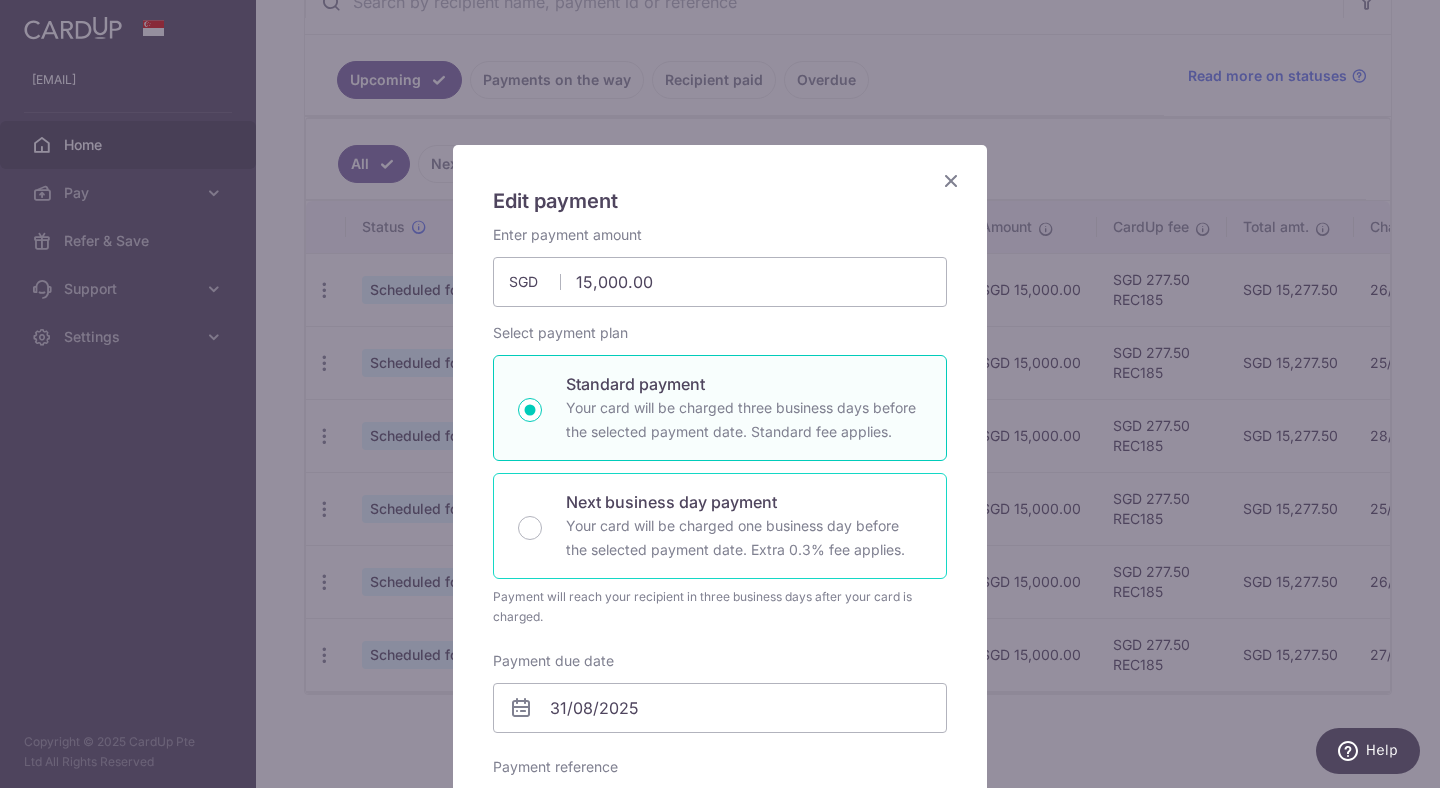 type on "REC185" 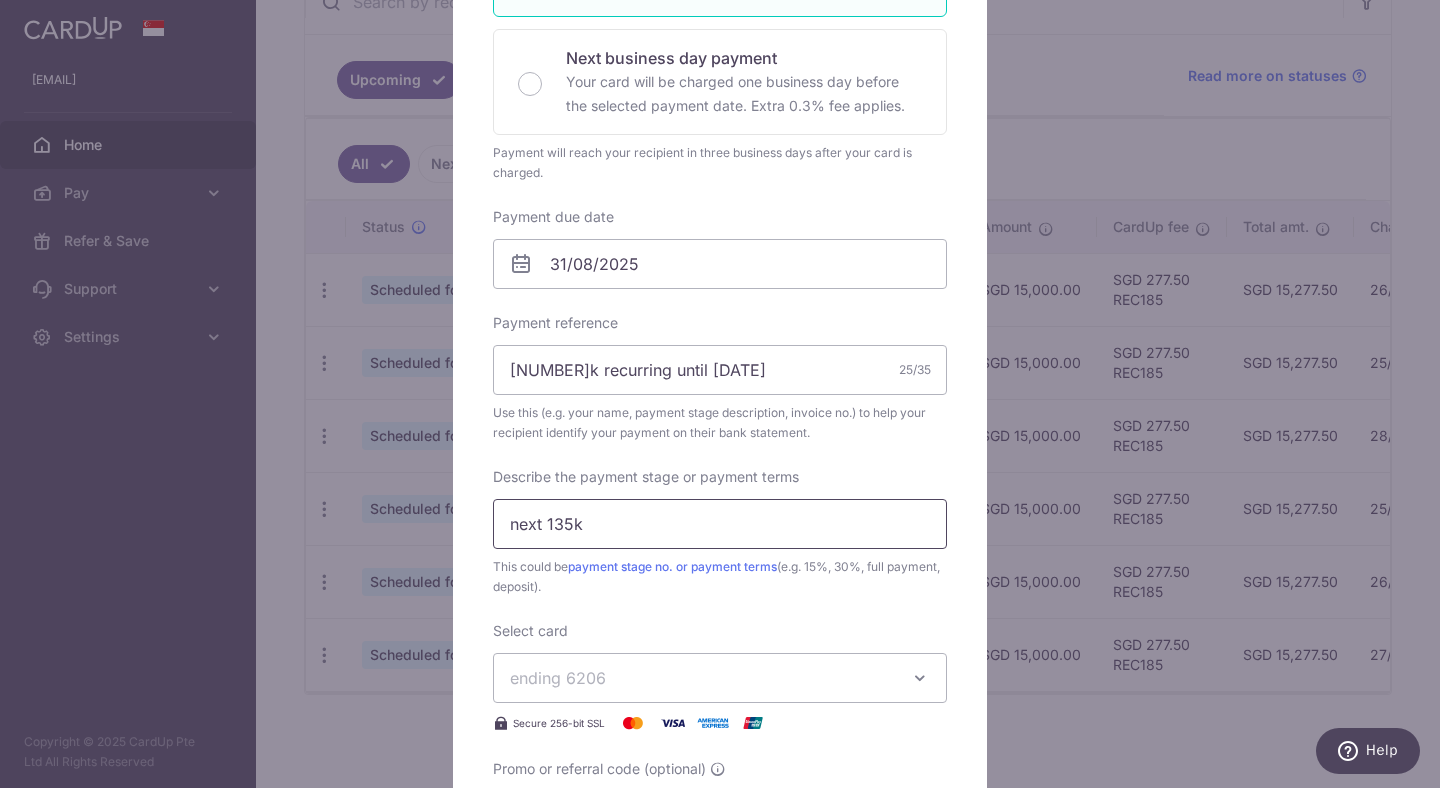 scroll, scrollTop: 441, scrollLeft: 0, axis: vertical 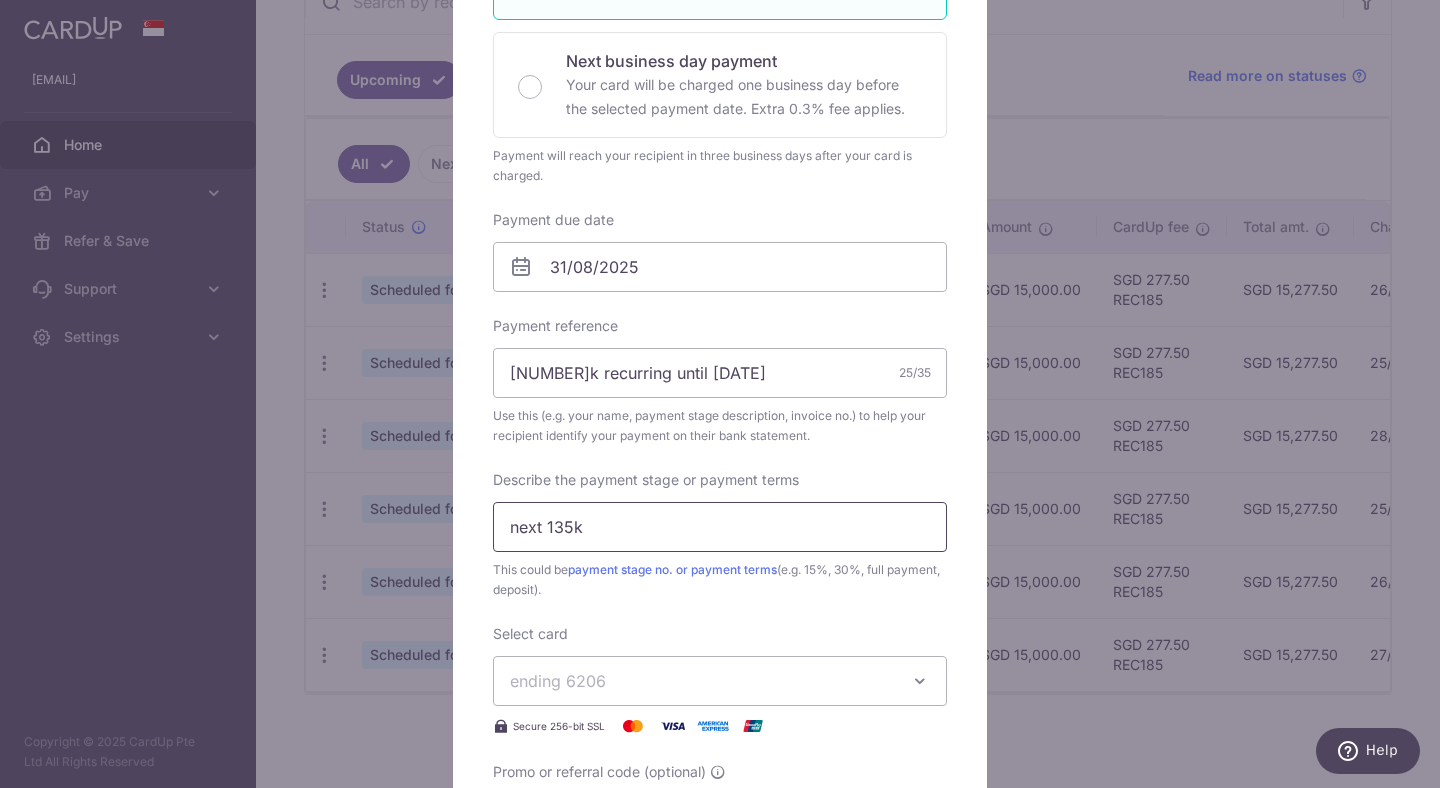 click on "next 135k" at bounding box center (720, 527) 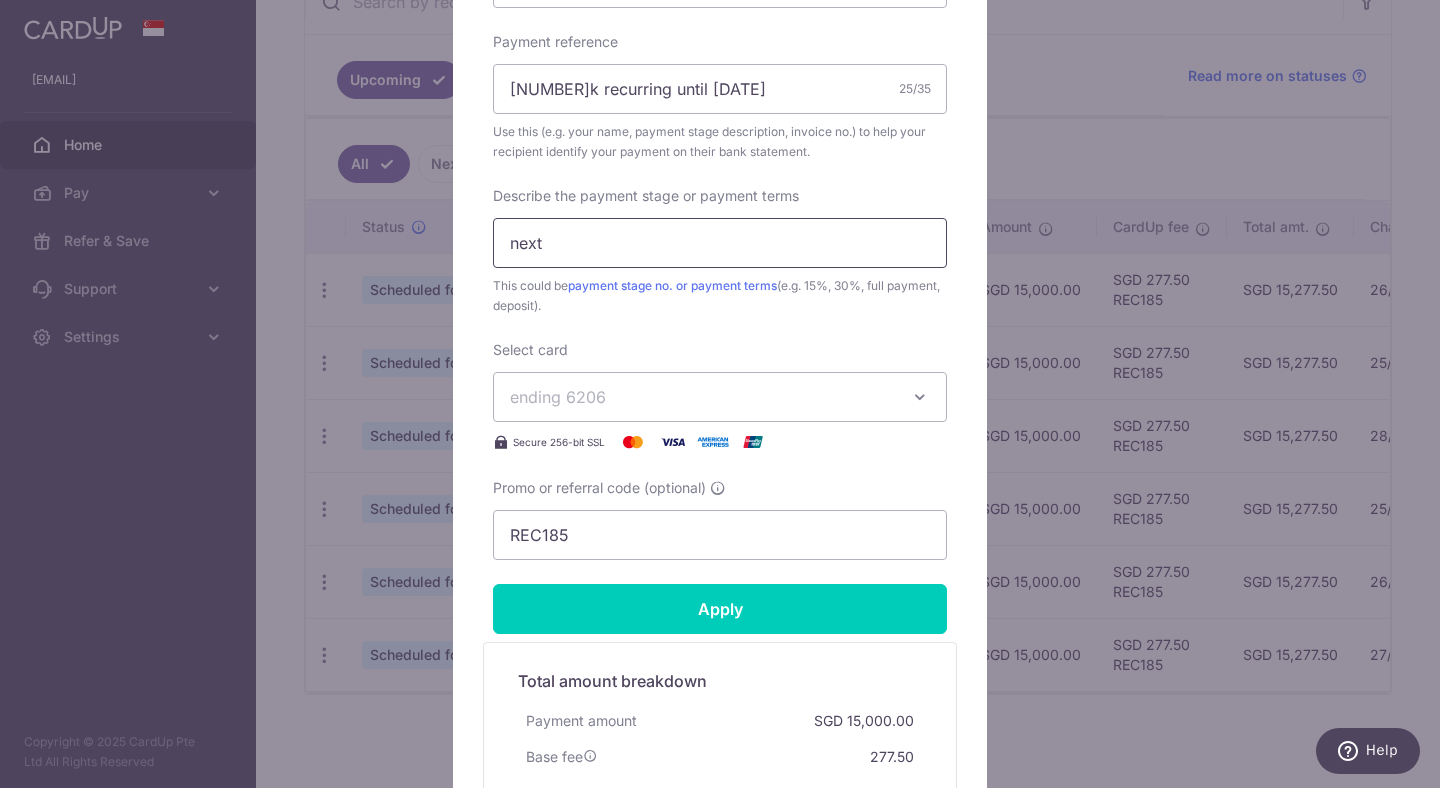 scroll, scrollTop: 987, scrollLeft: 0, axis: vertical 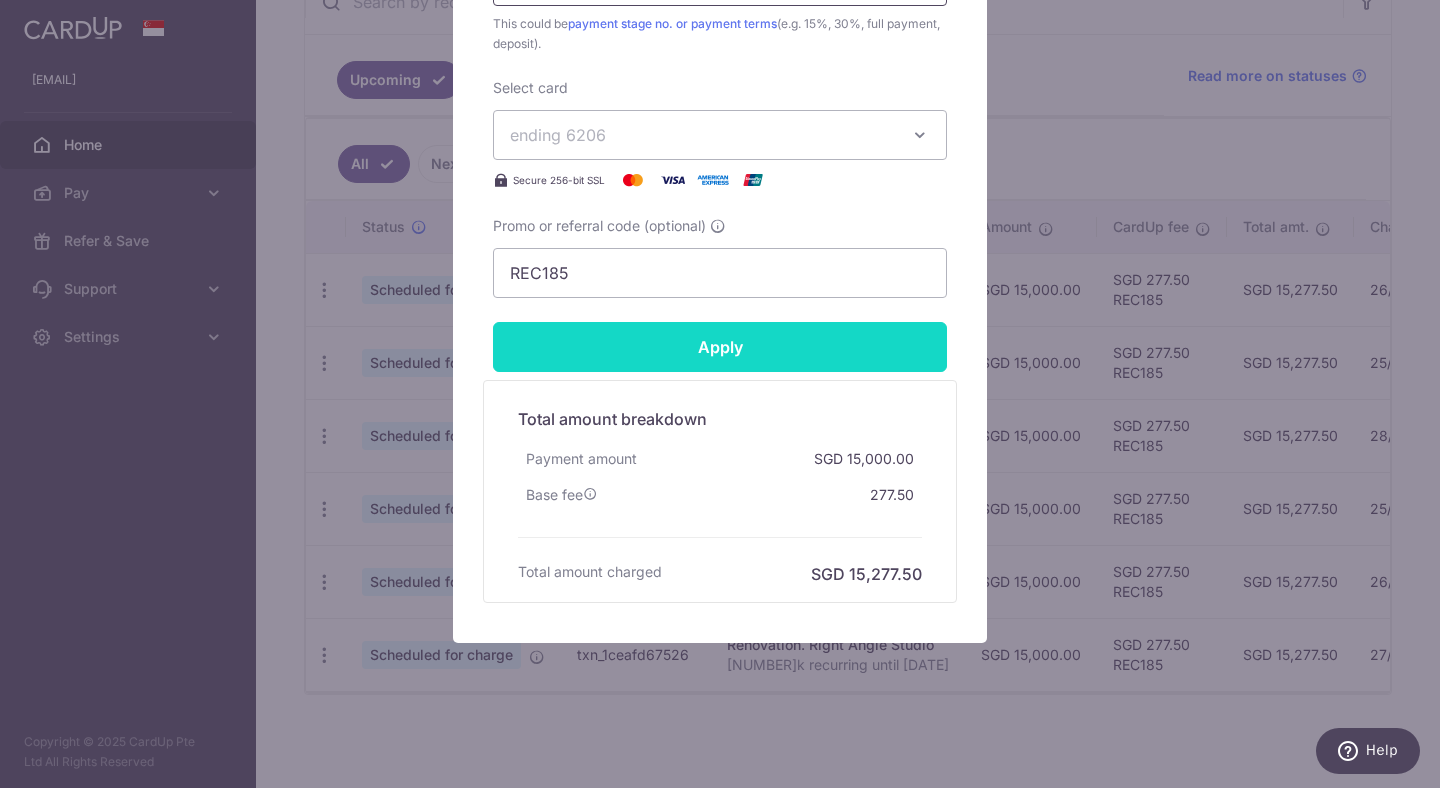 type on "next" 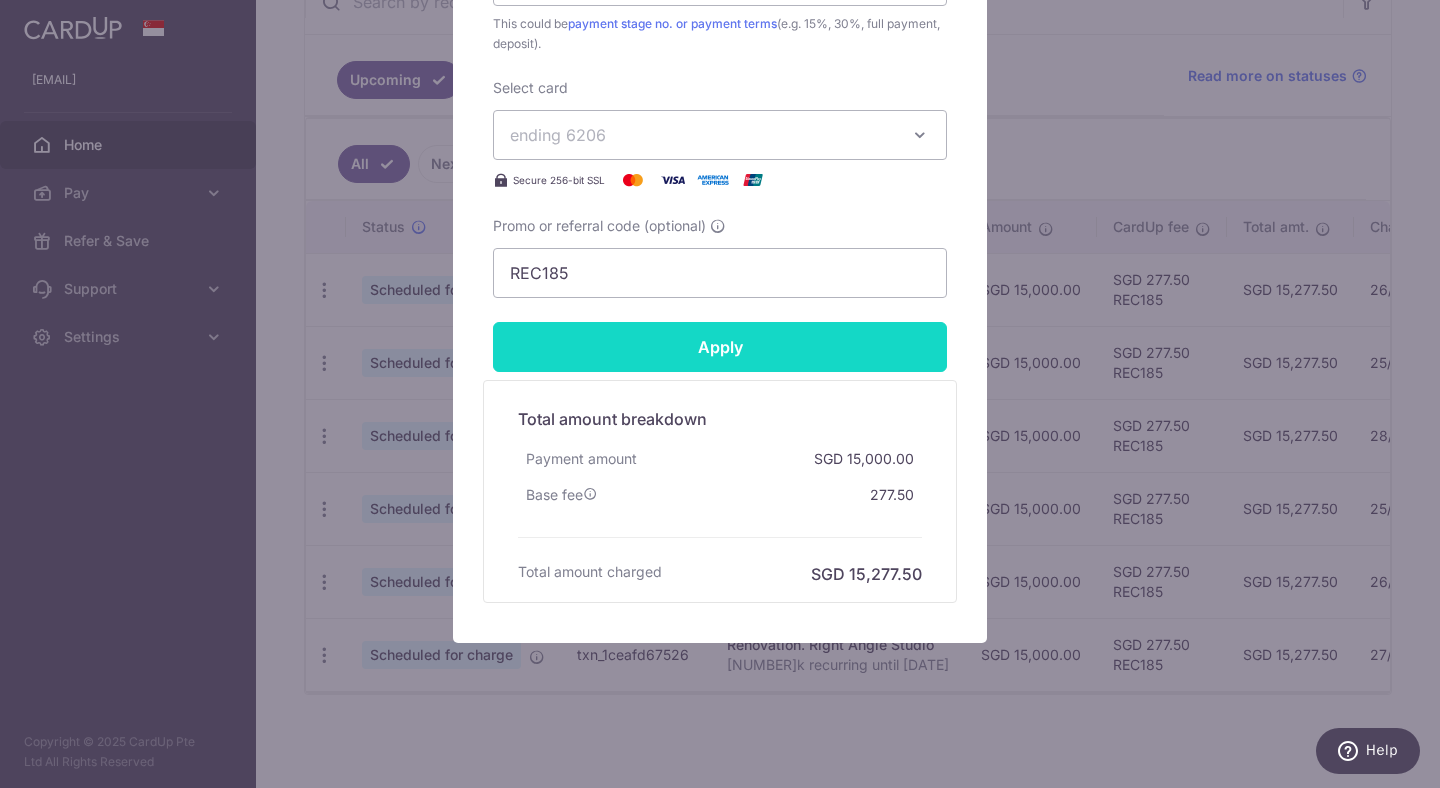 click on "Apply" at bounding box center [720, 347] 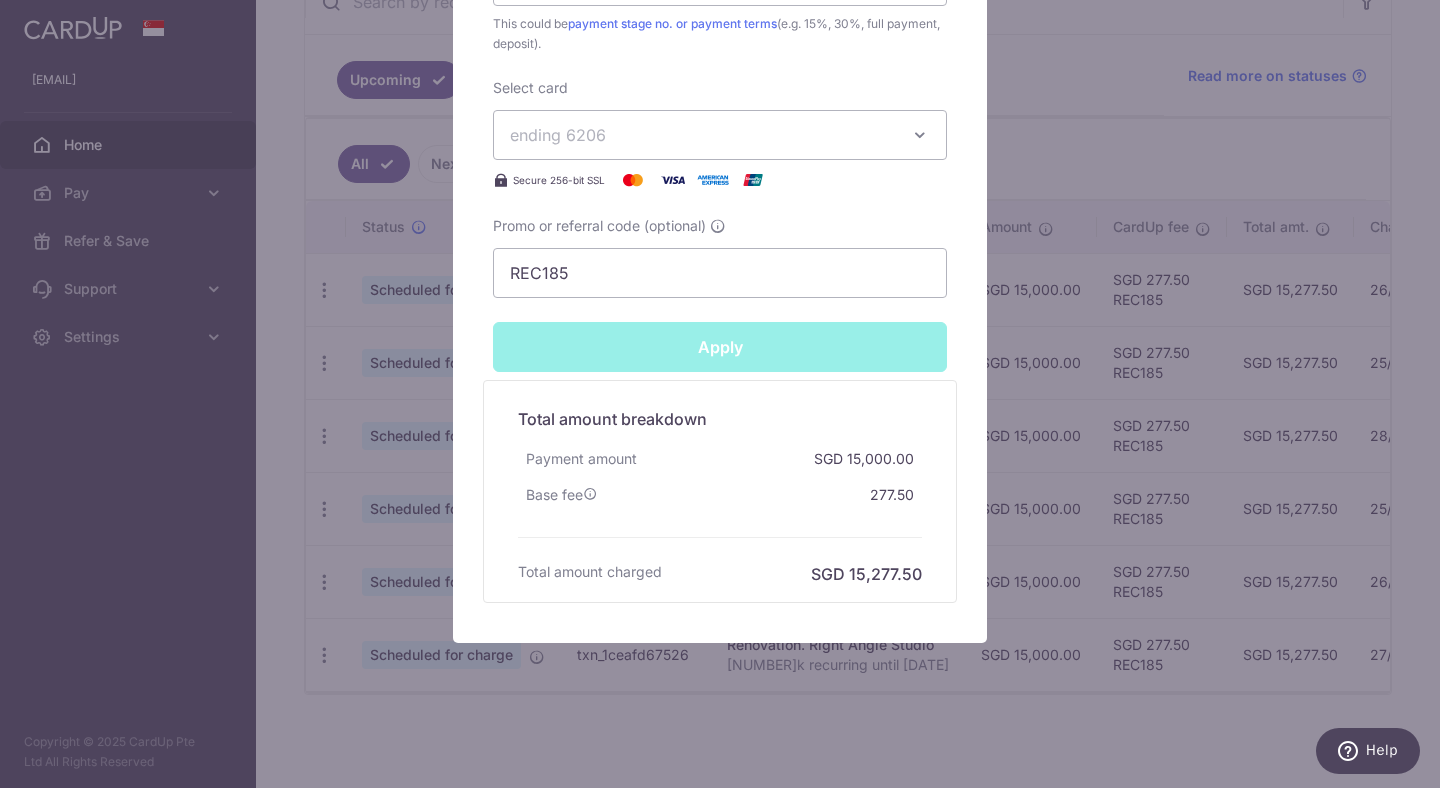 type on "Successfully Applied" 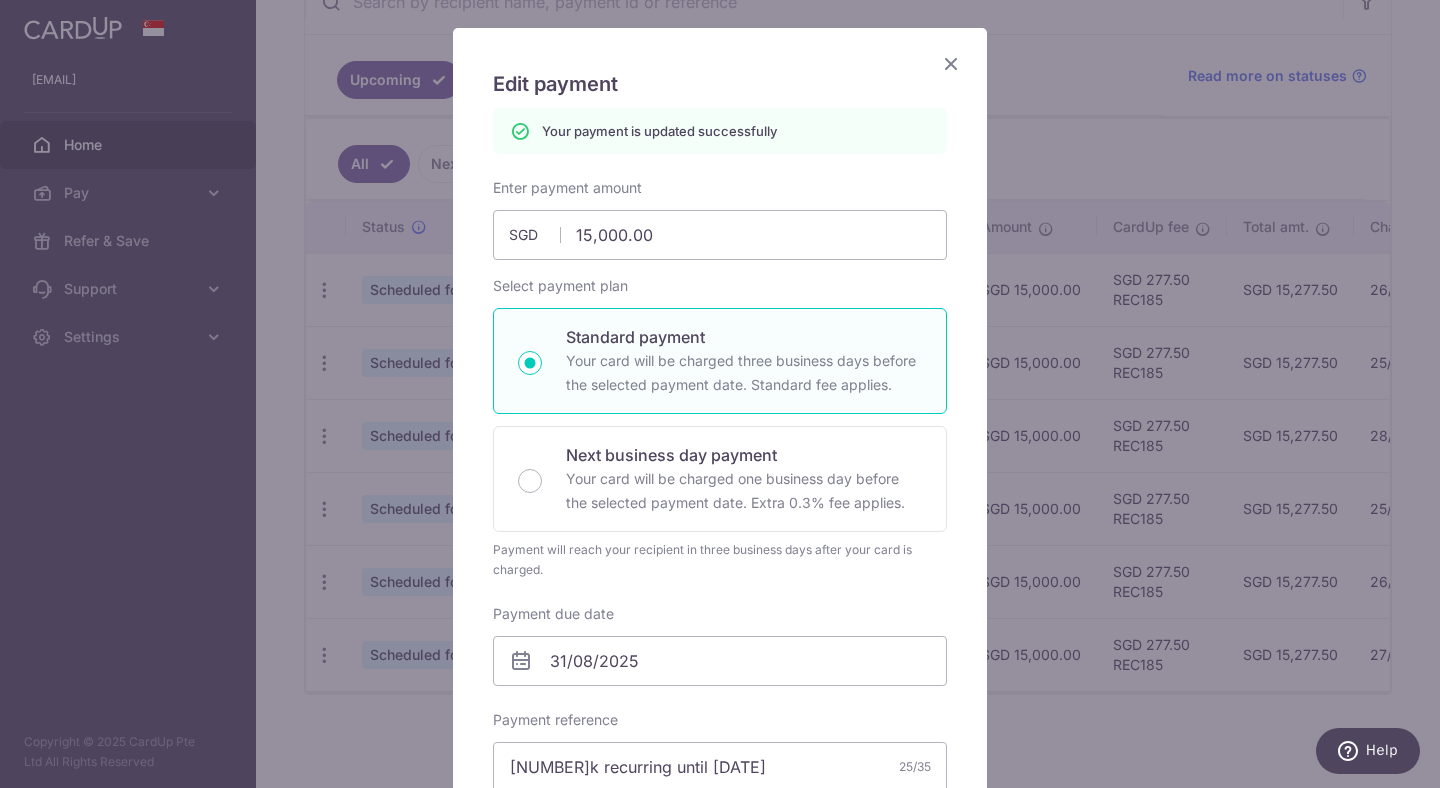 scroll, scrollTop: 116, scrollLeft: 0, axis: vertical 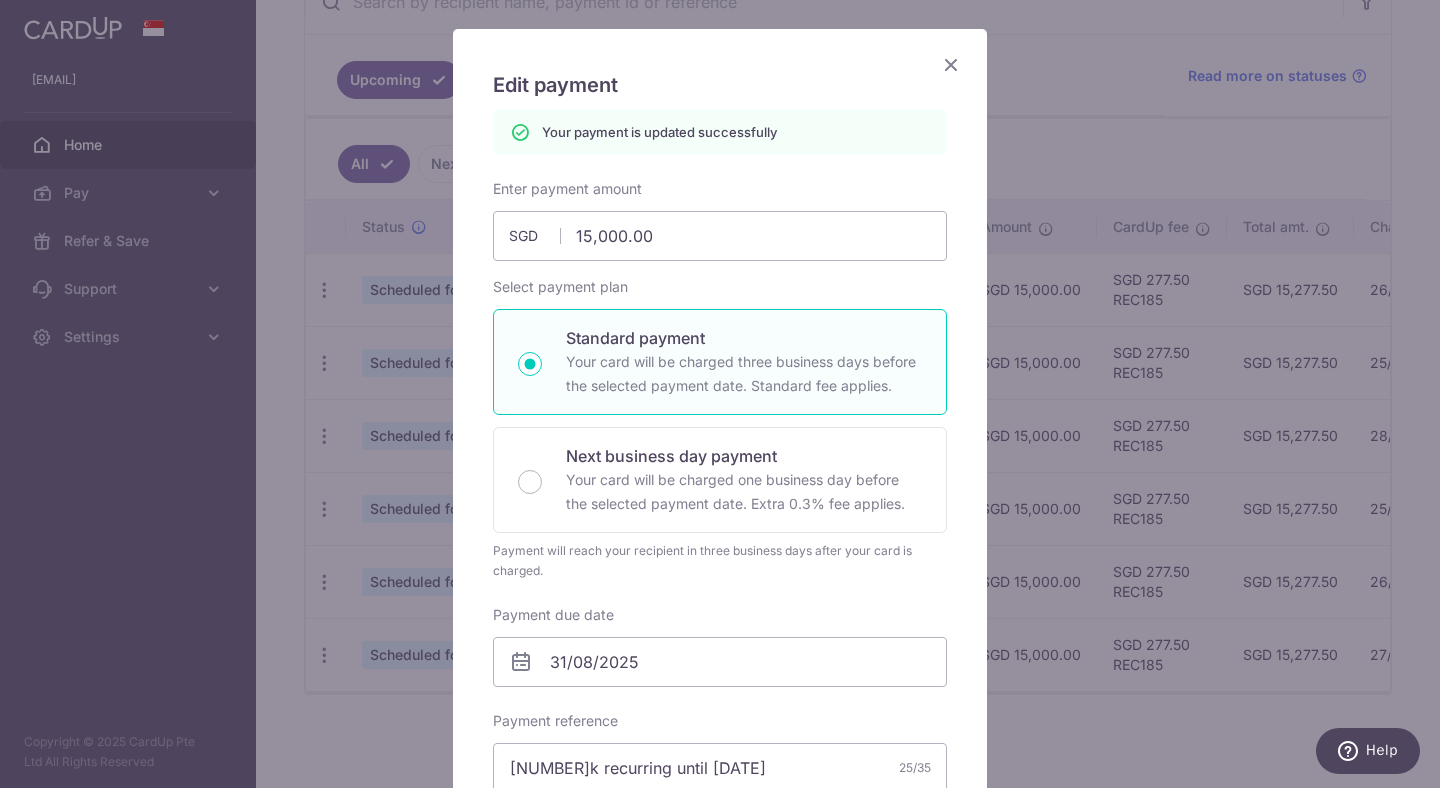 click at bounding box center (951, 64) 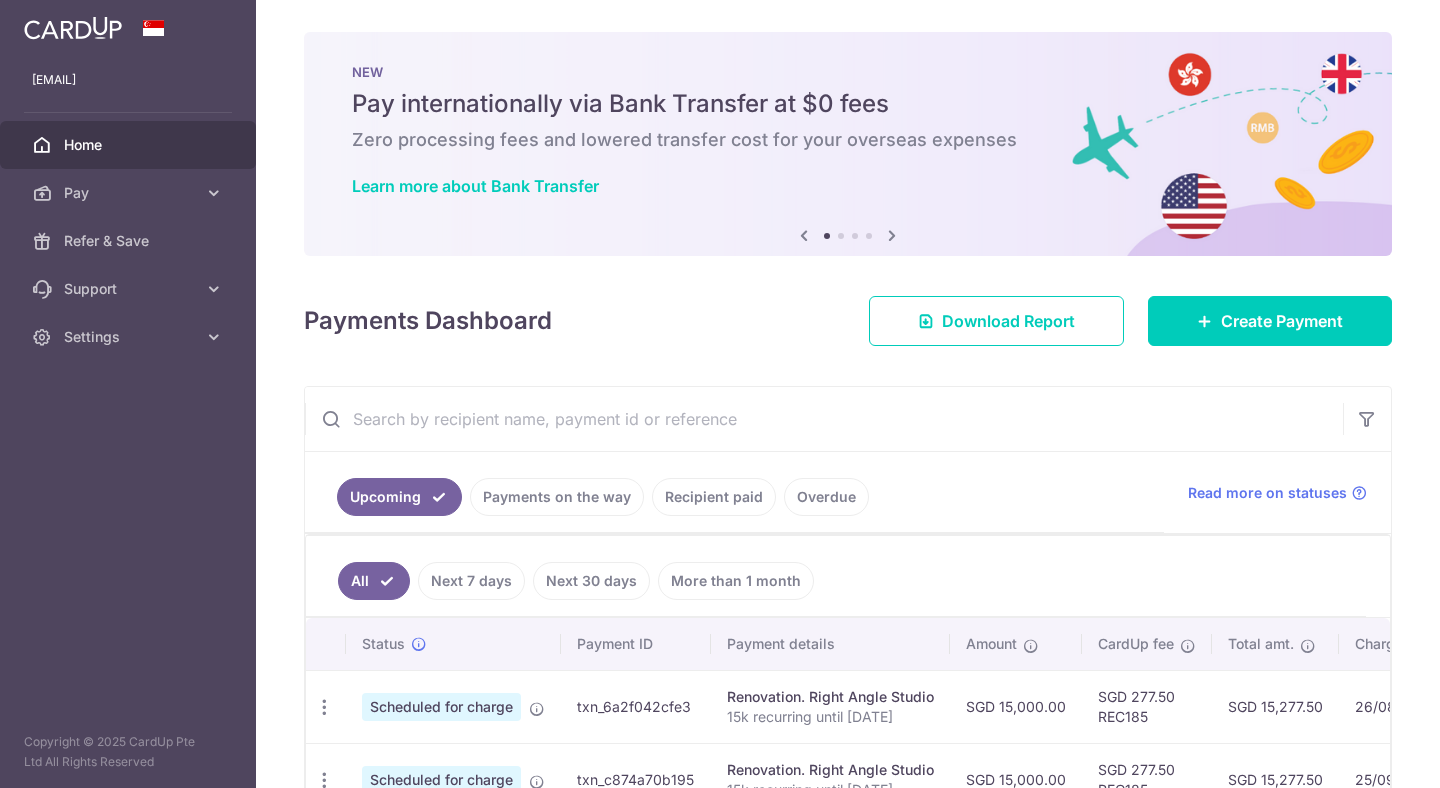 scroll, scrollTop: 0, scrollLeft: 0, axis: both 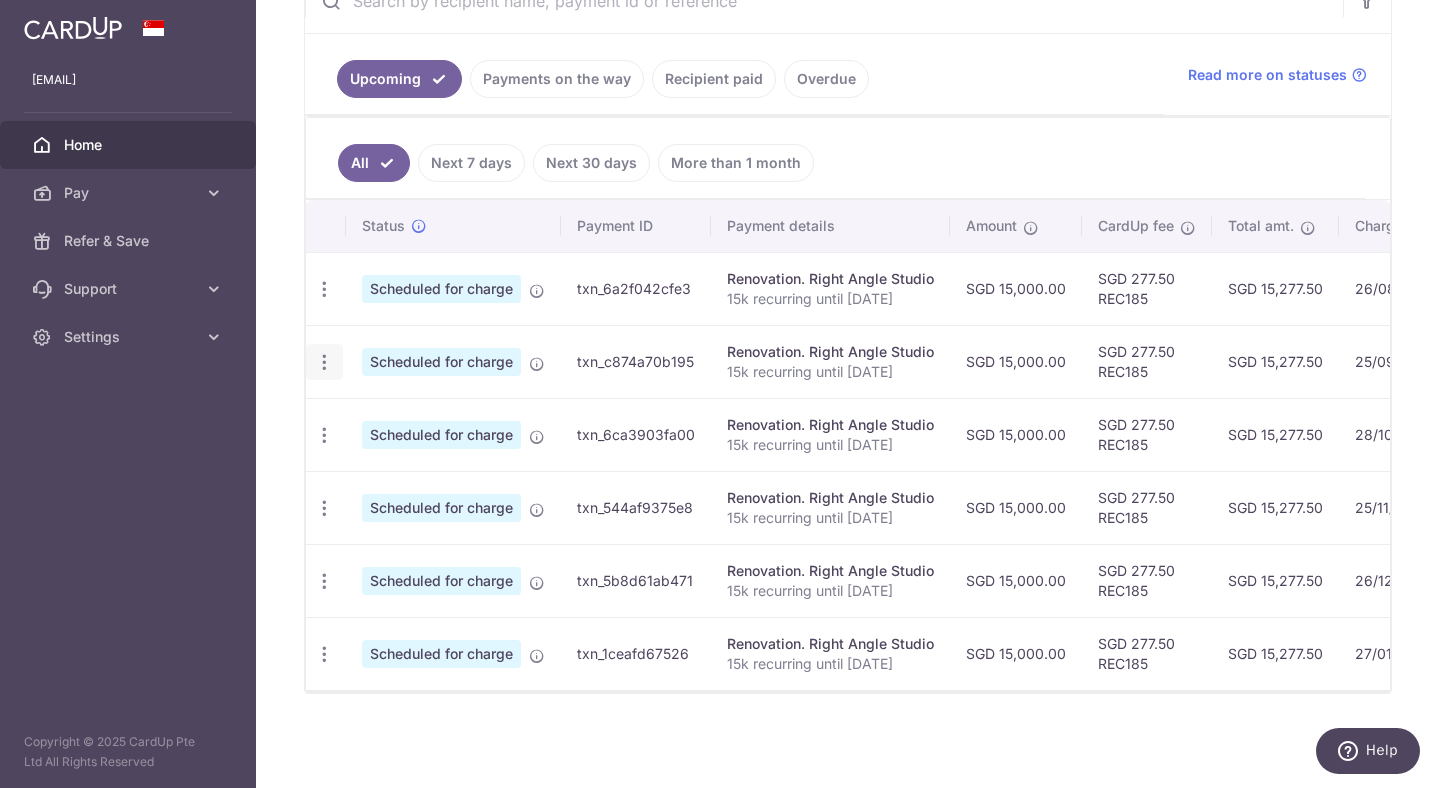 click at bounding box center (324, 289) 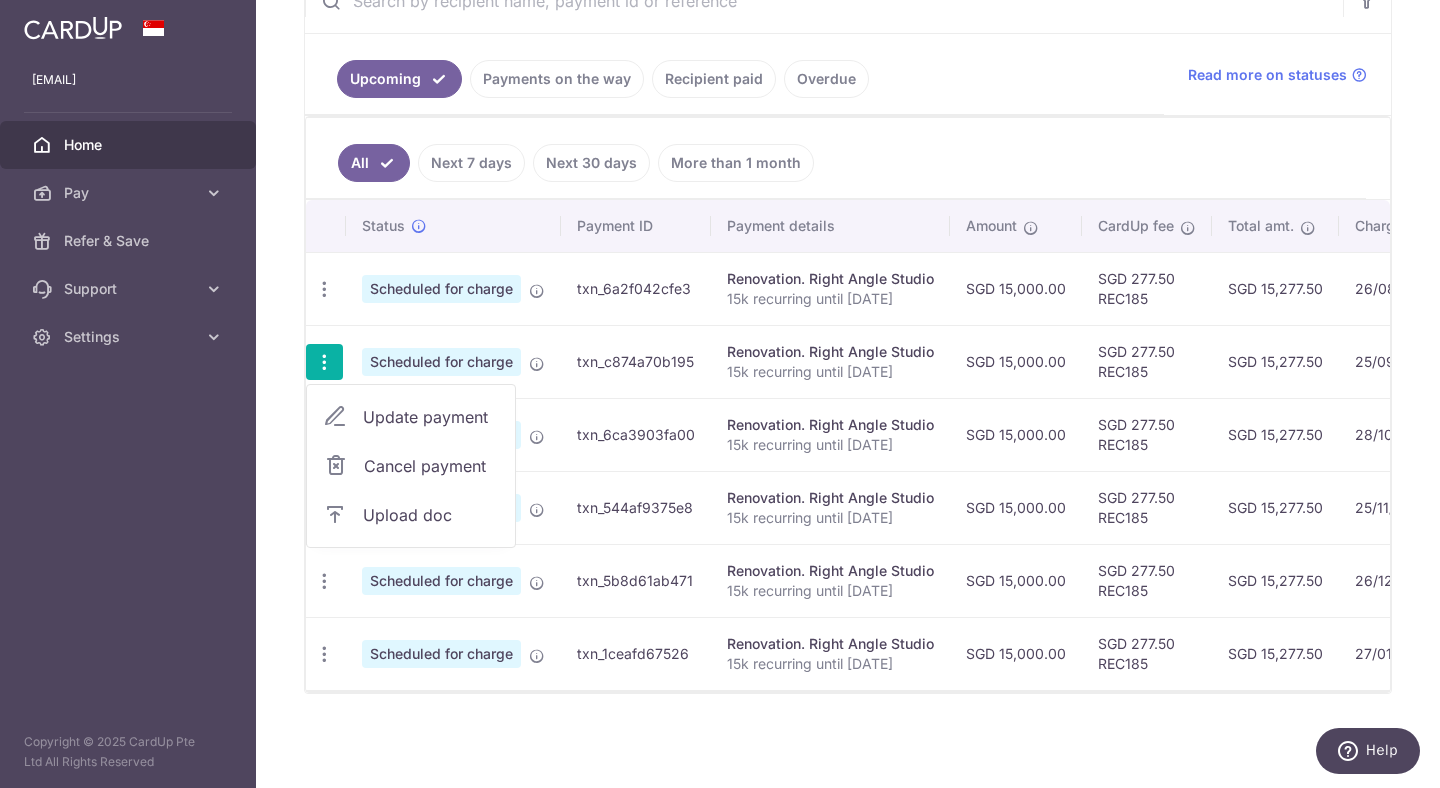 click on "Update payment" at bounding box center (431, 417) 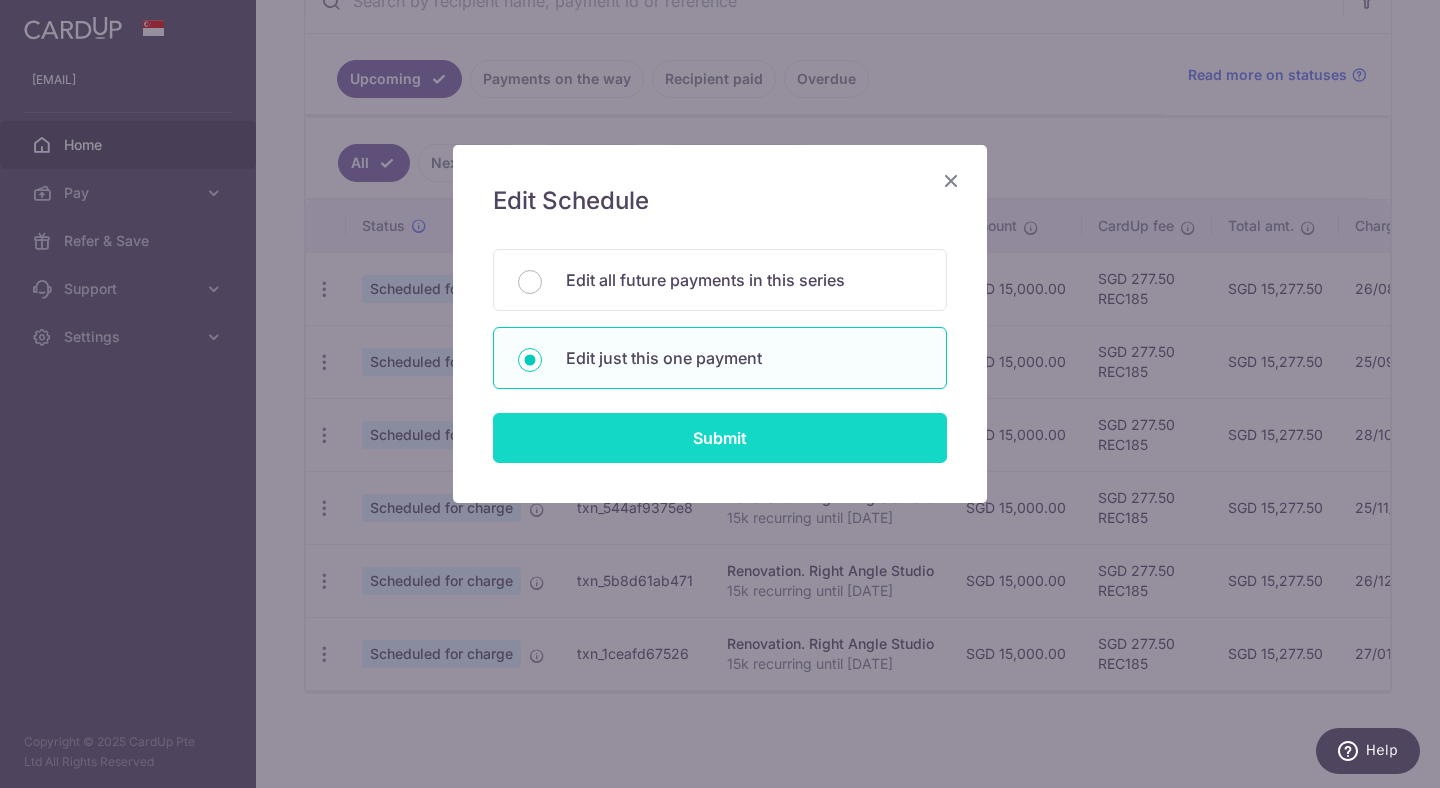 click on "Submit" at bounding box center [720, 438] 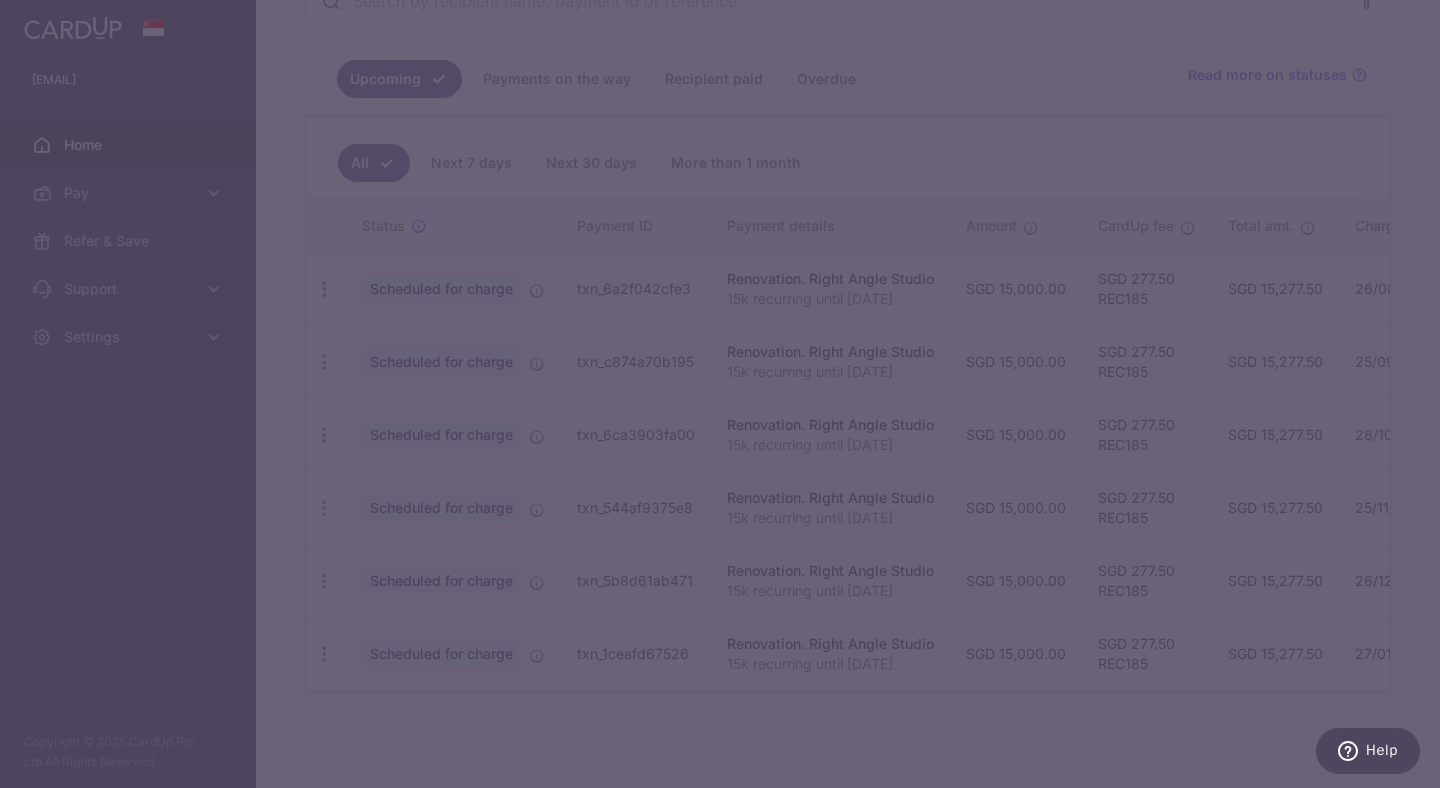 type on "REC185" 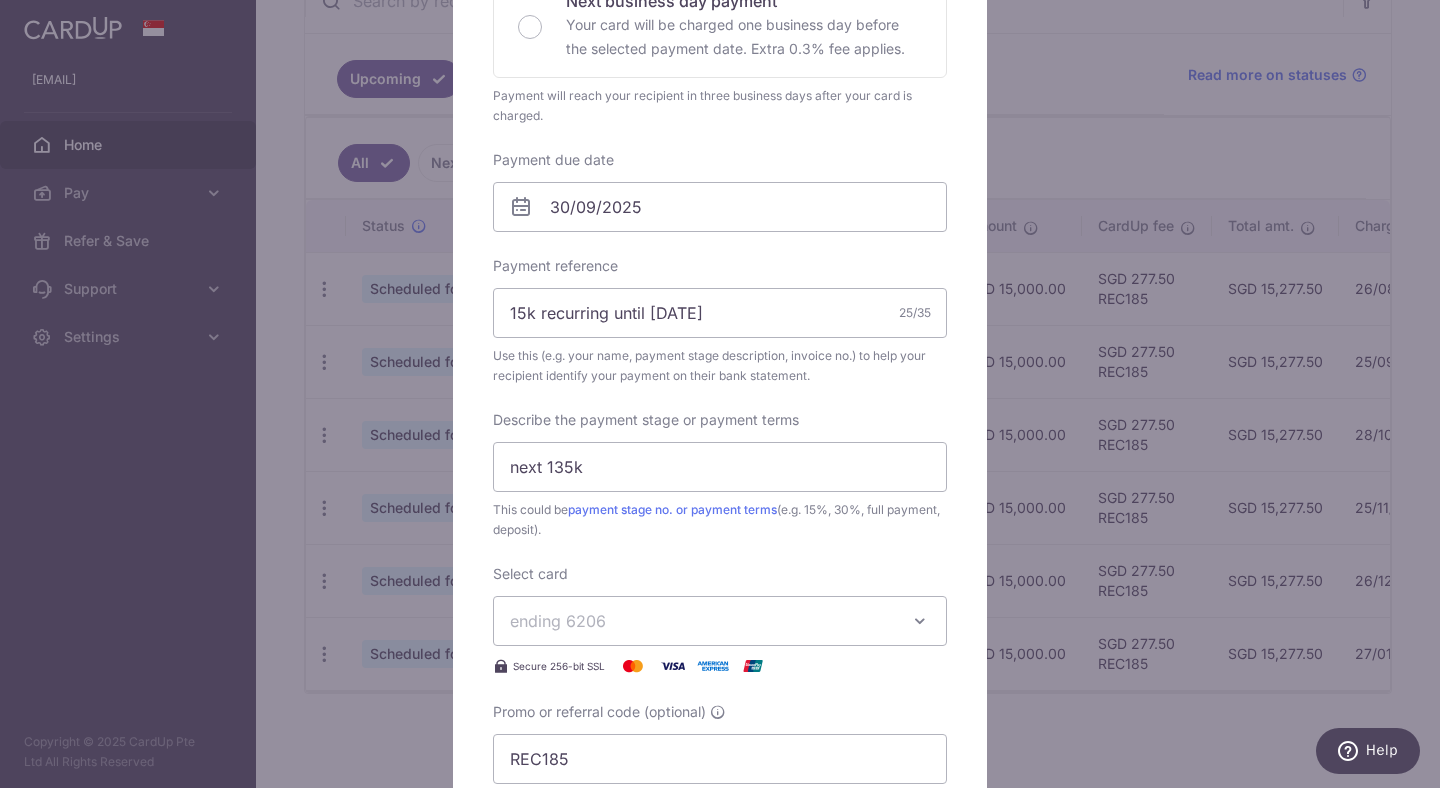scroll, scrollTop: 745, scrollLeft: 0, axis: vertical 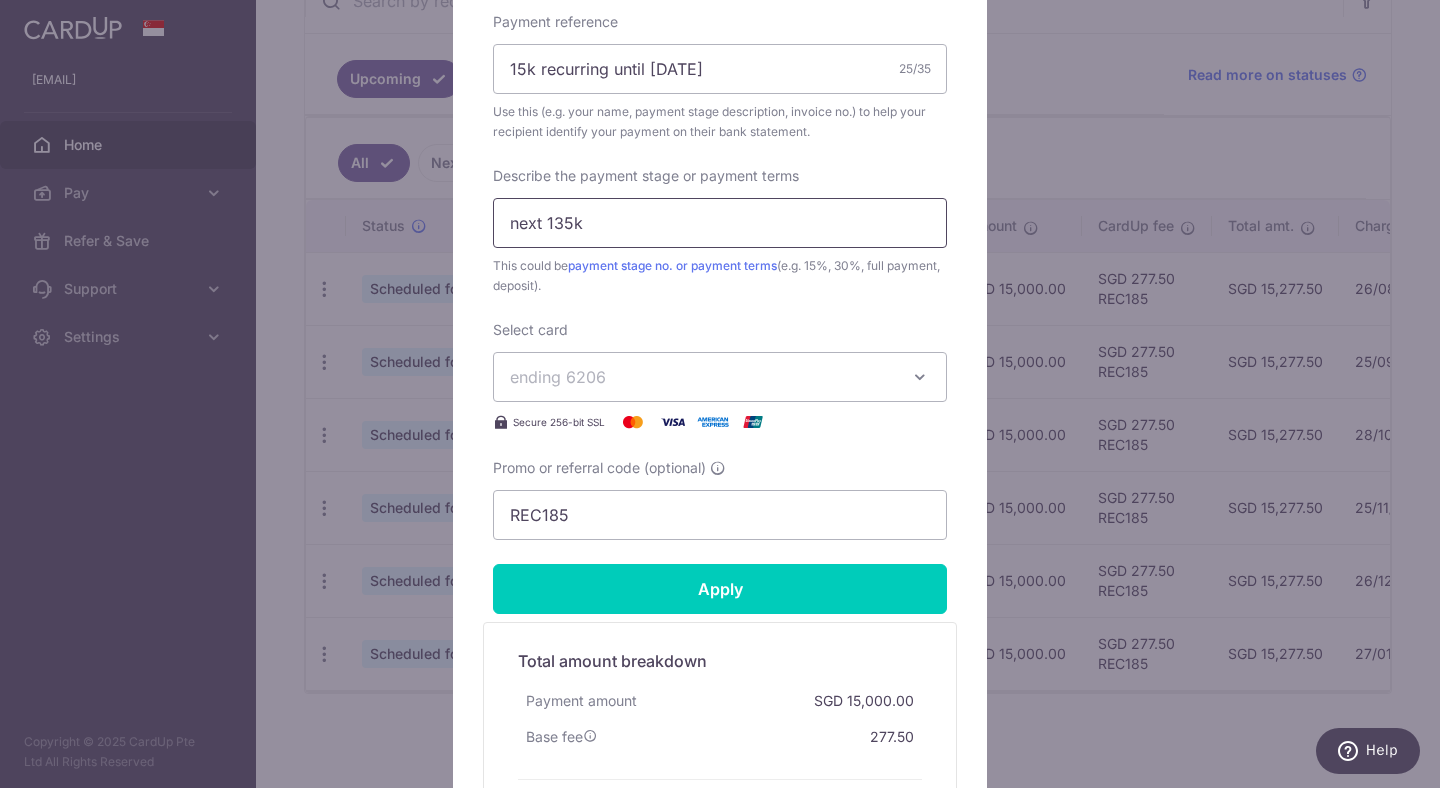click on "next 135k" at bounding box center [720, 223] 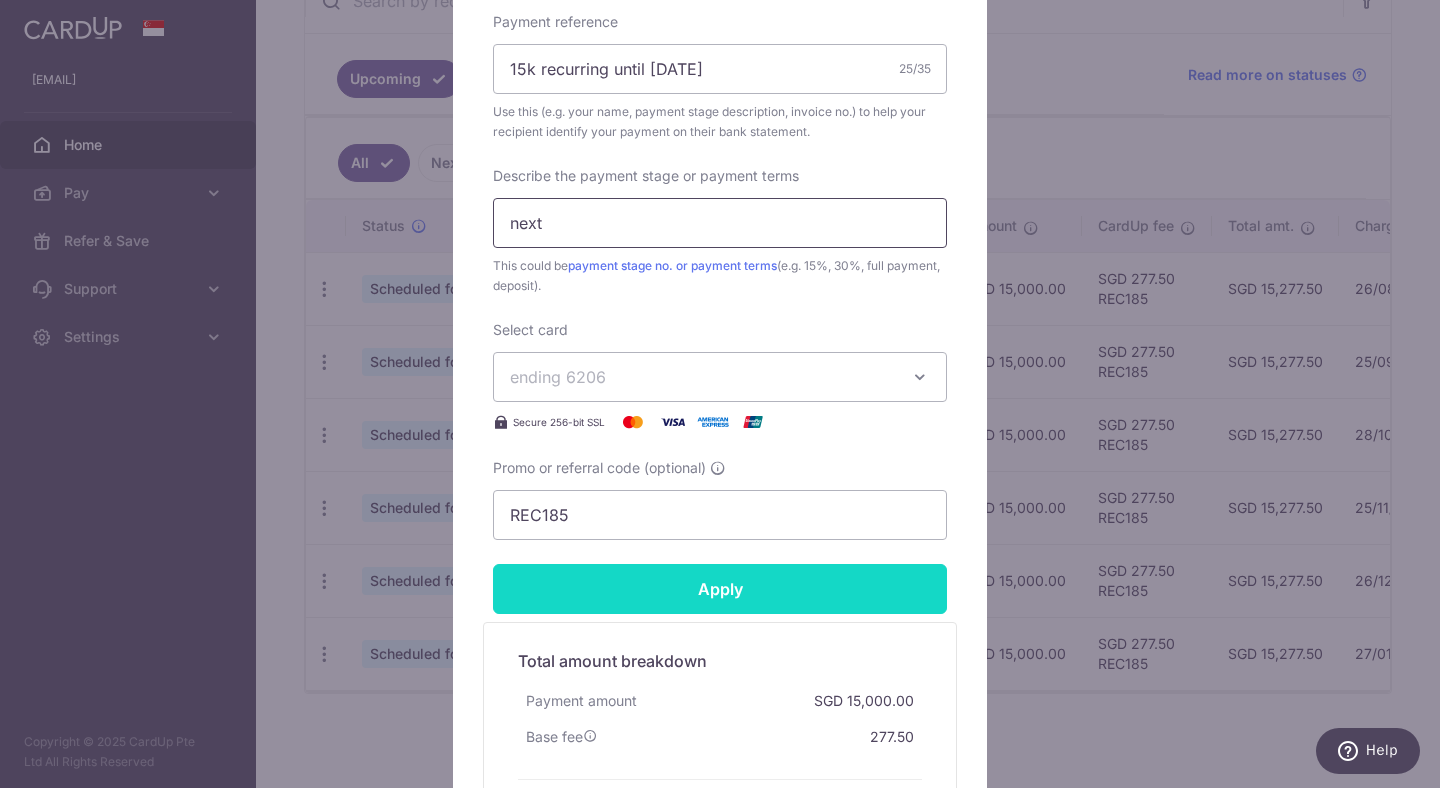 type on "next" 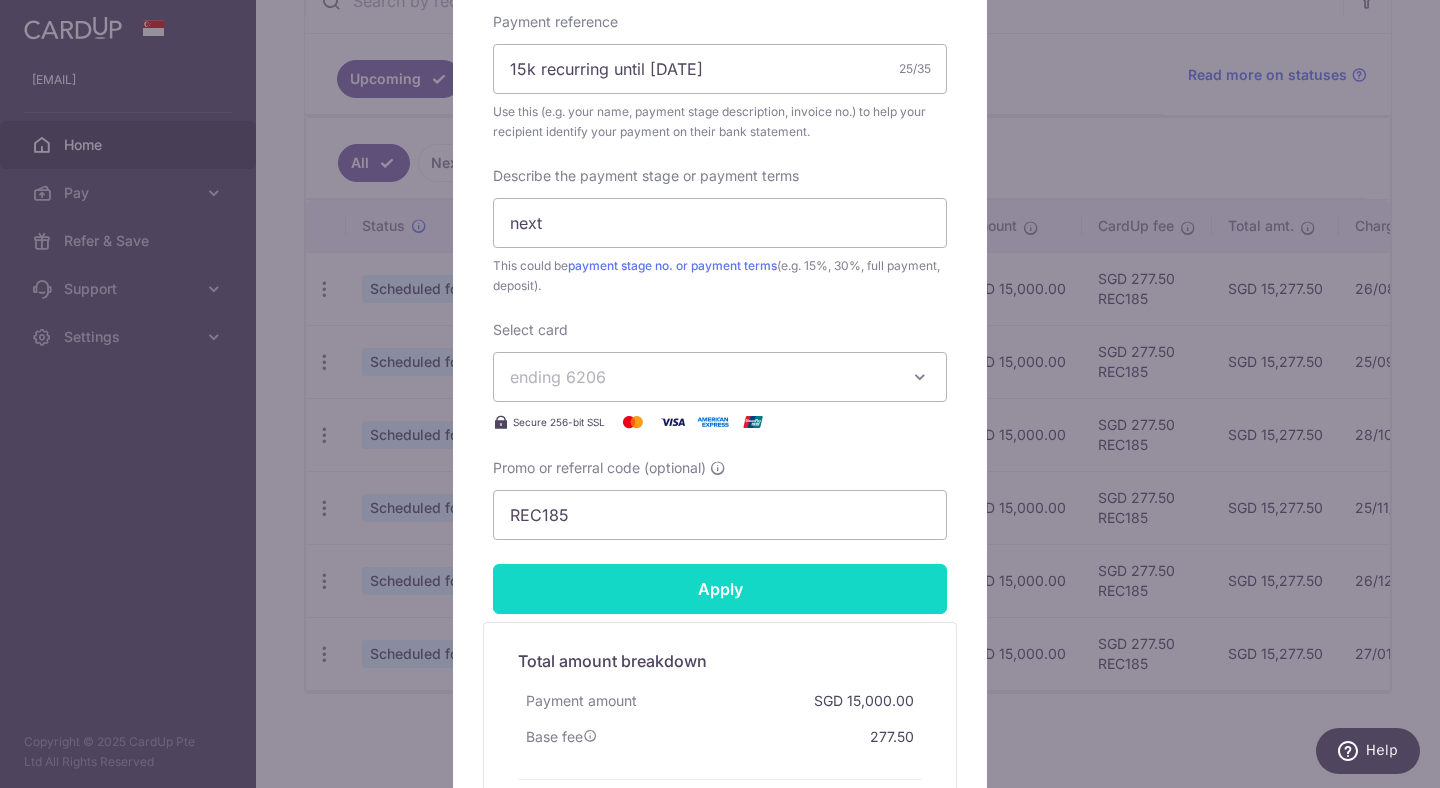 click on "Apply" at bounding box center [720, 589] 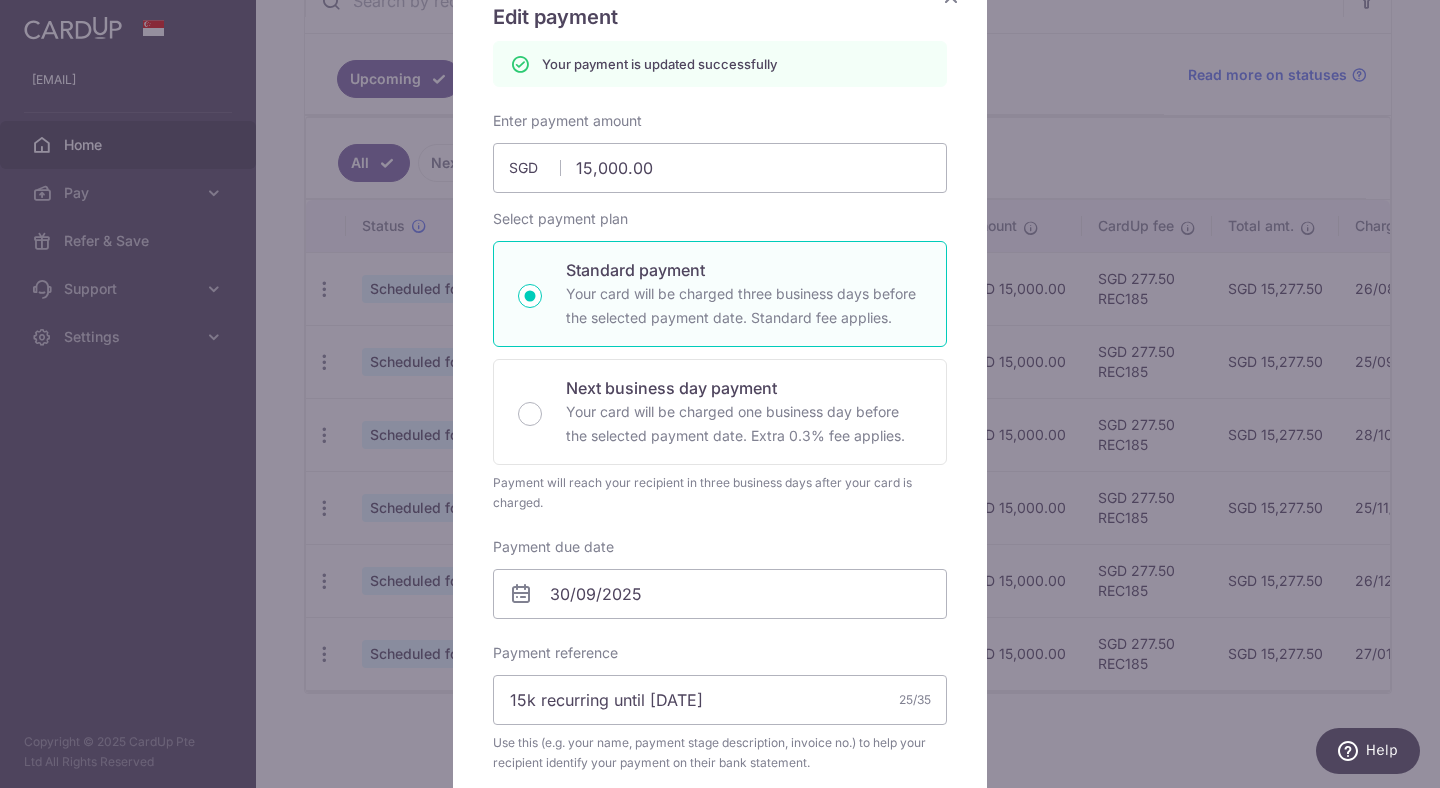 scroll, scrollTop: 0, scrollLeft: 0, axis: both 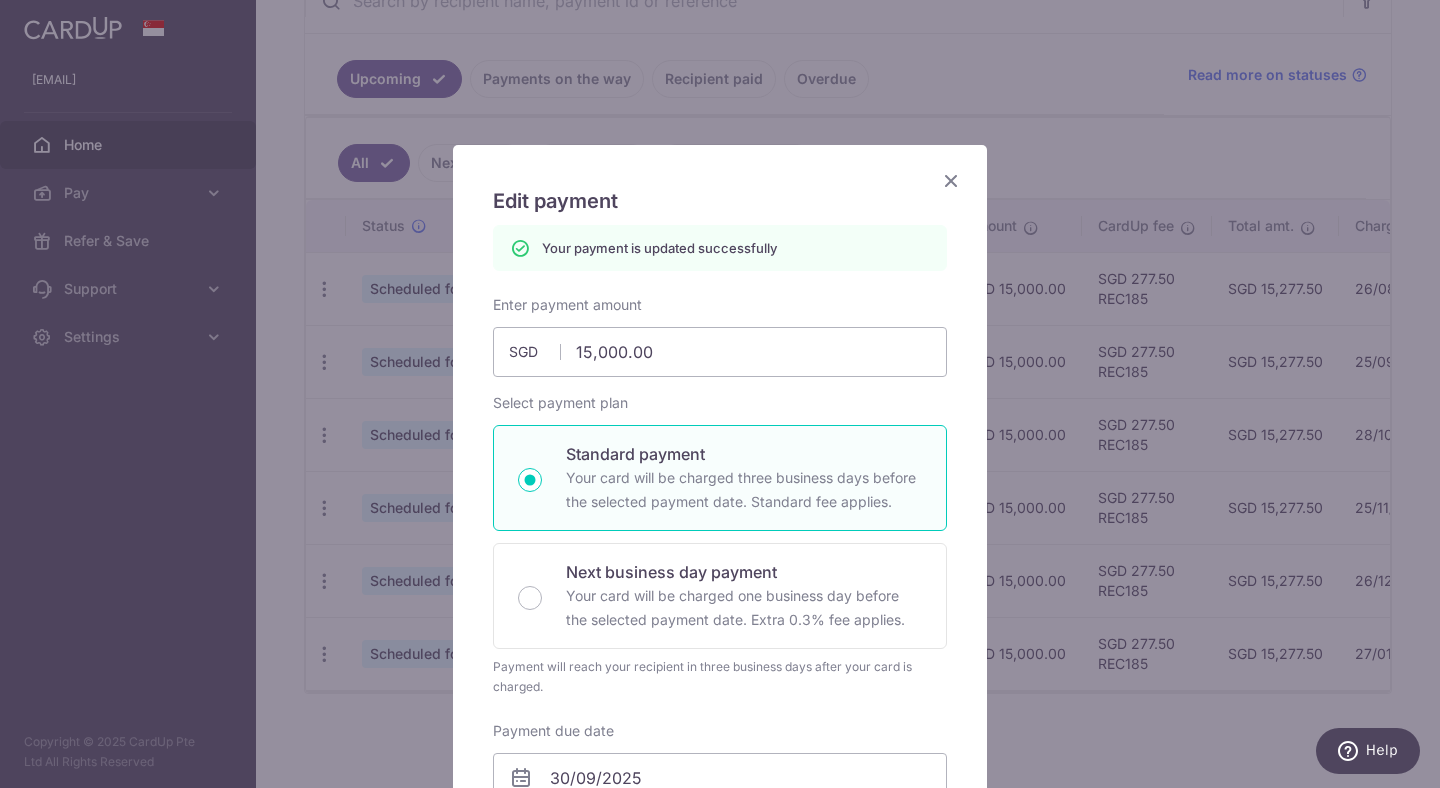 click at bounding box center [951, 180] 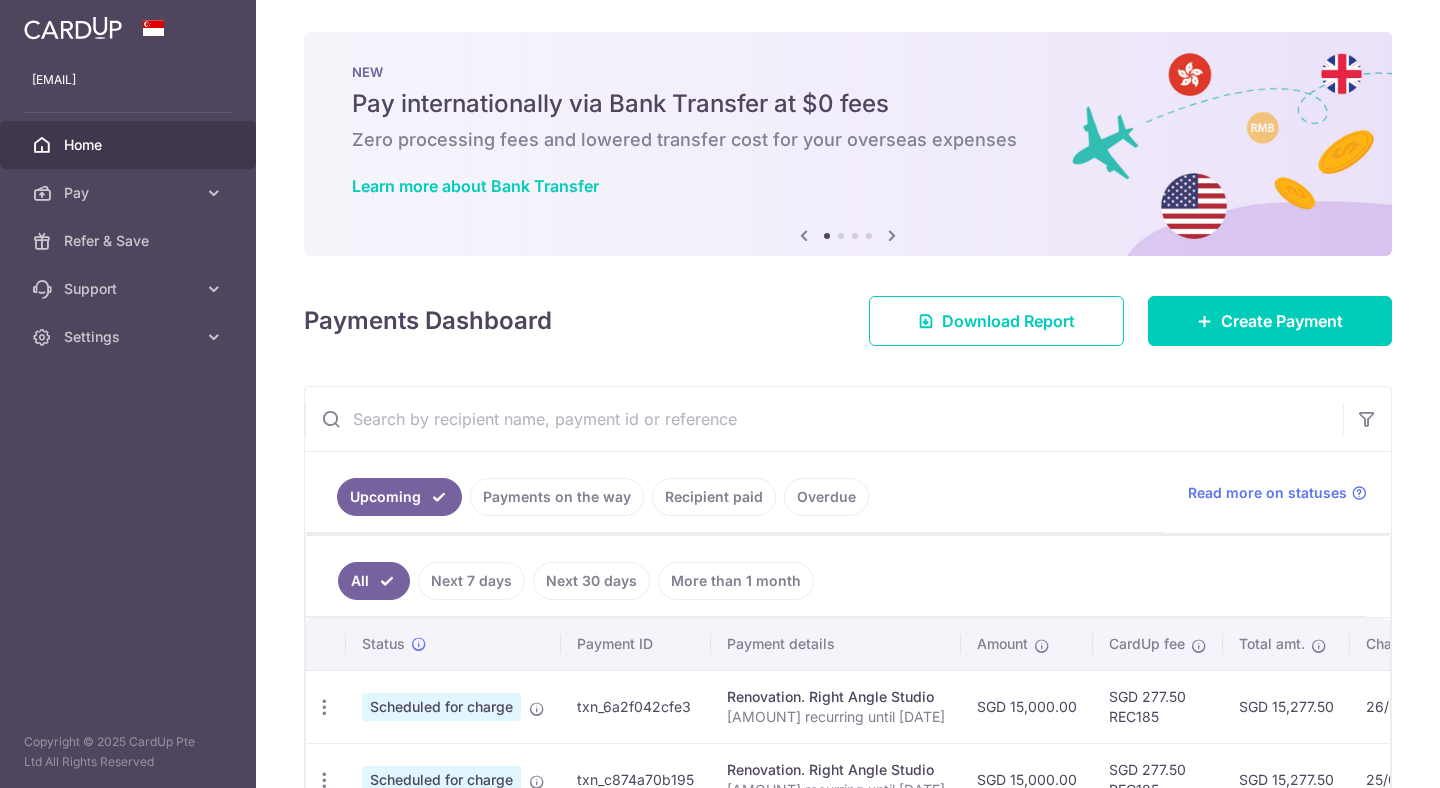 scroll, scrollTop: 0, scrollLeft: 0, axis: both 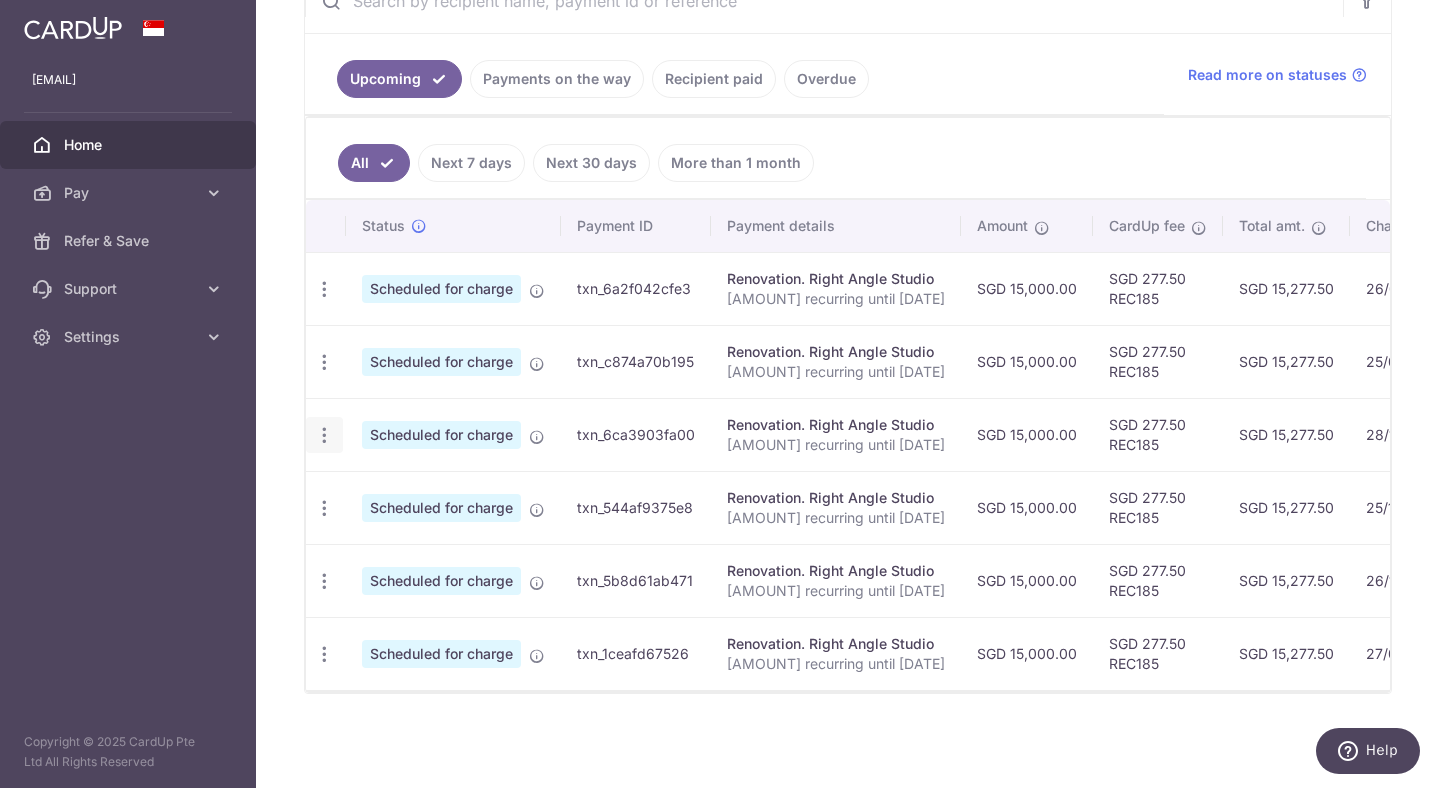 click at bounding box center [324, 289] 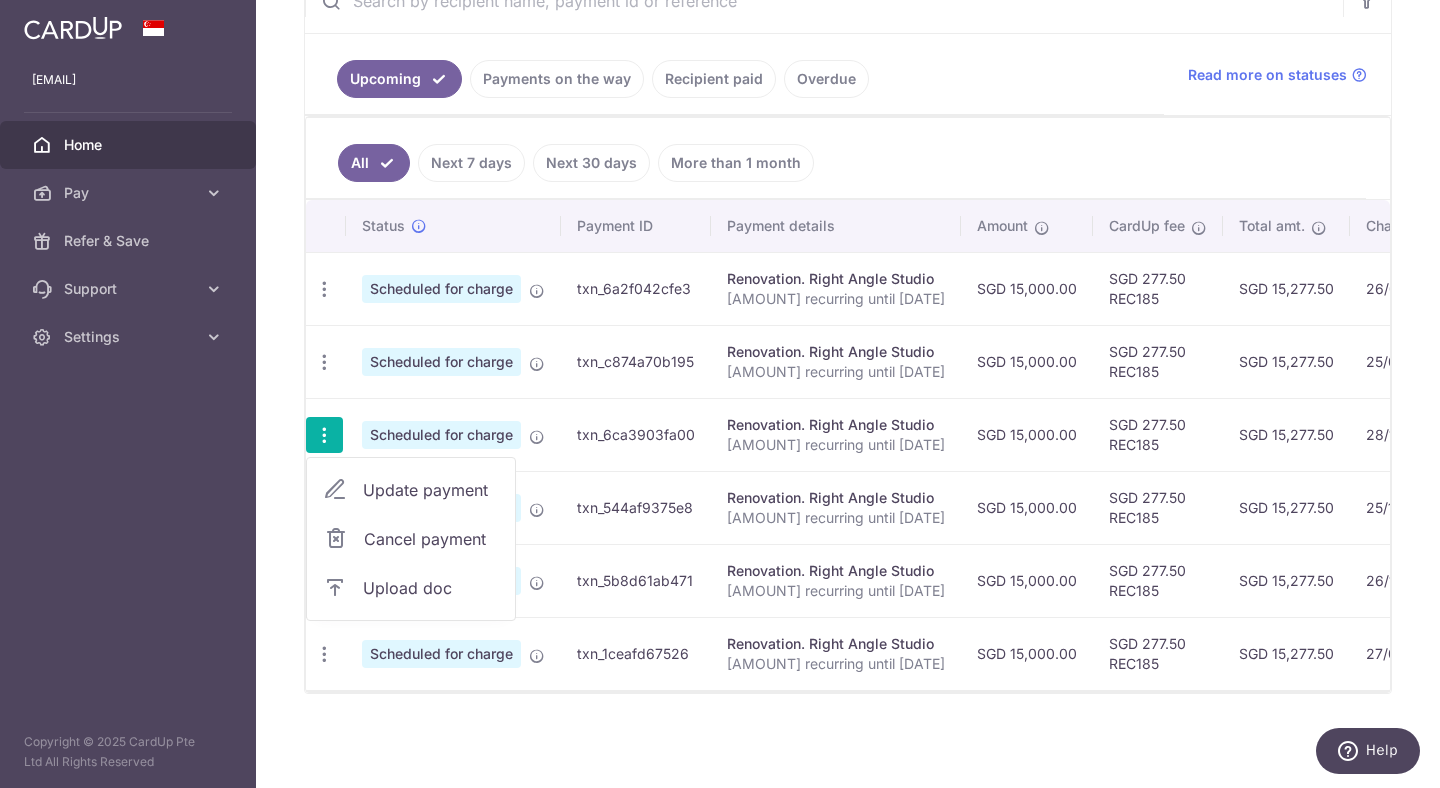 click on "Update payment" at bounding box center [431, 490] 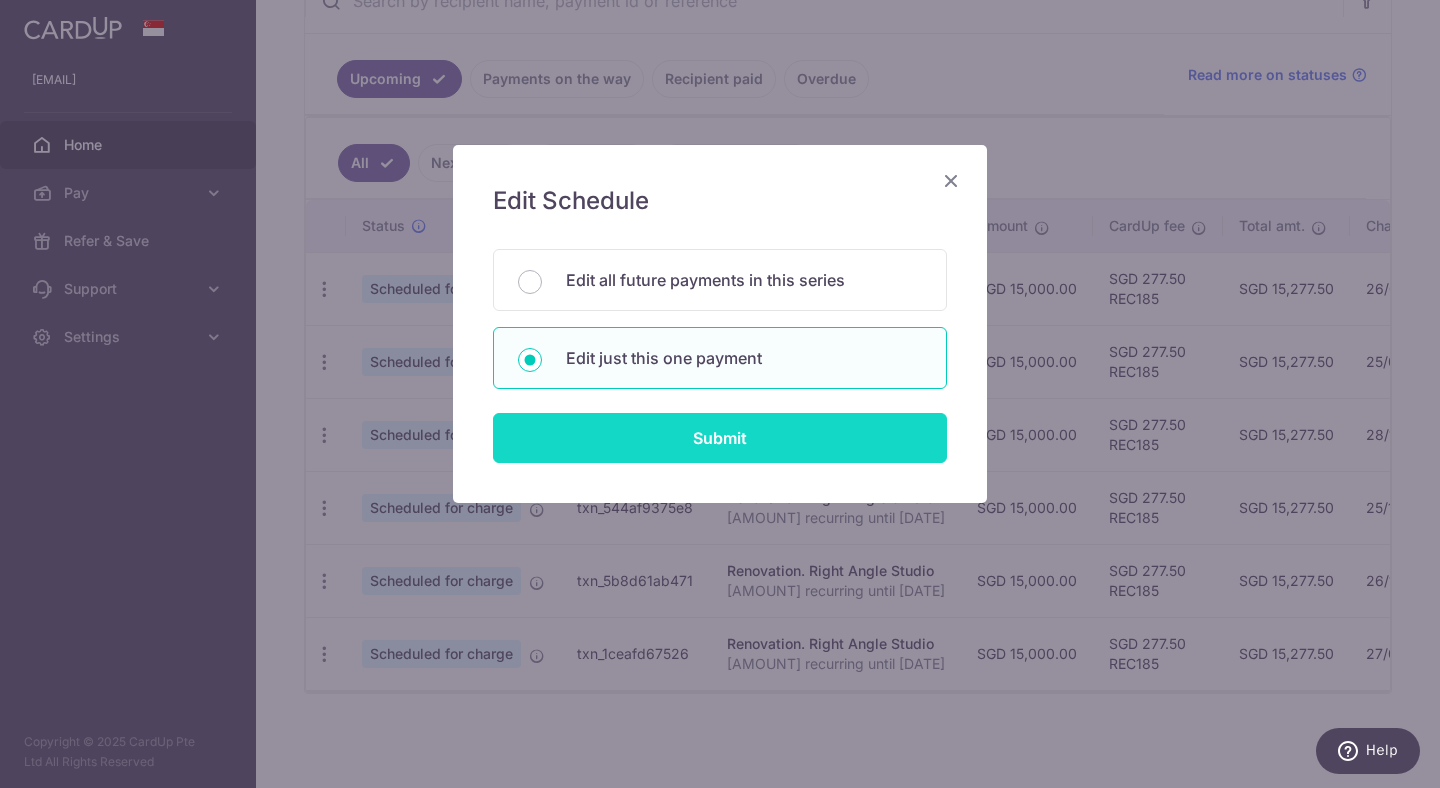 click on "Submit" at bounding box center [720, 438] 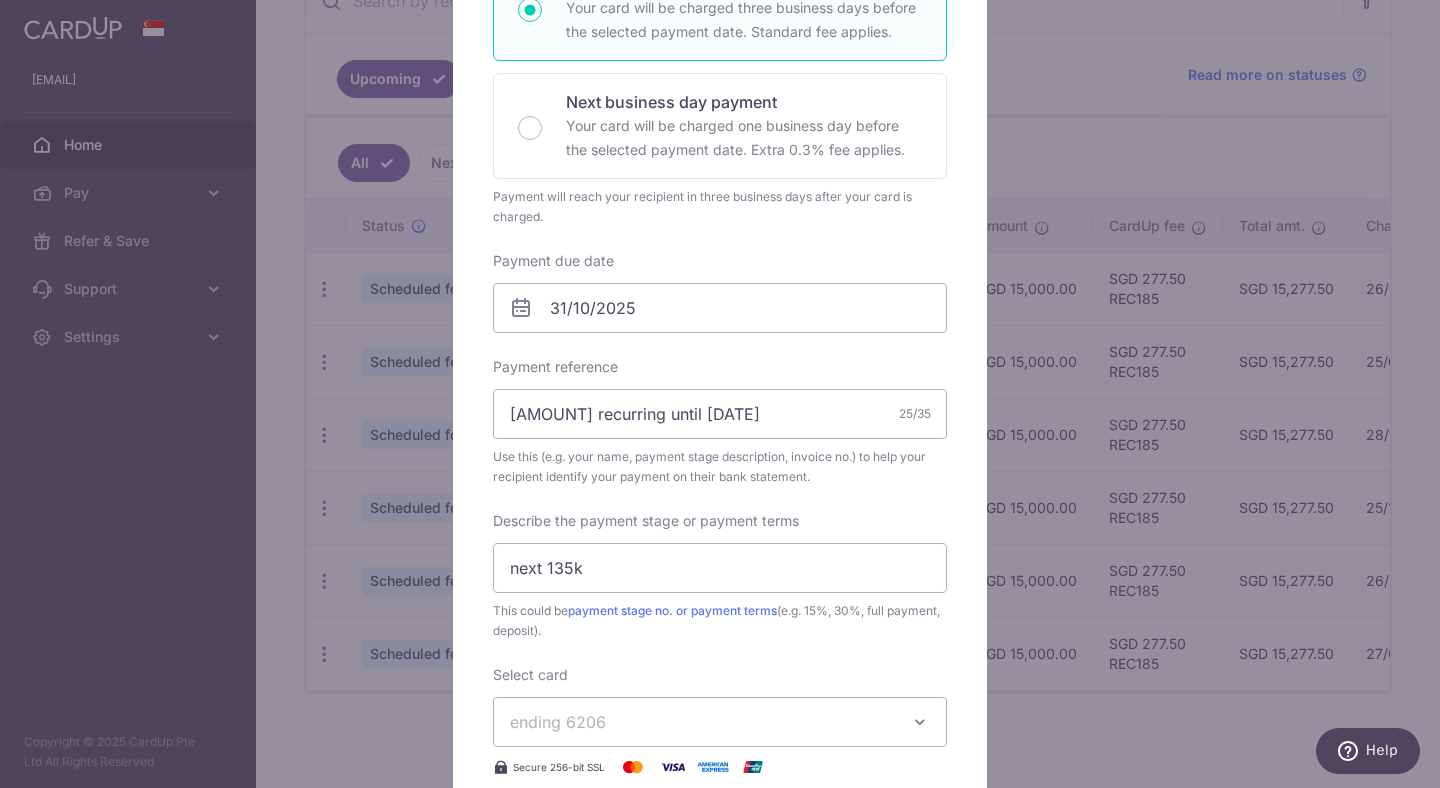 scroll, scrollTop: 404, scrollLeft: 0, axis: vertical 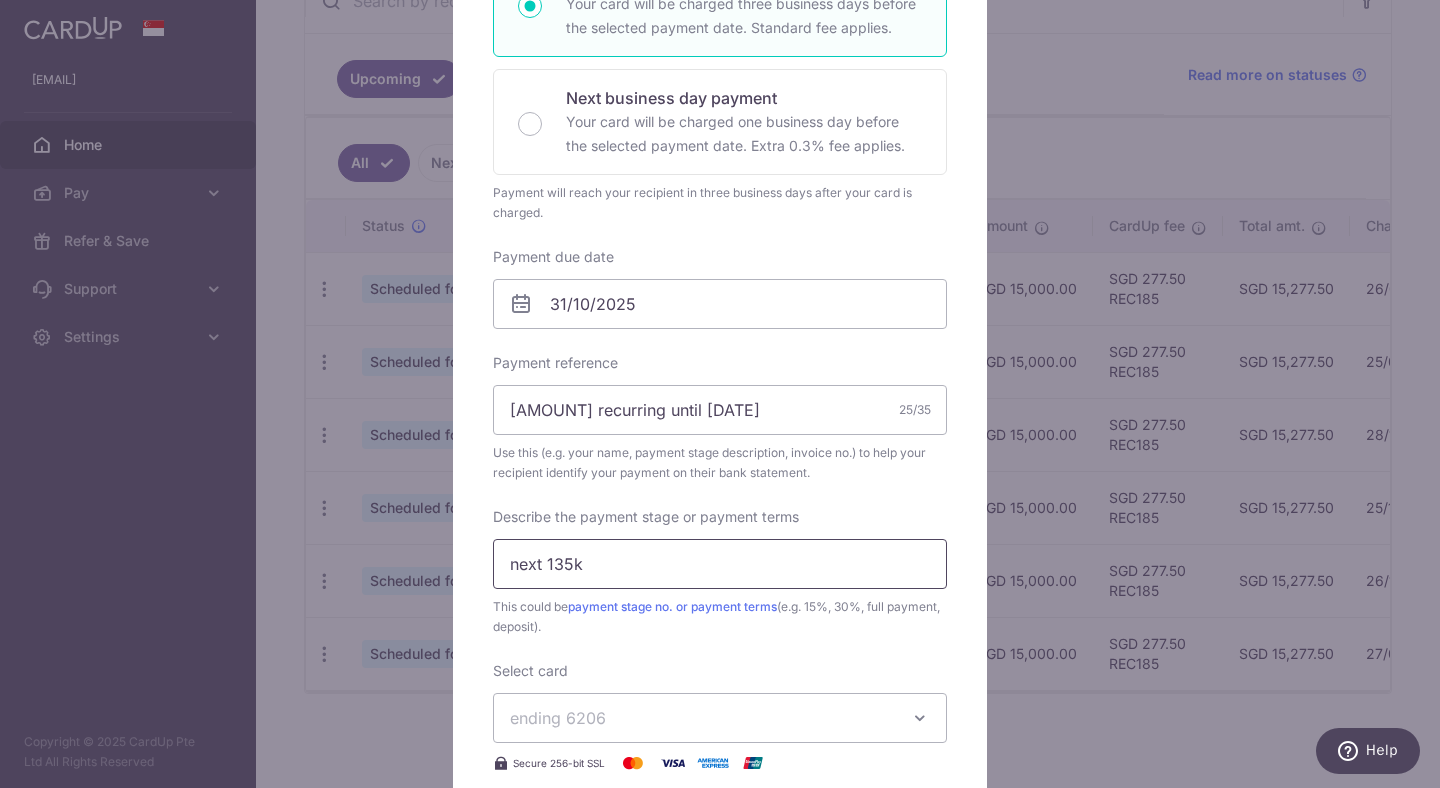 click on "next 135k" at bounding box center (720, 564) 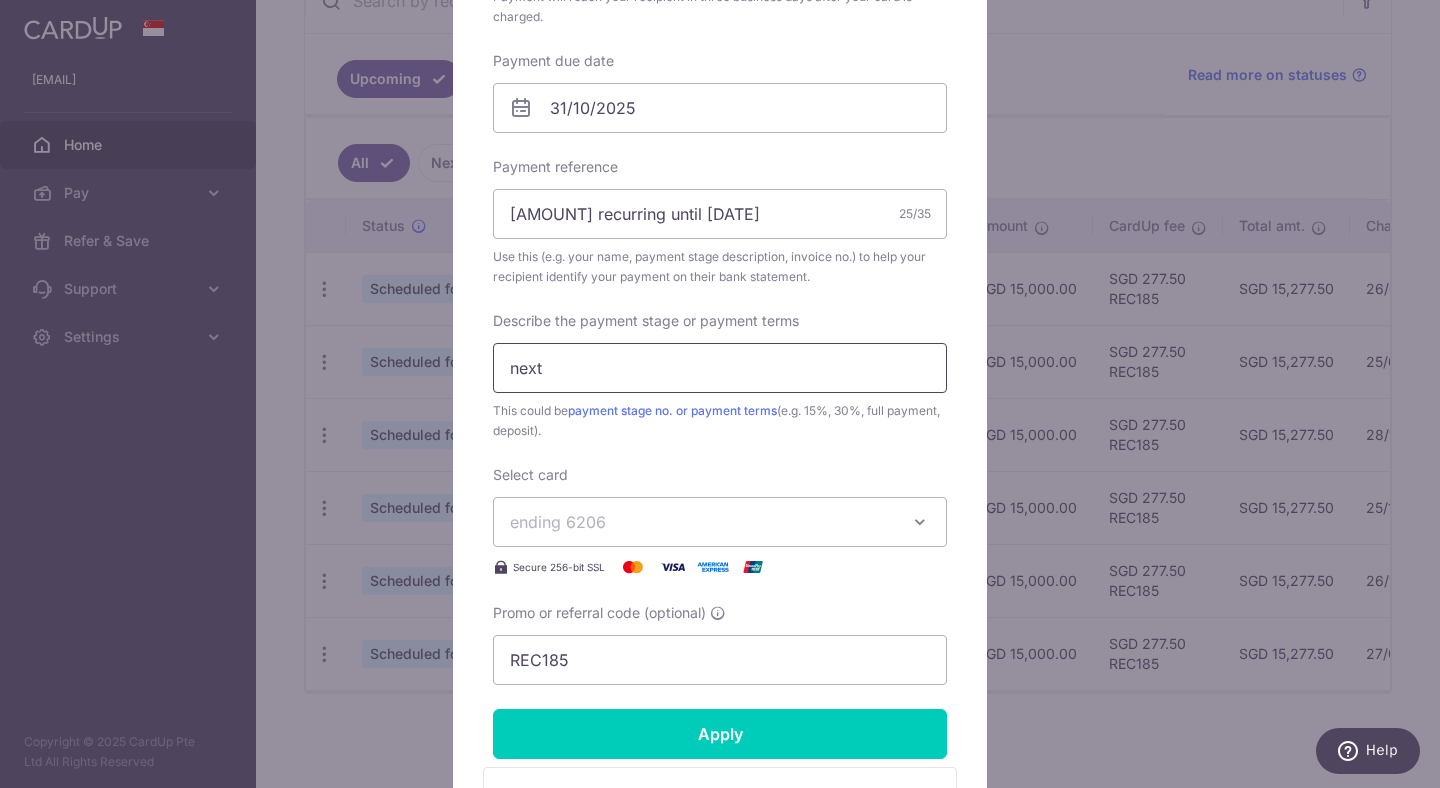 scroll, scrollTop: 616, scrollLeft: 0, axis: vertical 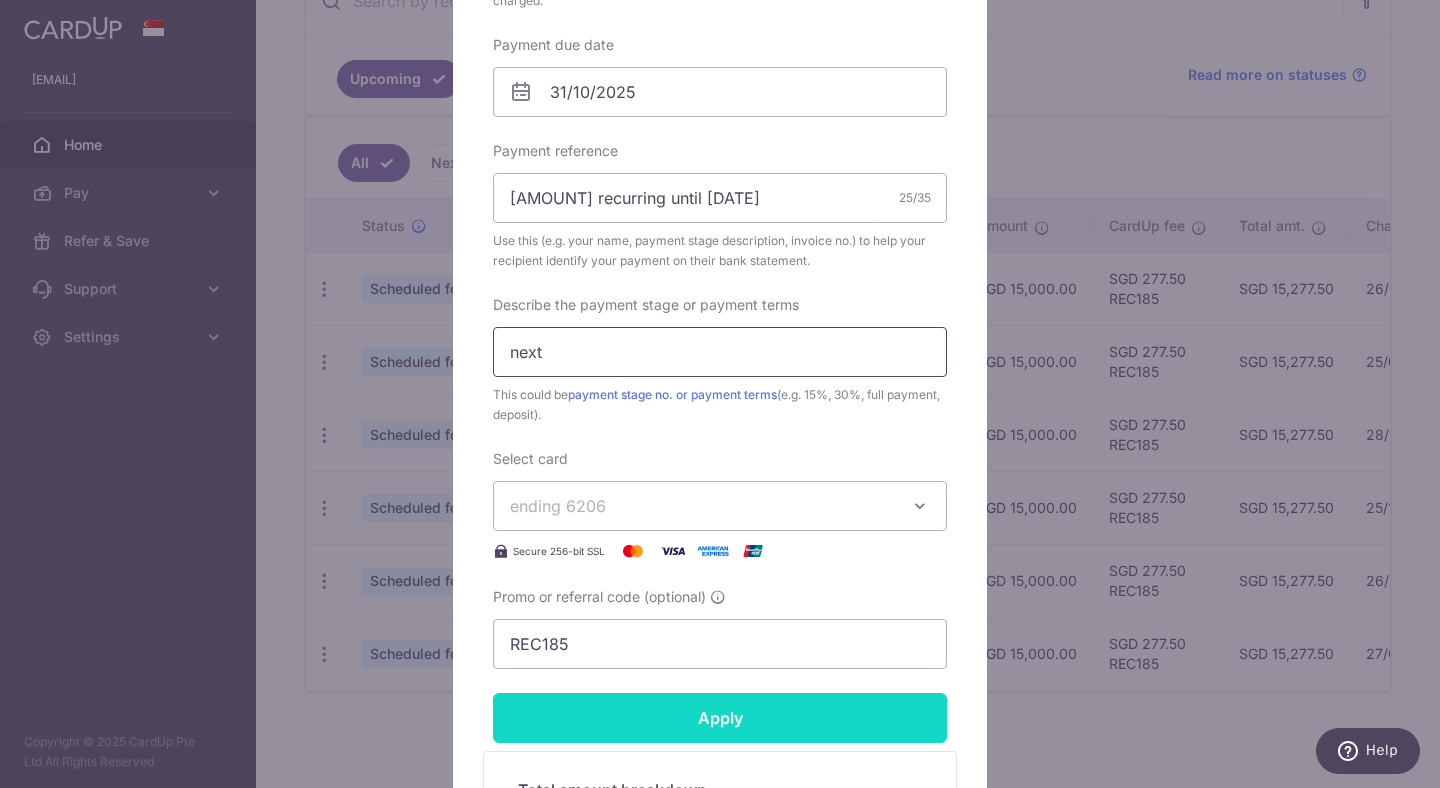 type on "next" 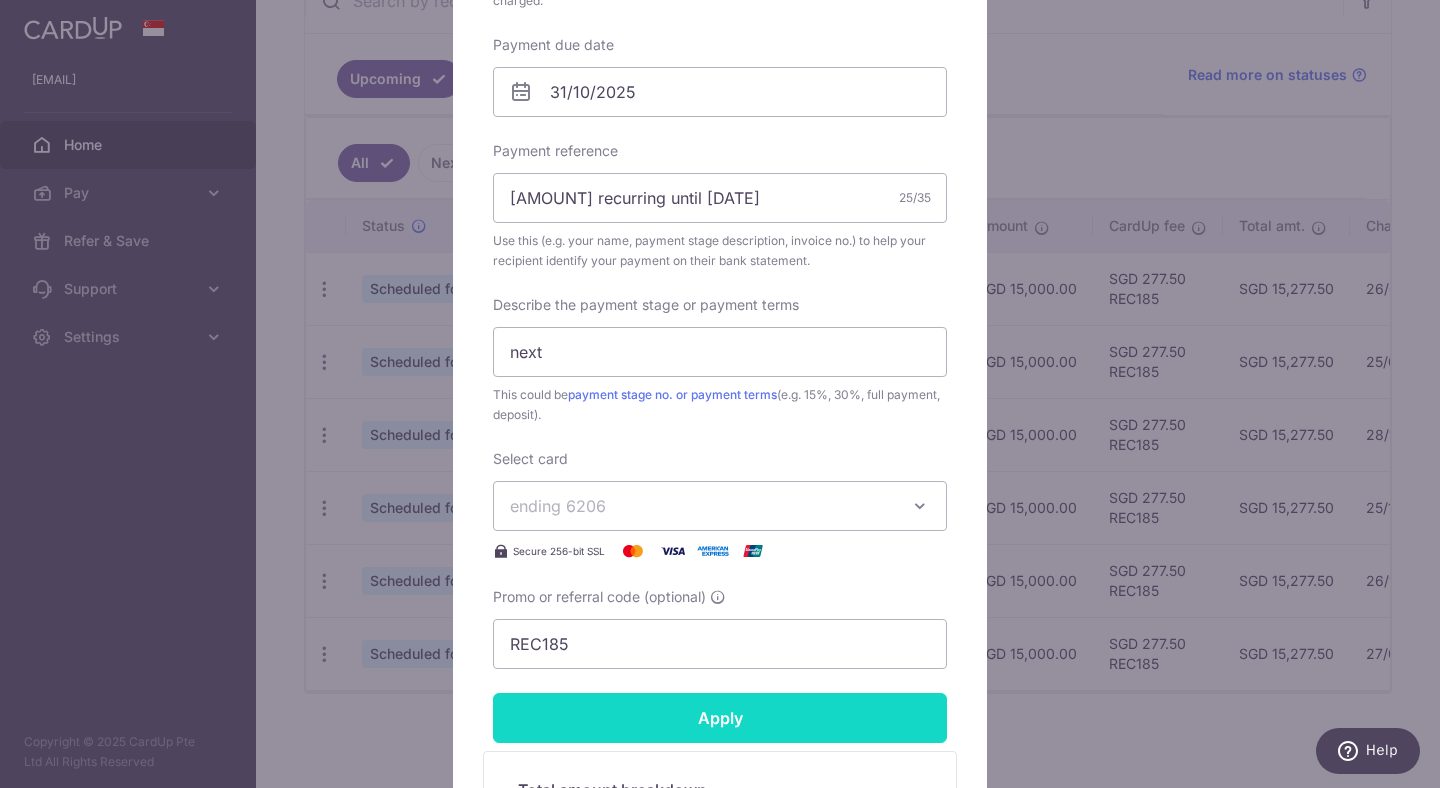 click on "Apply" at bounding box center [720, 718] 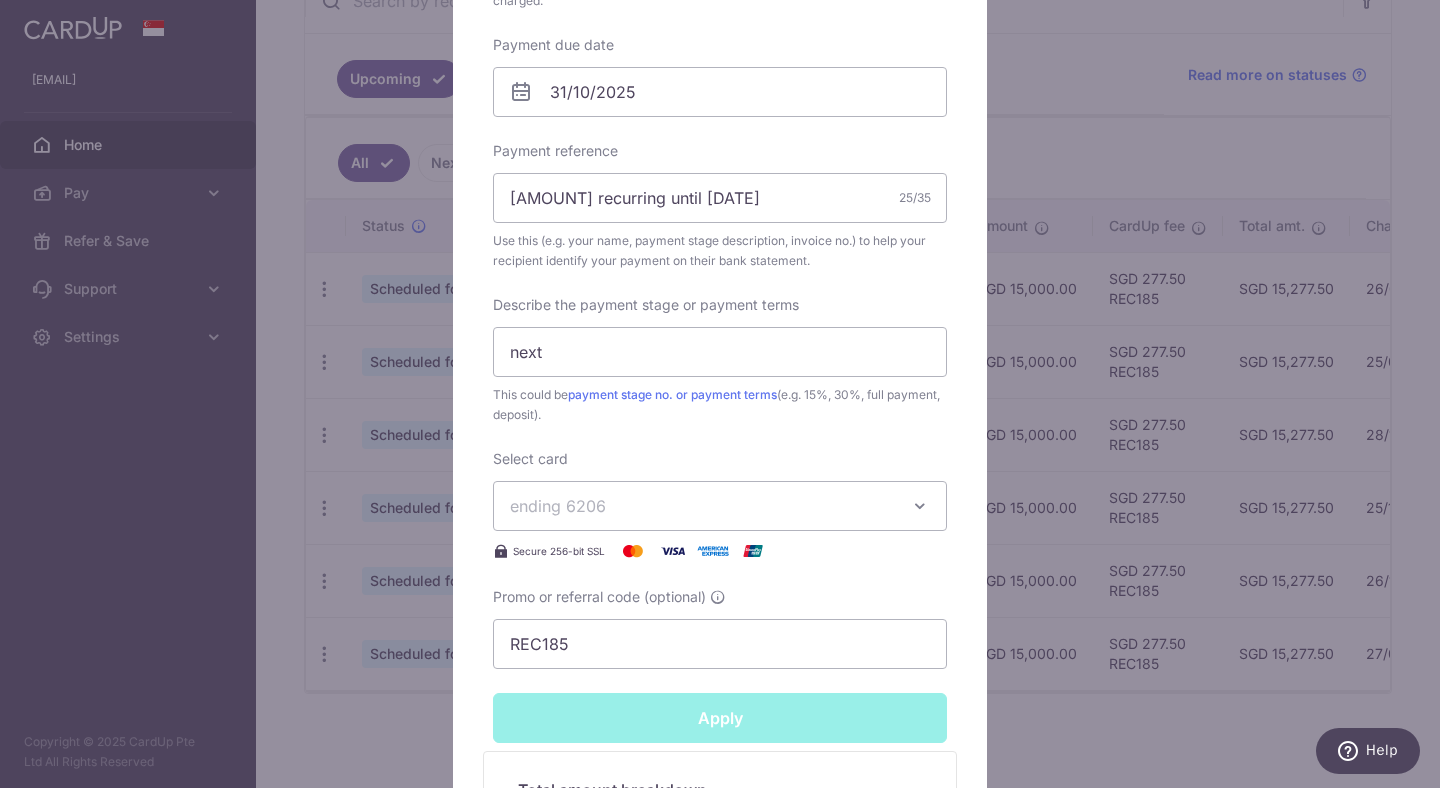 type on "Successfully Applied" 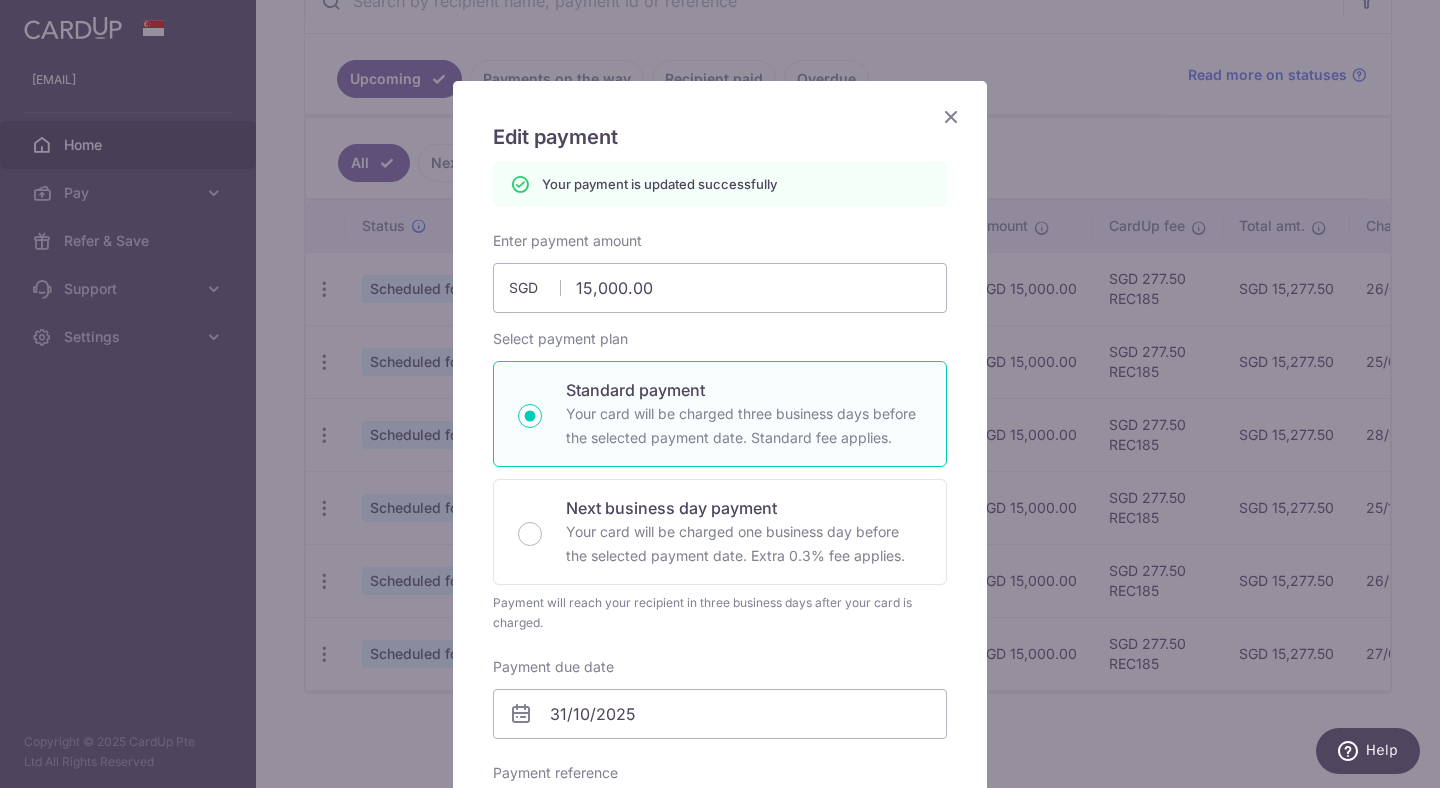 scroll, scrollTop: 0, scrollLeft: 0, axis: both 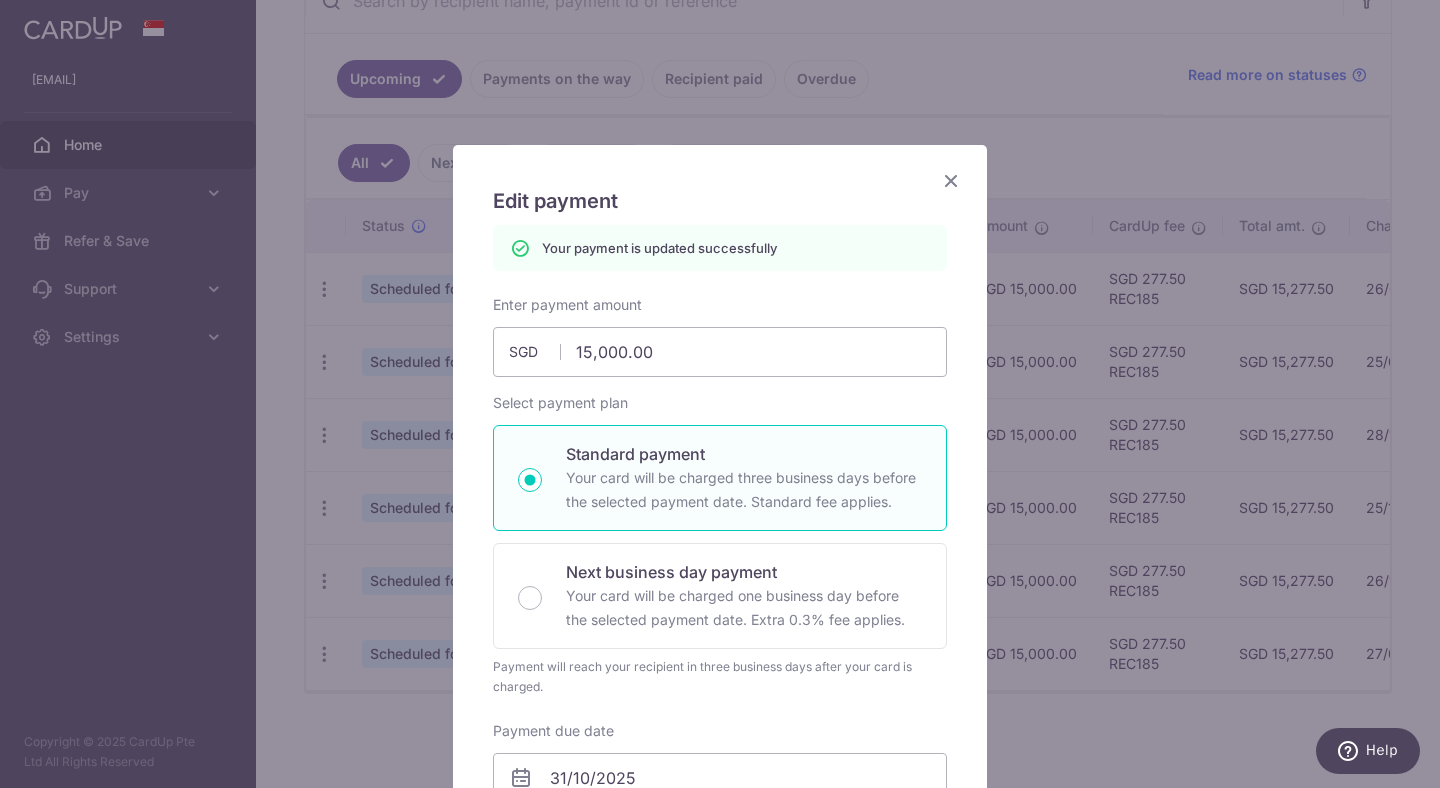 click at bounding box center (951, 180) 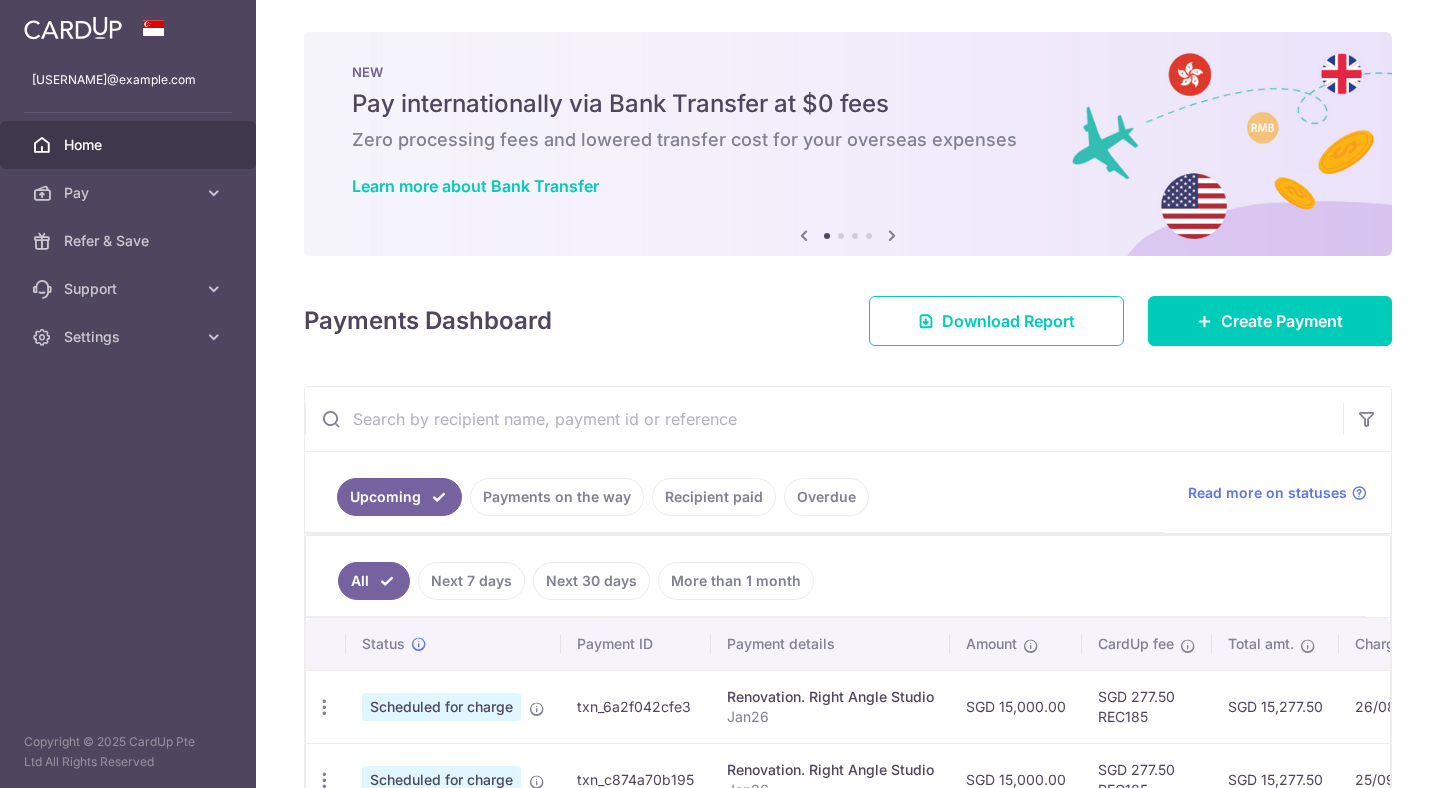scroll, scrollTop: 0, scrollLeft: 0, axis: both 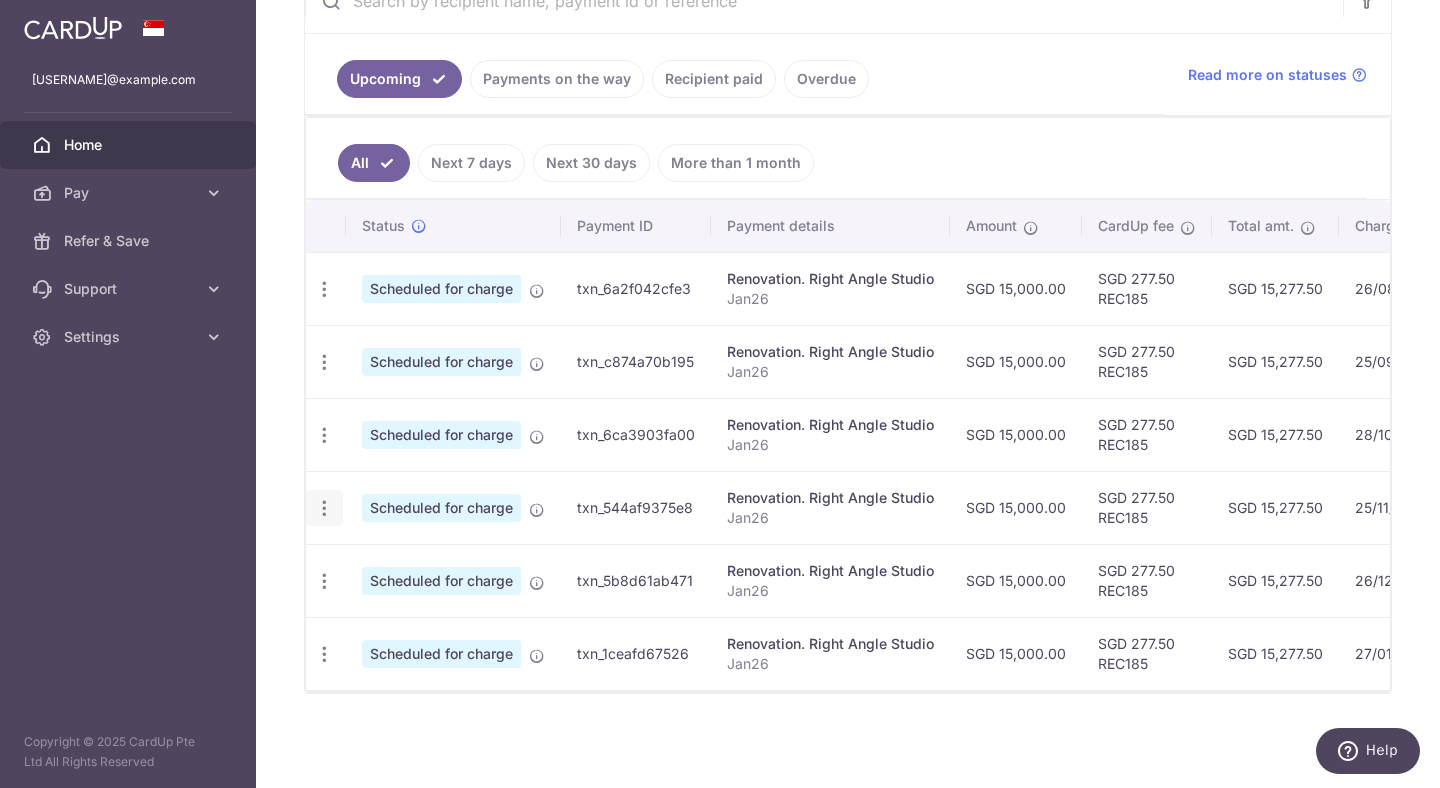 click at bounding box center [324, 289] 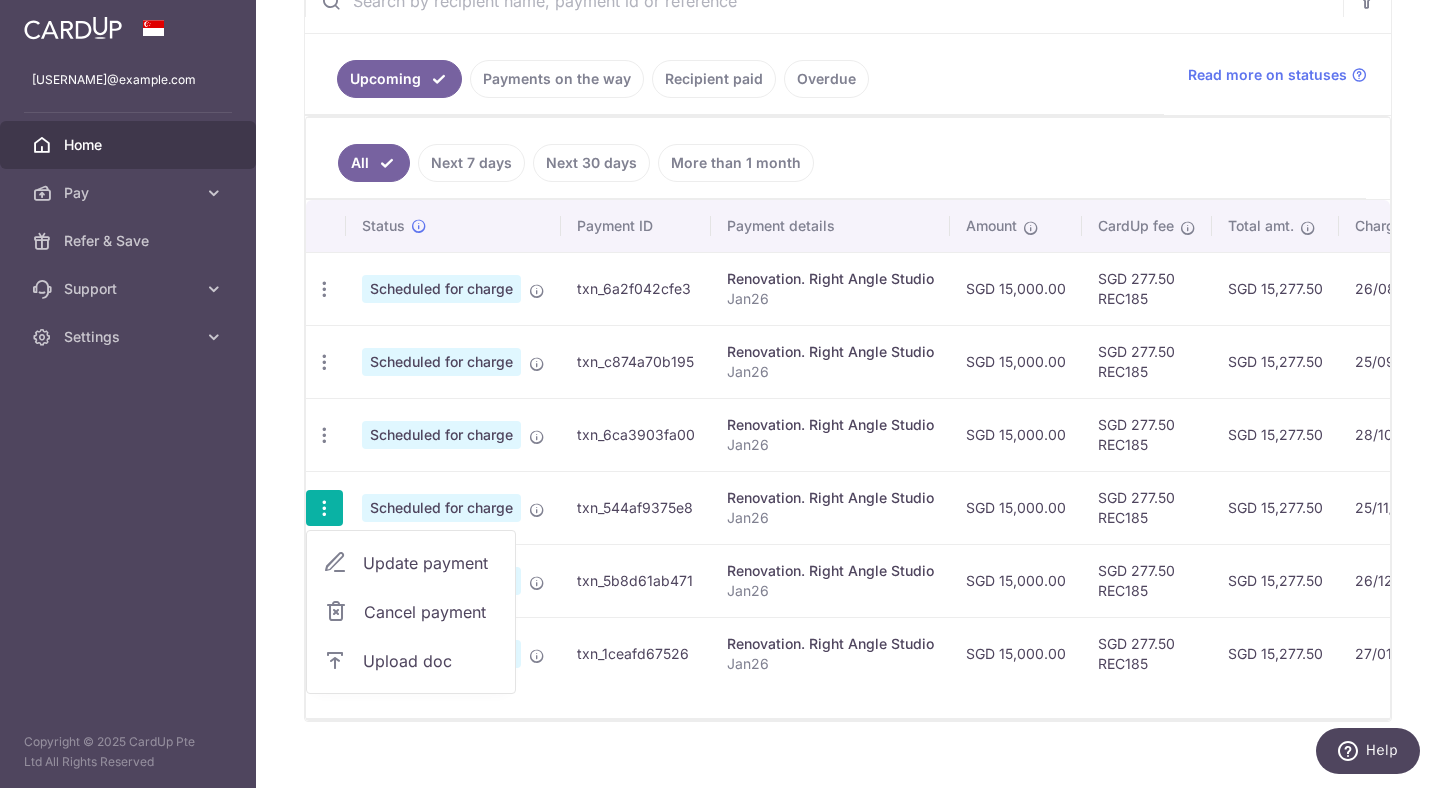 click on "Update payment" at bounding box center (431, 563) 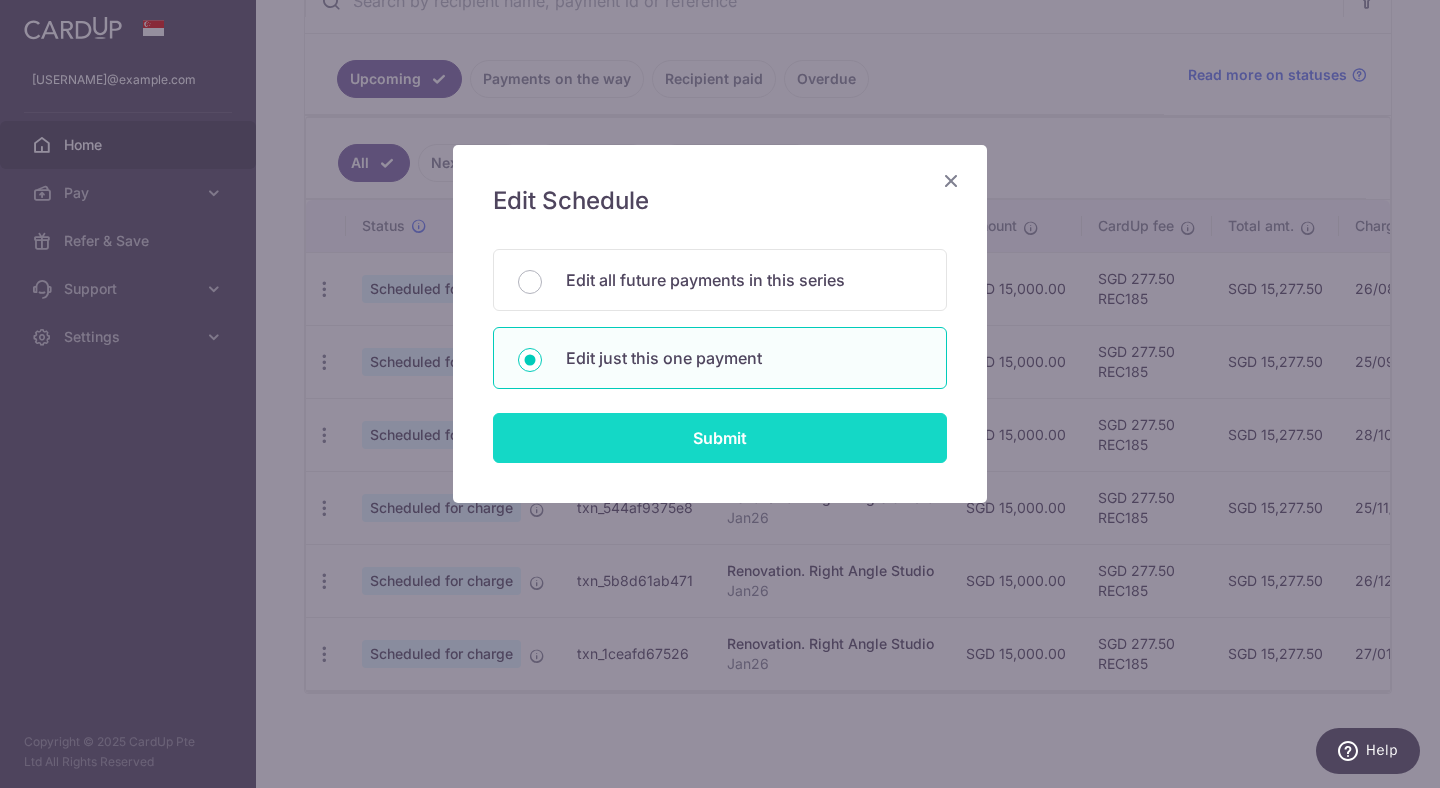 click on "Submit" at bounding box center (720, 438) 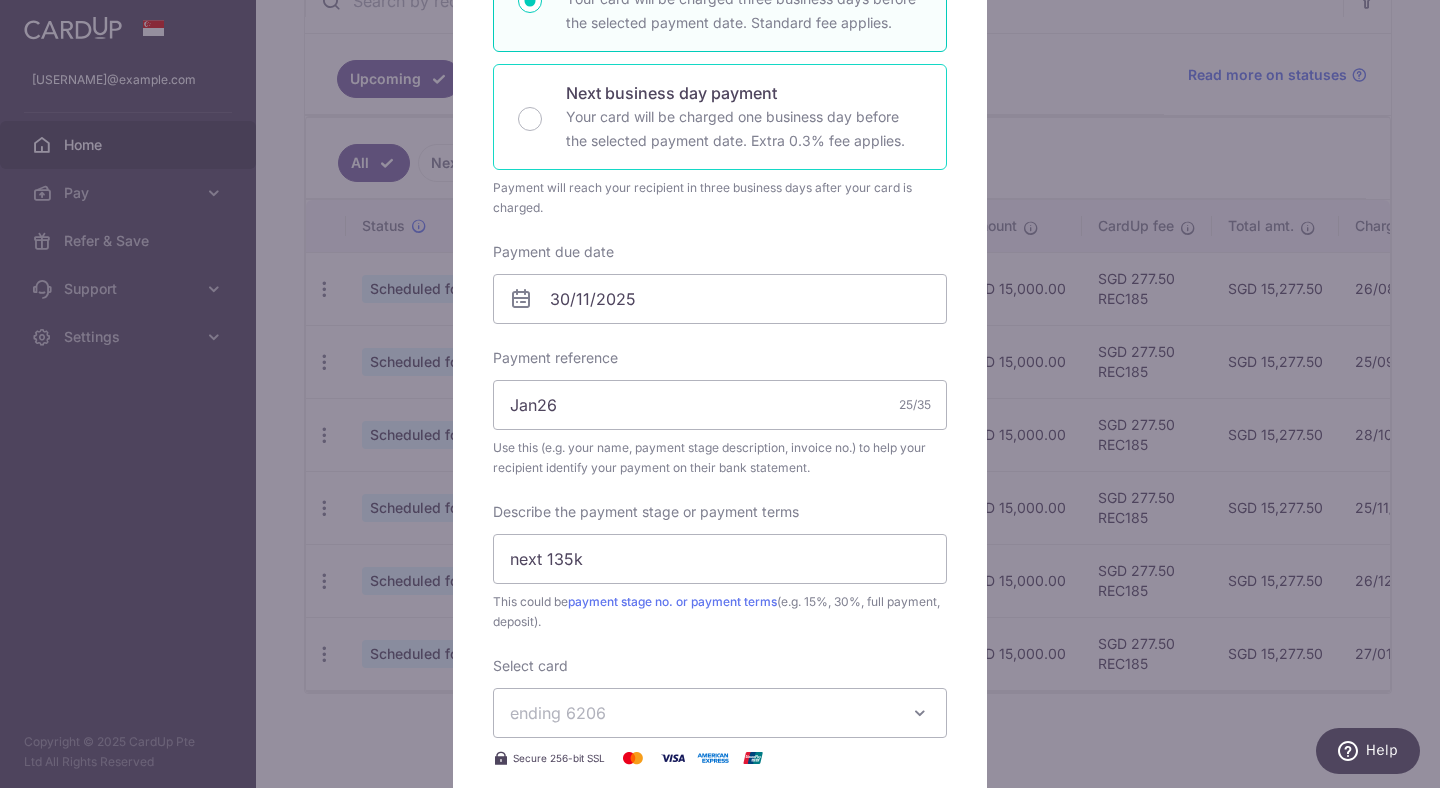 scroll, scrollTop: 565, scrollLeft: 0, axis: vertical 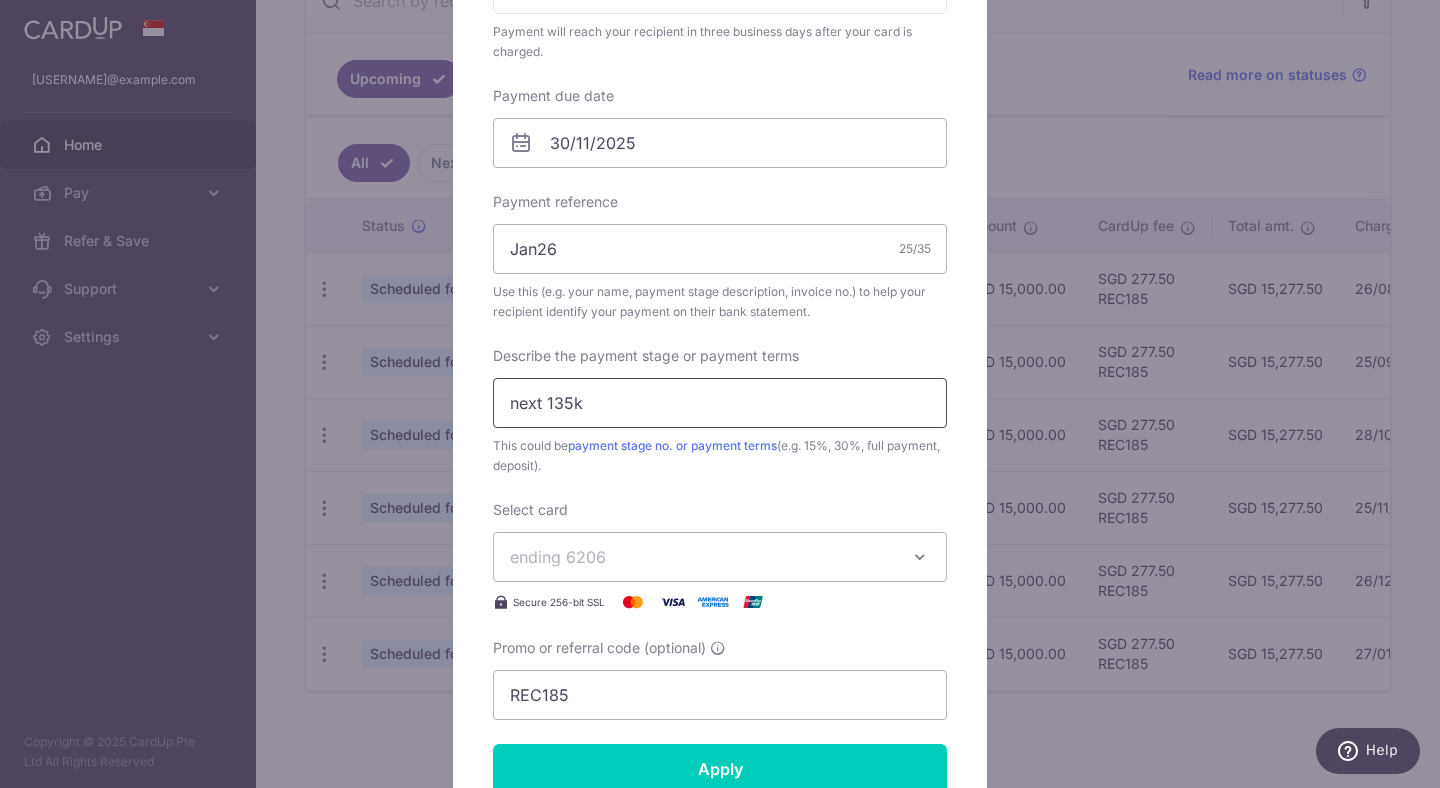 click on "next 135k" at bounding box center [720, 403] 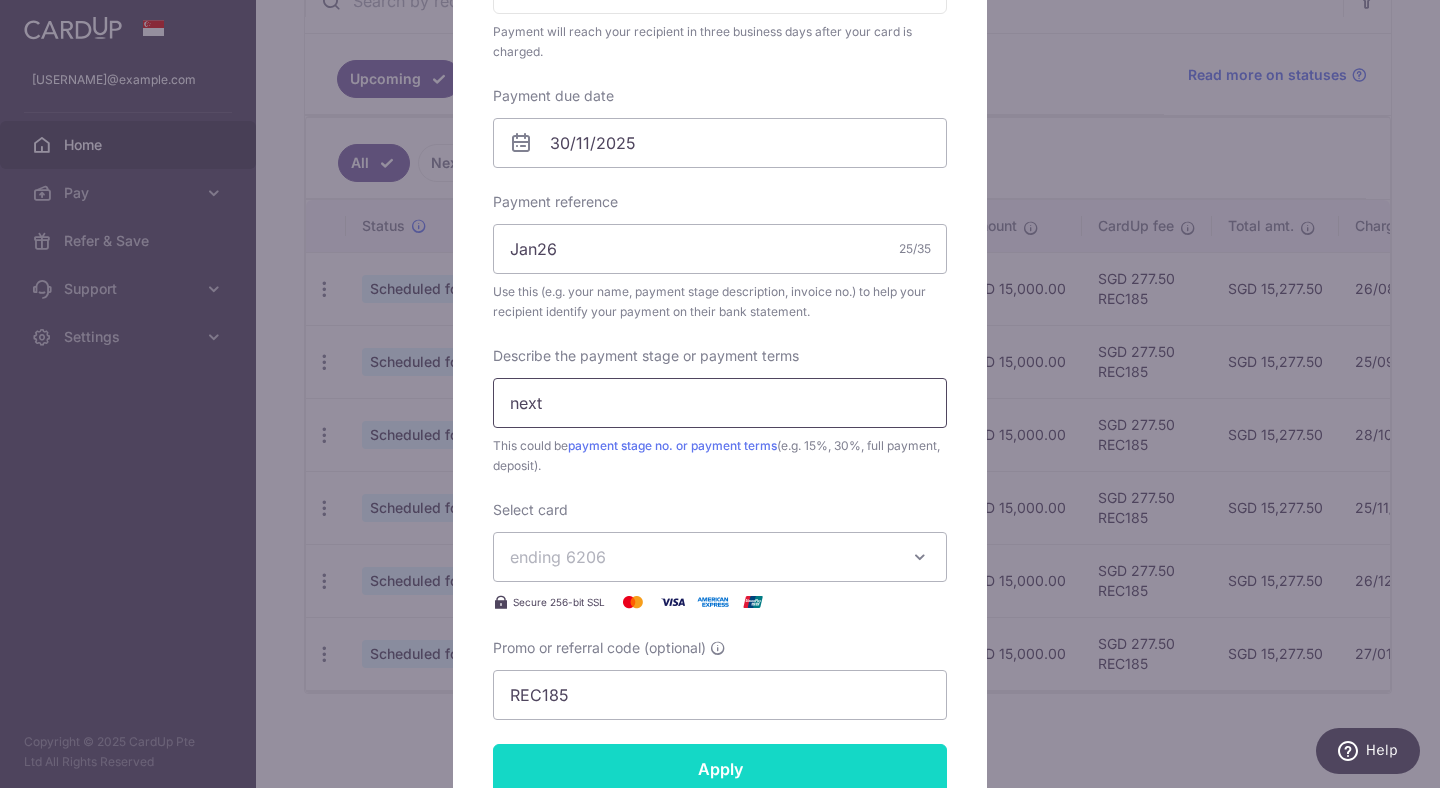type on "next" 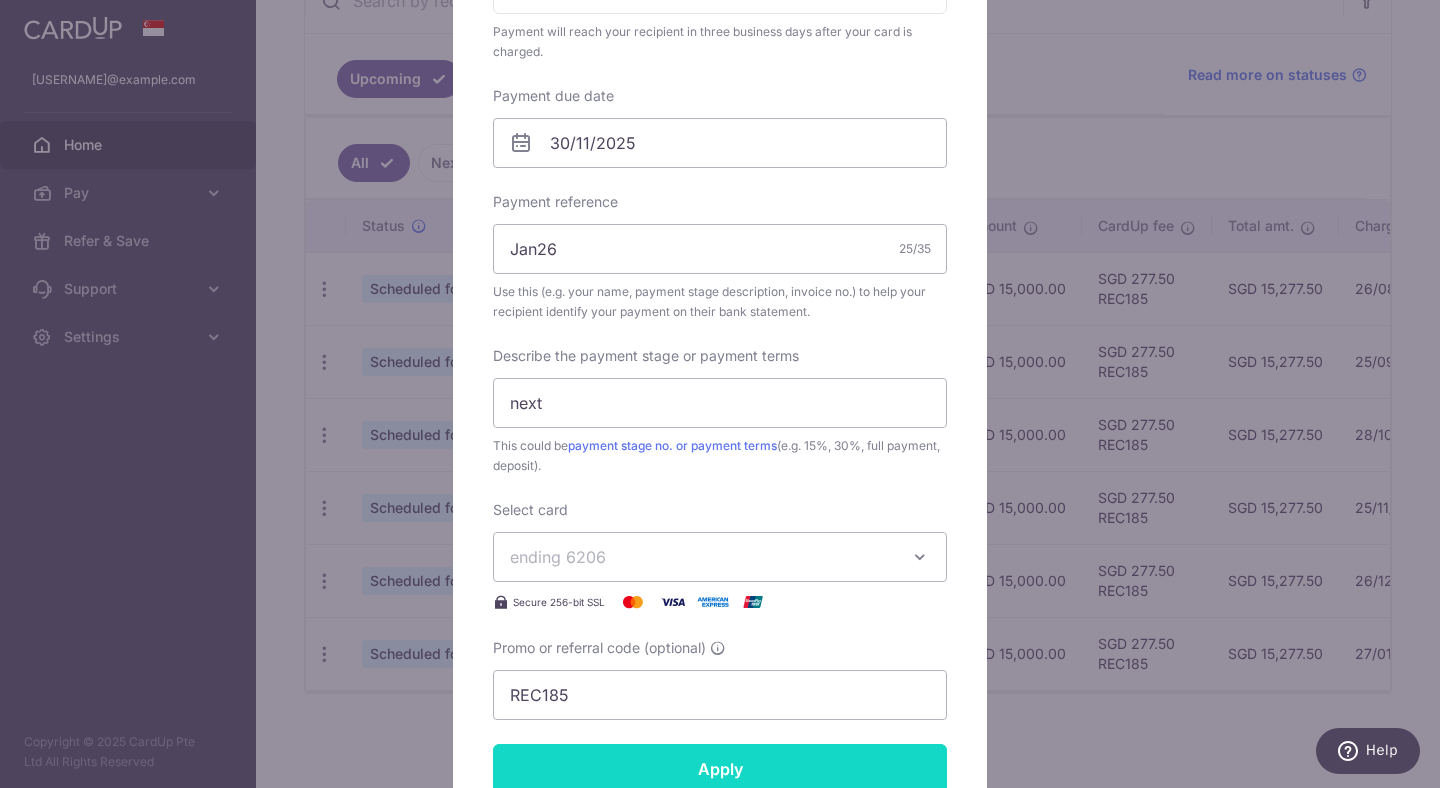 click on "Apply" at bounding box center (720, 769) 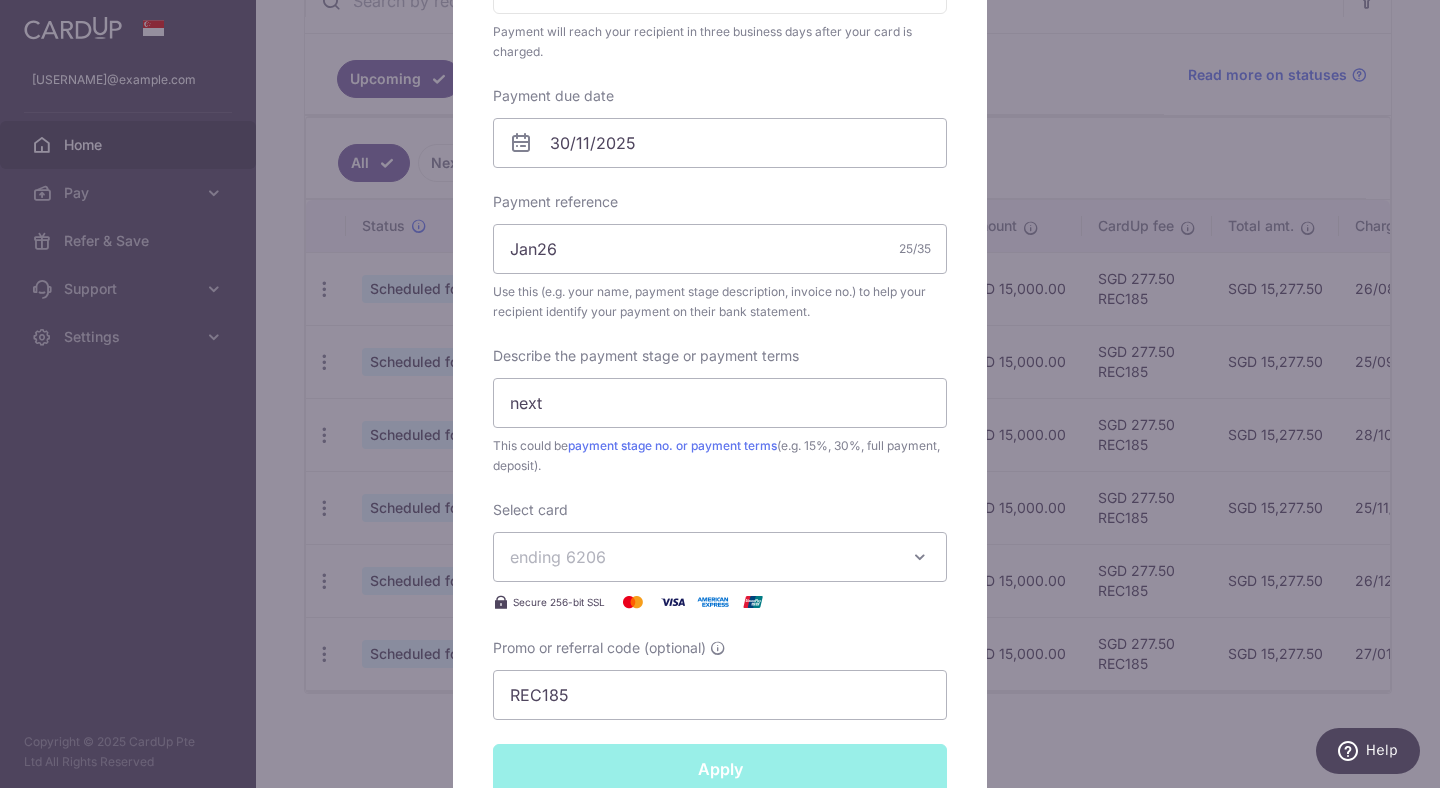 type on "Successfully Applied" 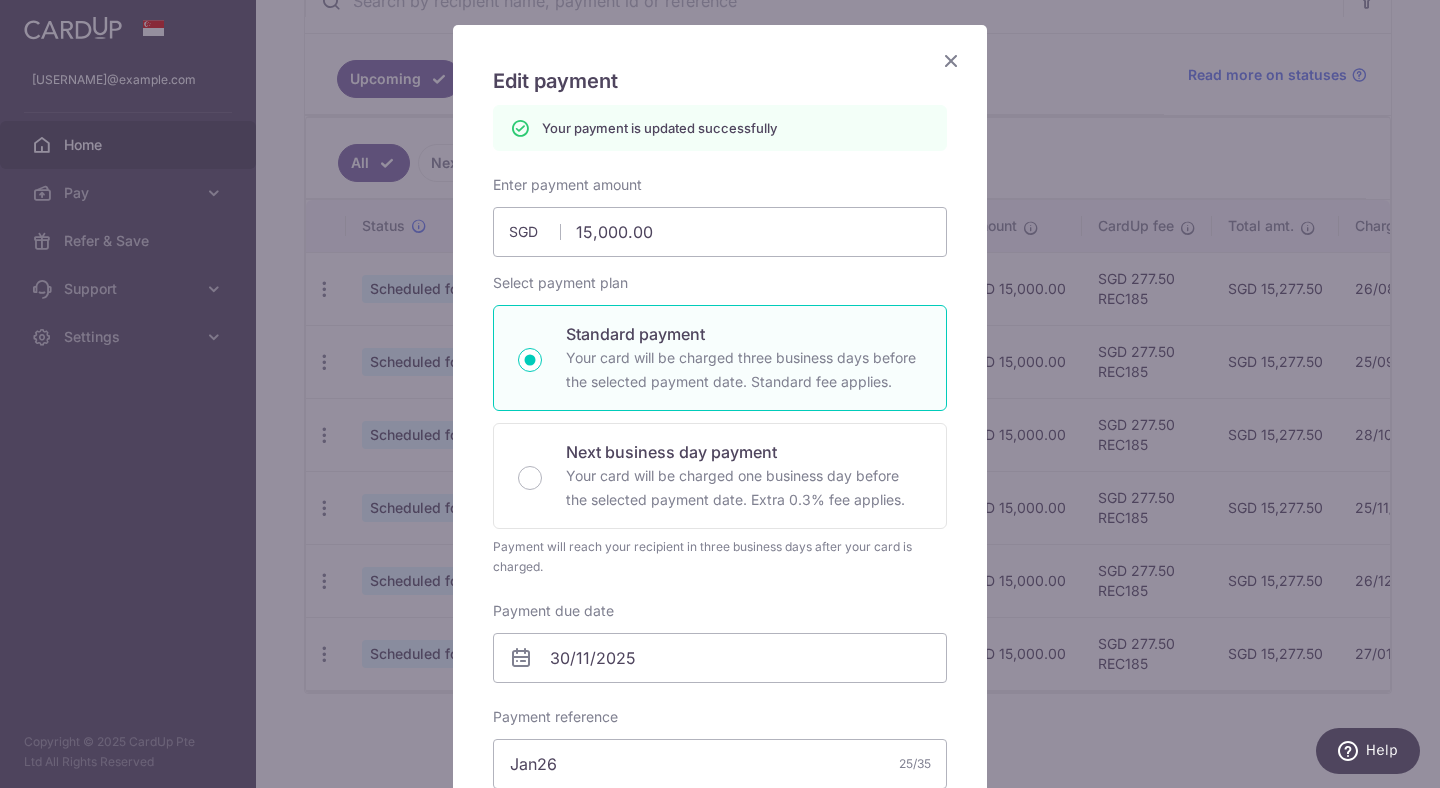 scroll, scrollTop: 0, scrollLeft: 0, axis: both 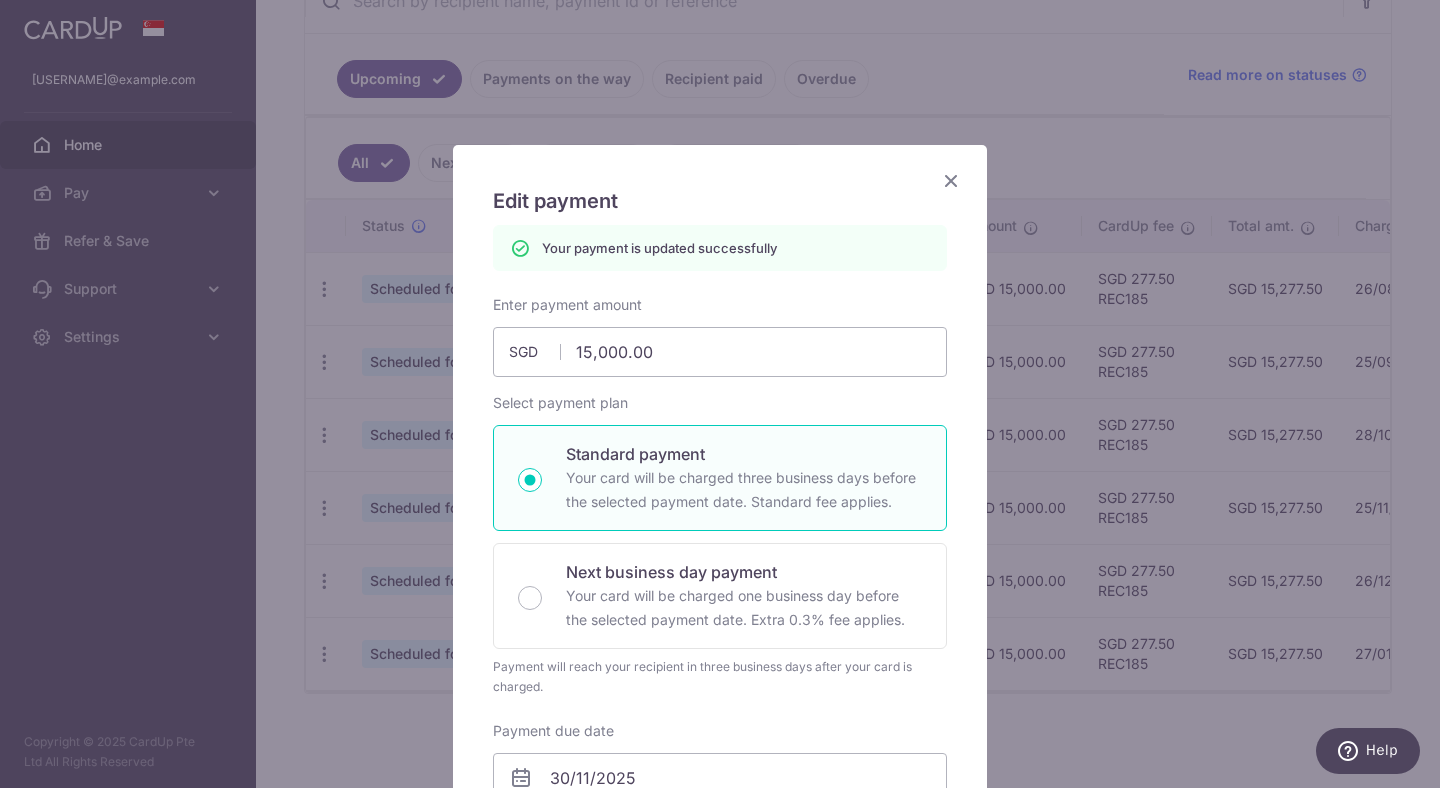 click at bounding box center [951, 180] 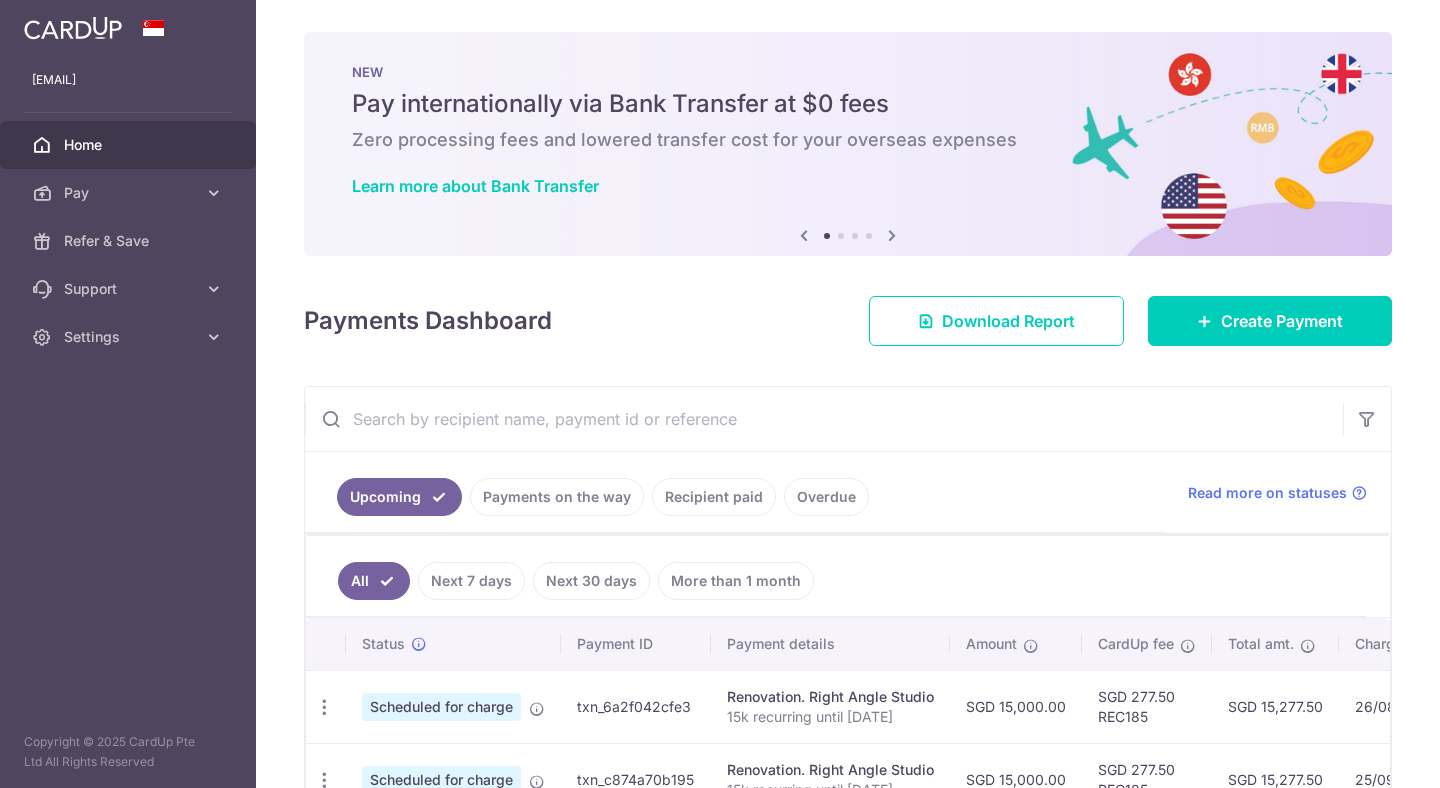 scroll, scrollTop: 0, scrollLeft: 0, axis: both 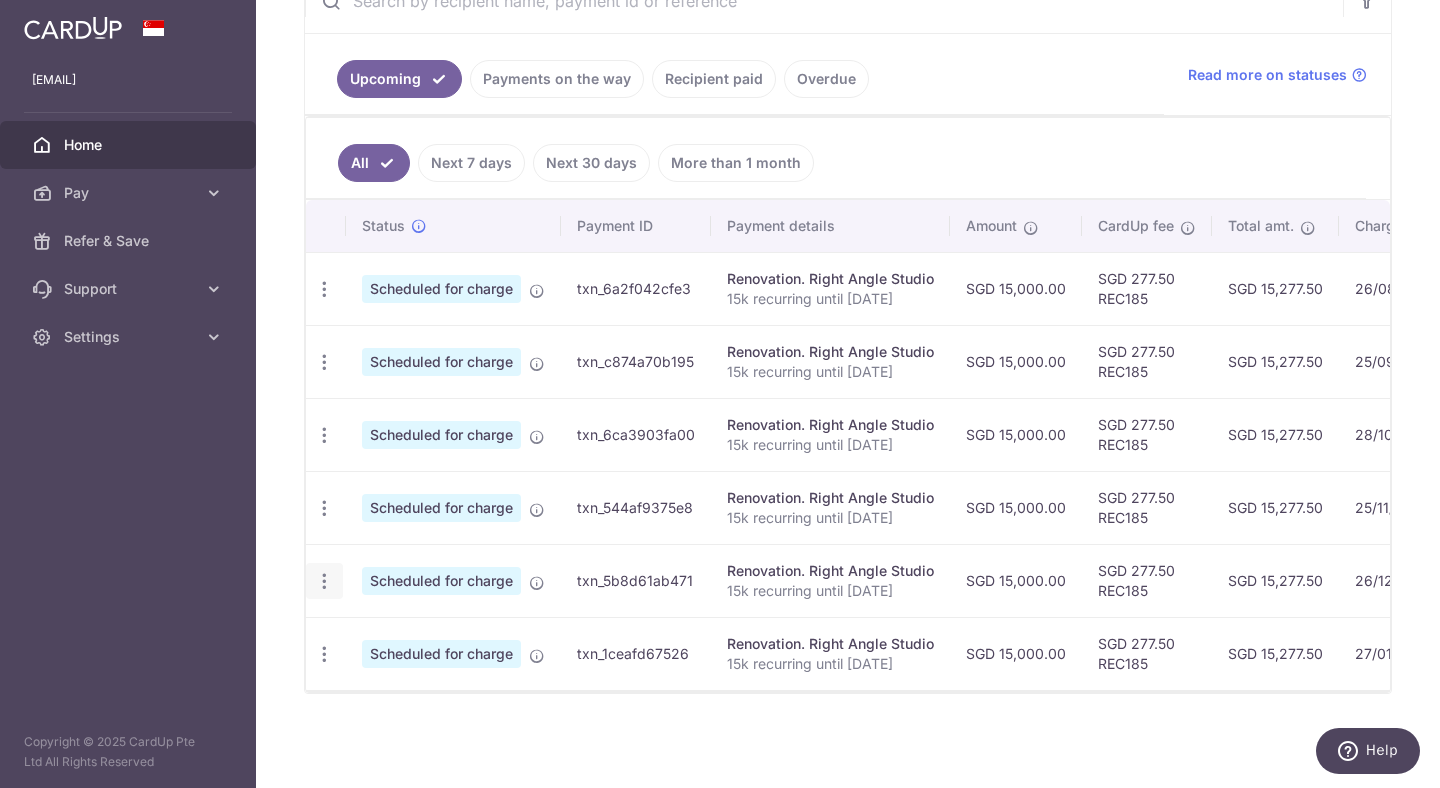 click at bounding box center (324, 289) 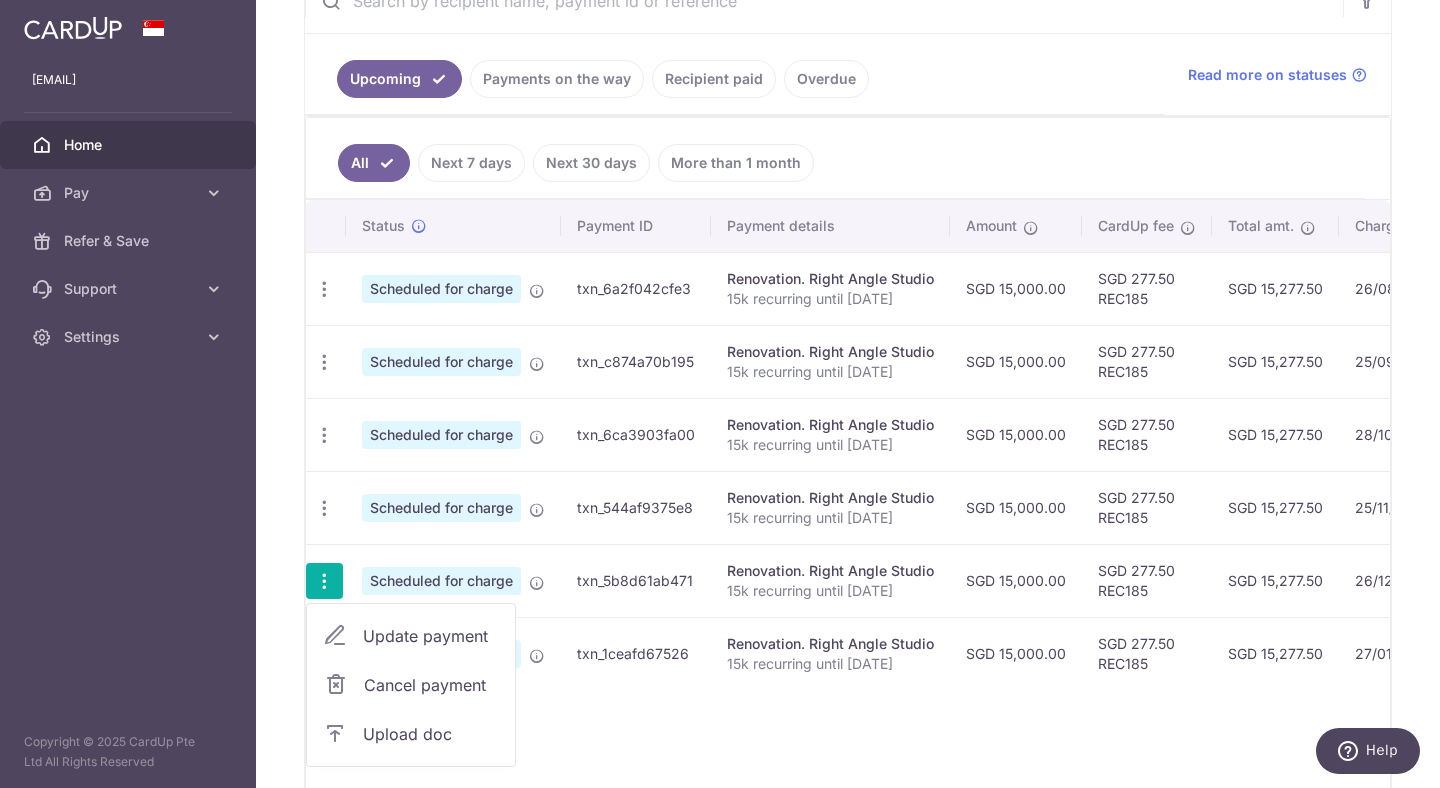 click on "Update payment" at bounding box center (431, 636) 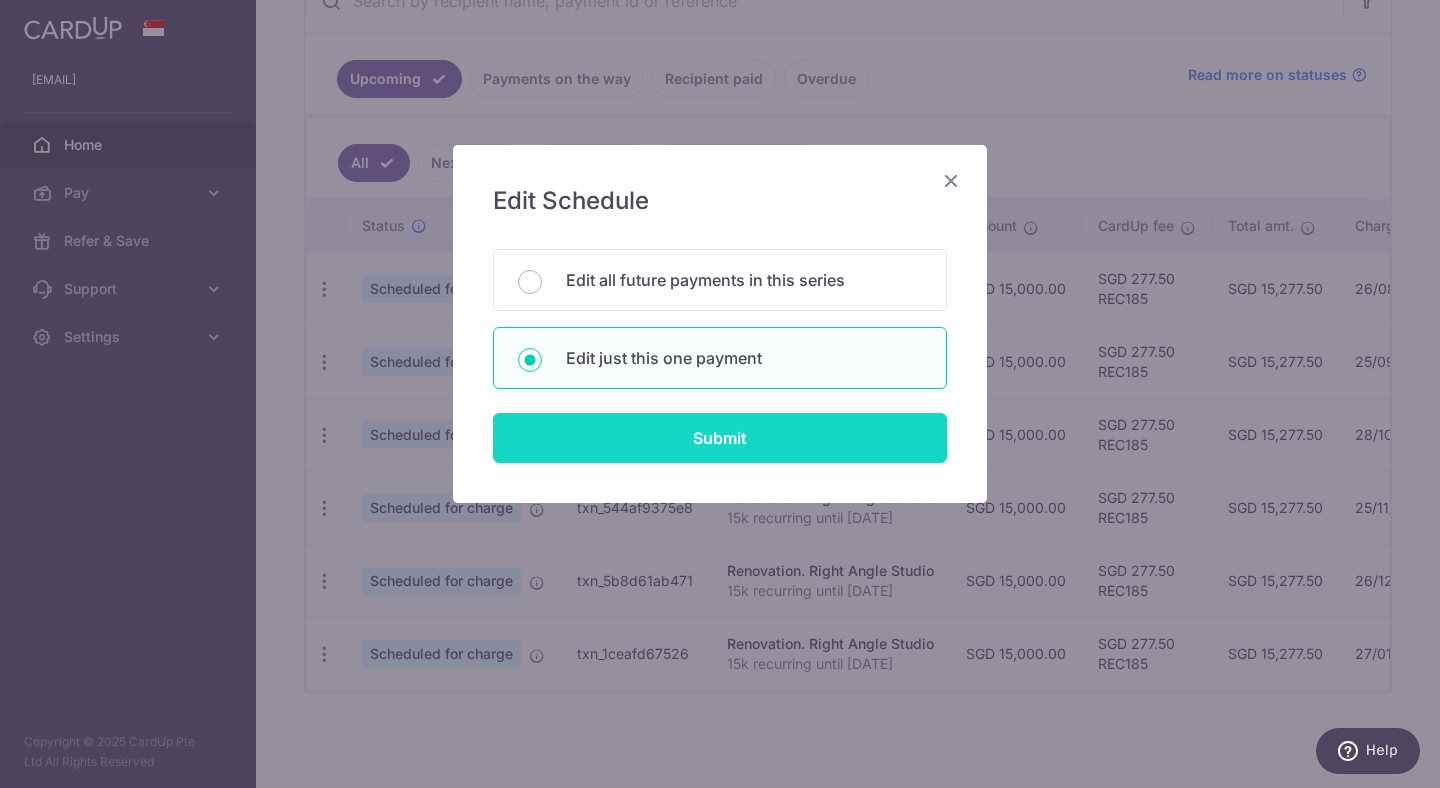 click on "Submit" at bounding box center [720, 438] 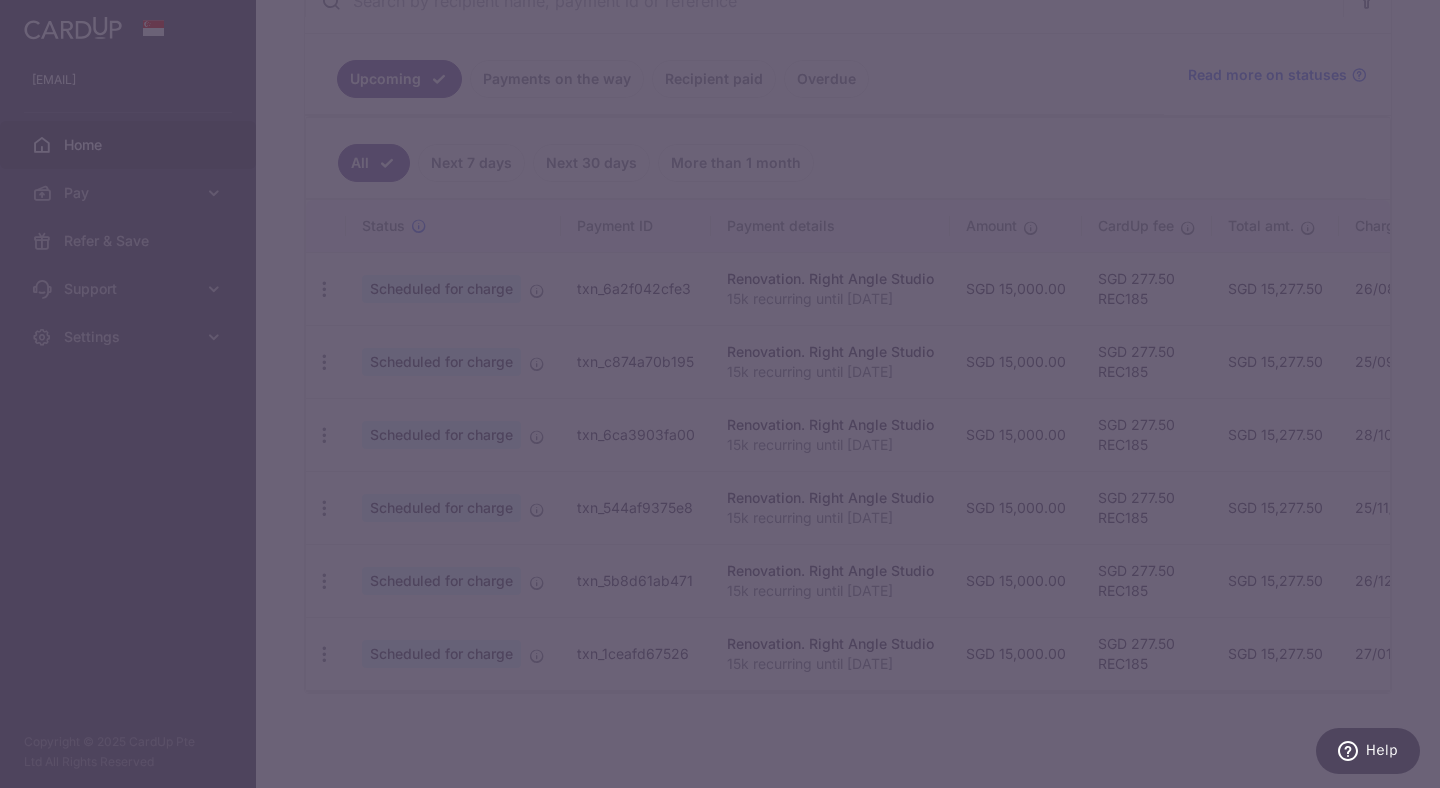 type on "REC185" 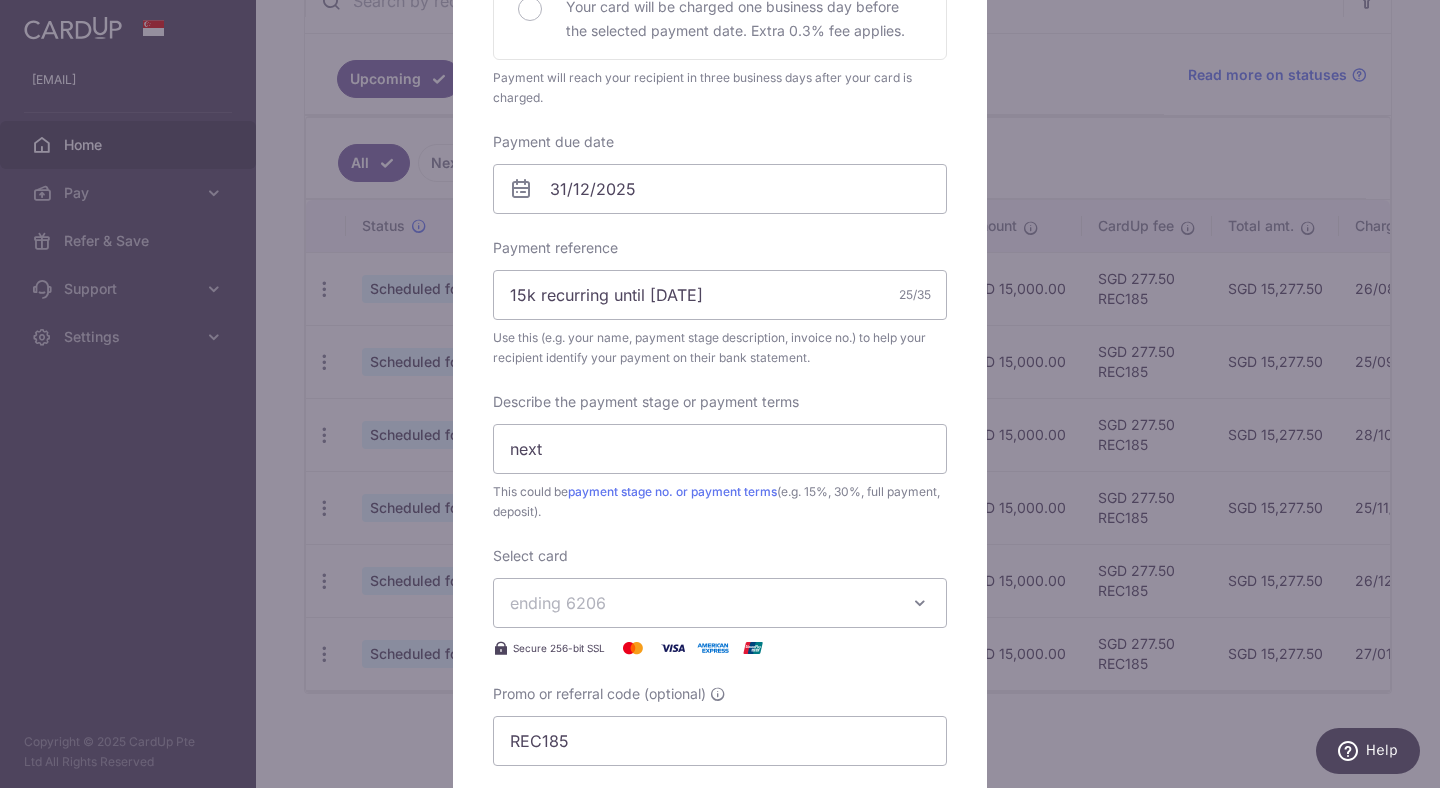scroll, scrollTop: 0, scrollLeft: 0, axis: both 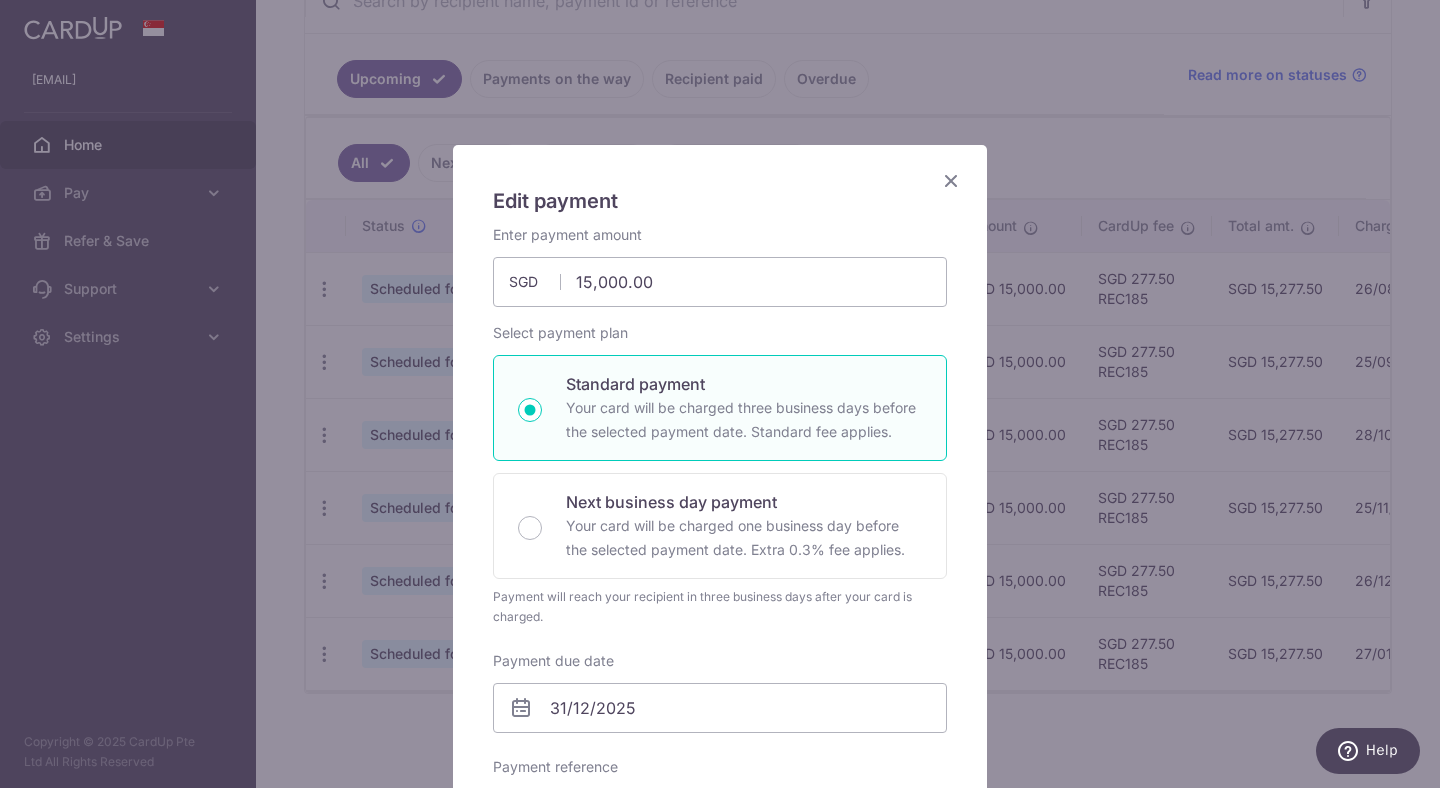 click at bounding box center (951, 180) 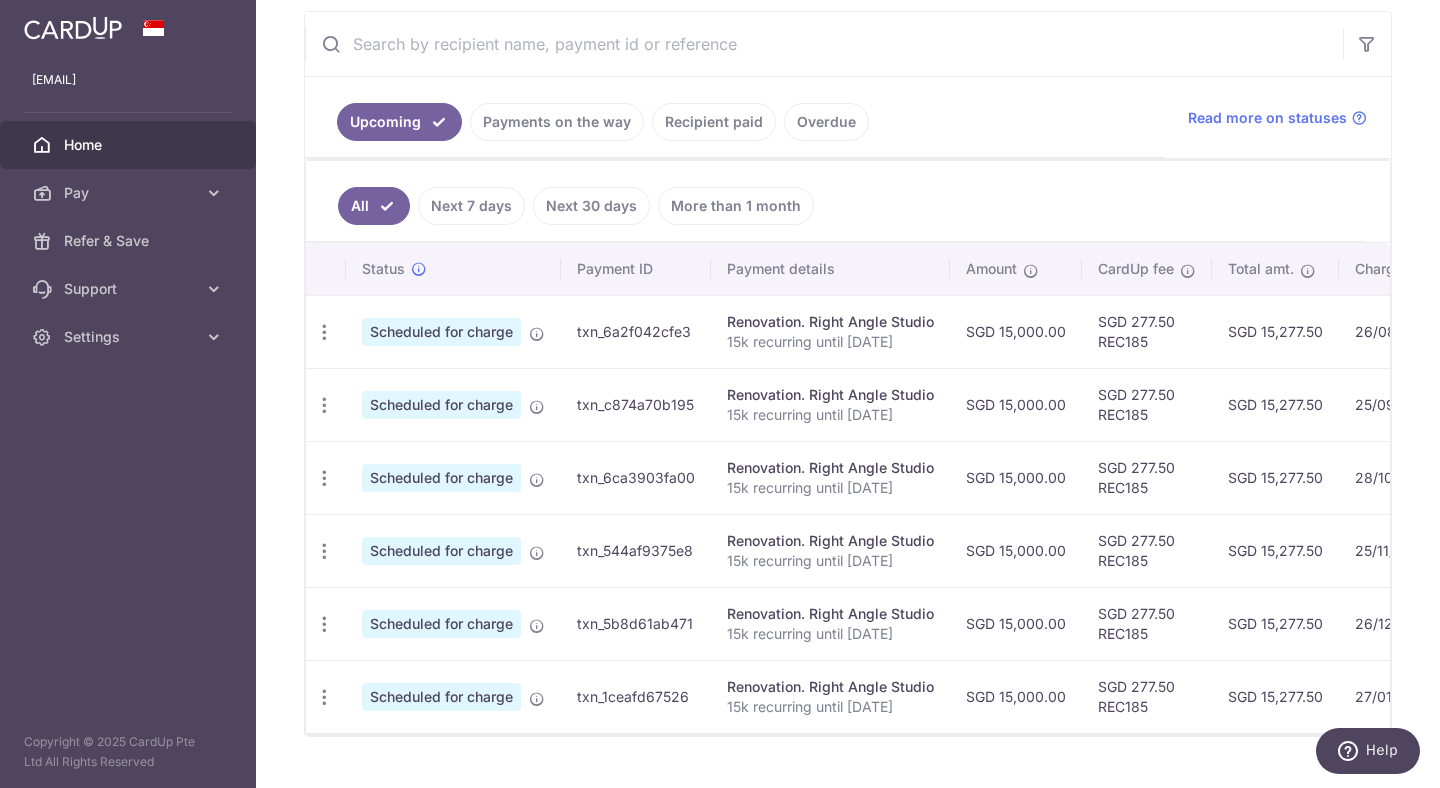 scroll, scrollTop: 406, scrollLeft: 0, axis: vertical 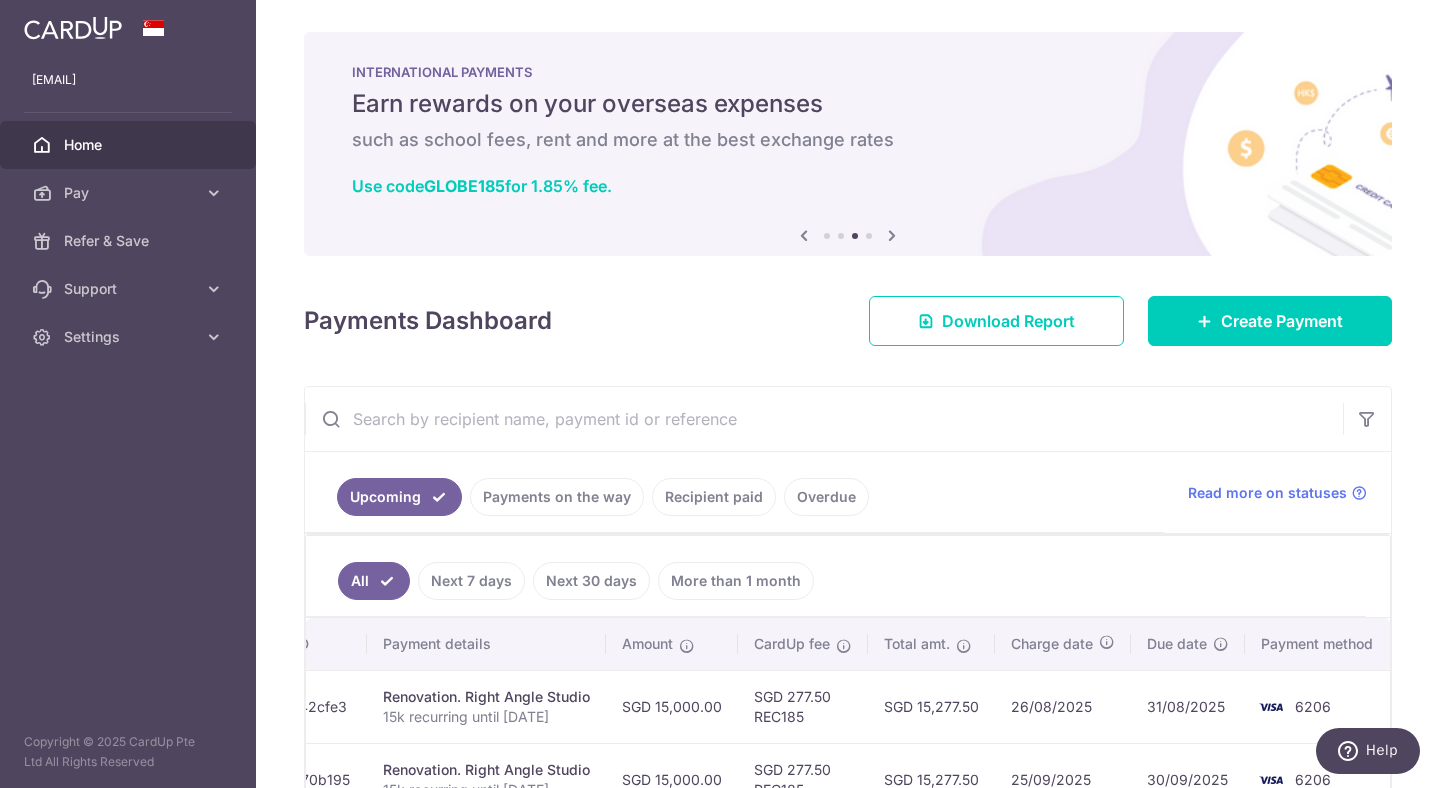 click on "Overdue" at bounding box center [826, 497] 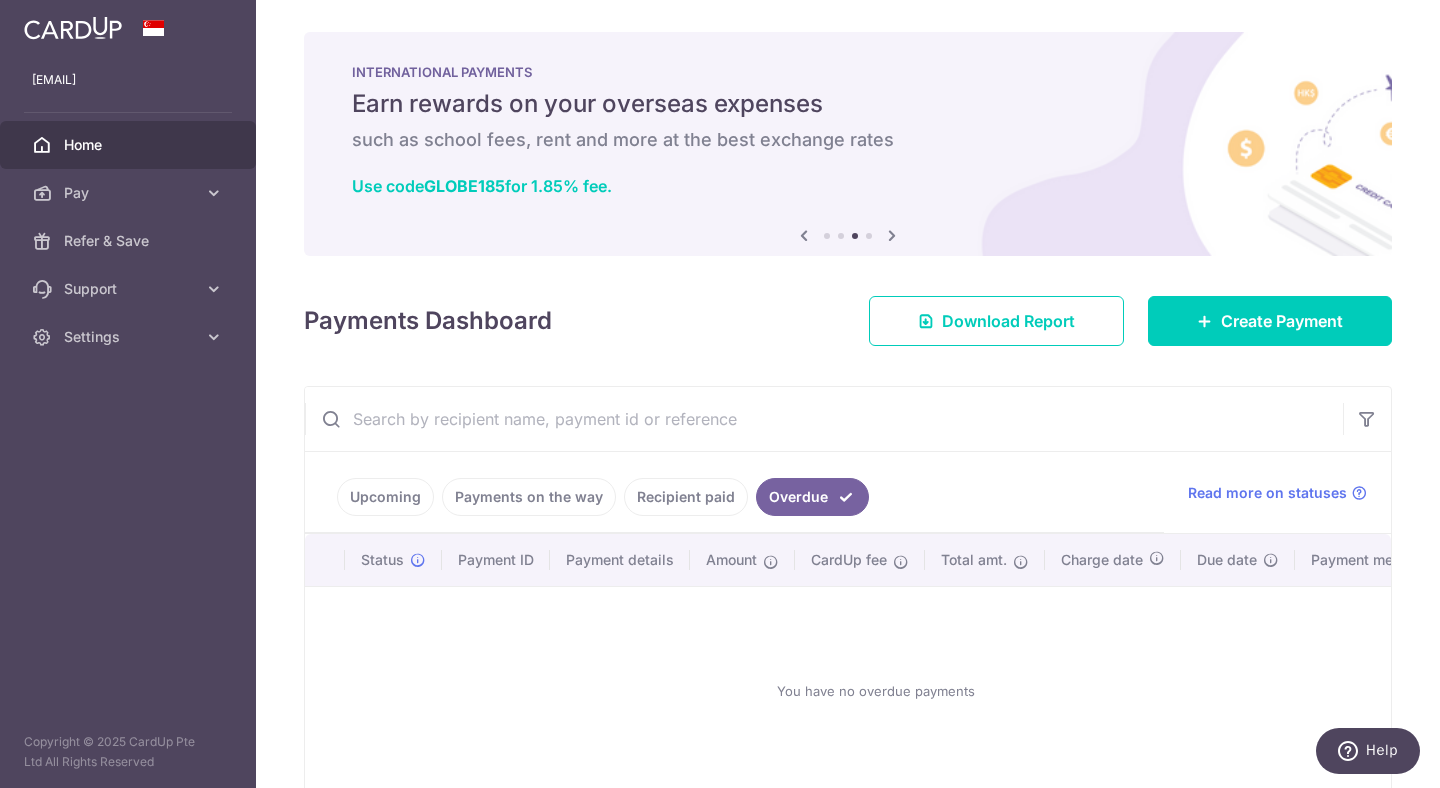 click on "Recipient paid" at bounding box center [686, 497] 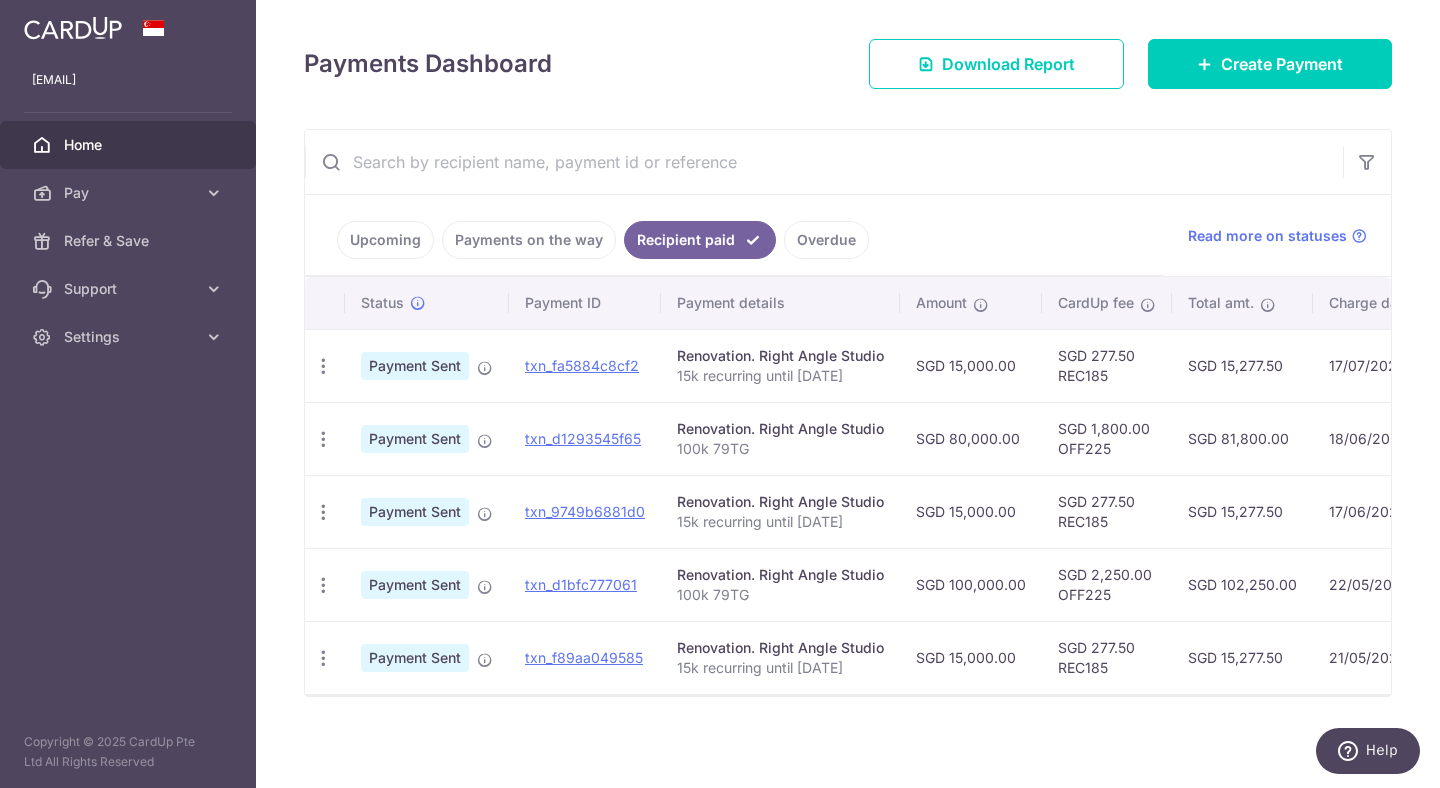 scroll, scrollTop: 260, scrollLeft: 0, axis: vertical 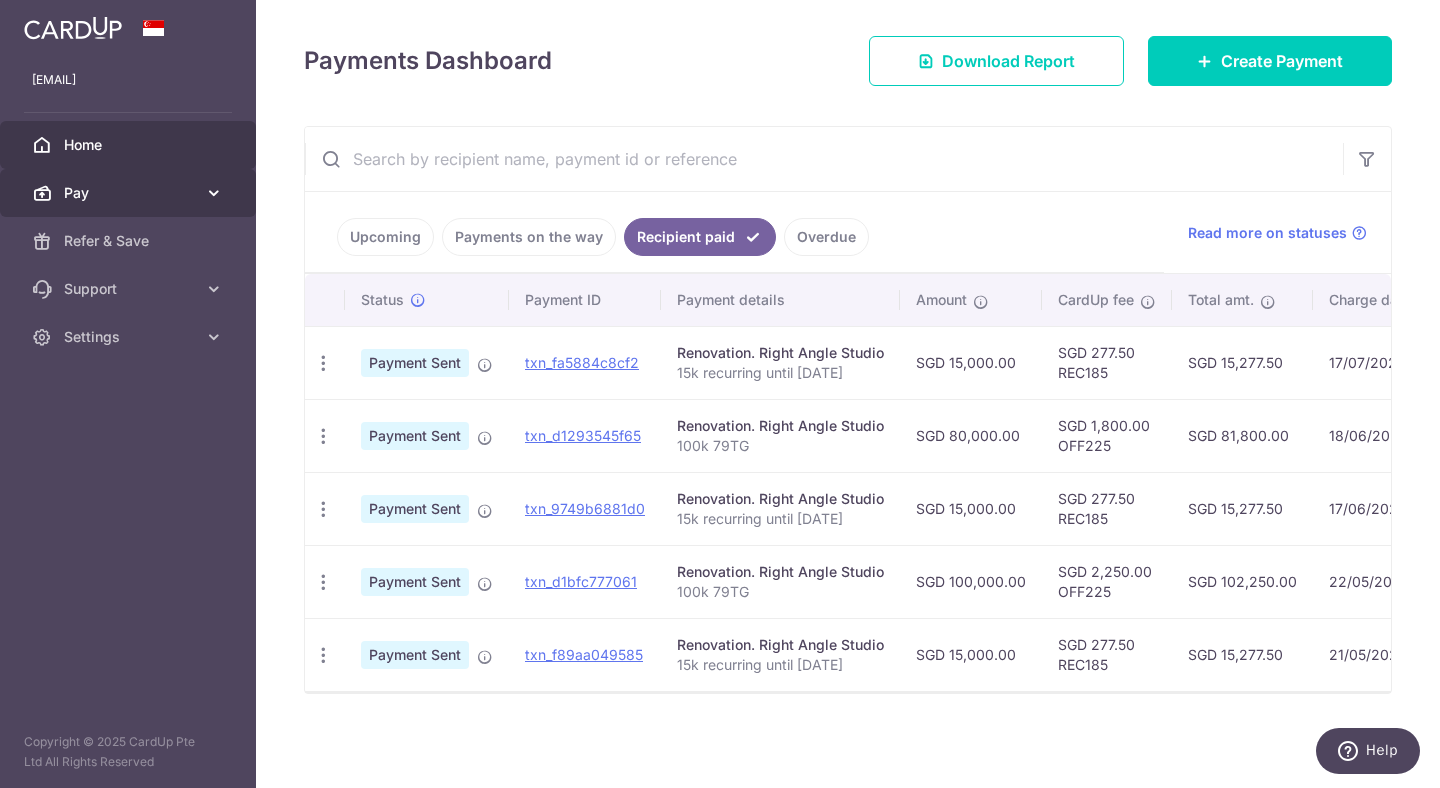 click at bounding box center [214, 193] 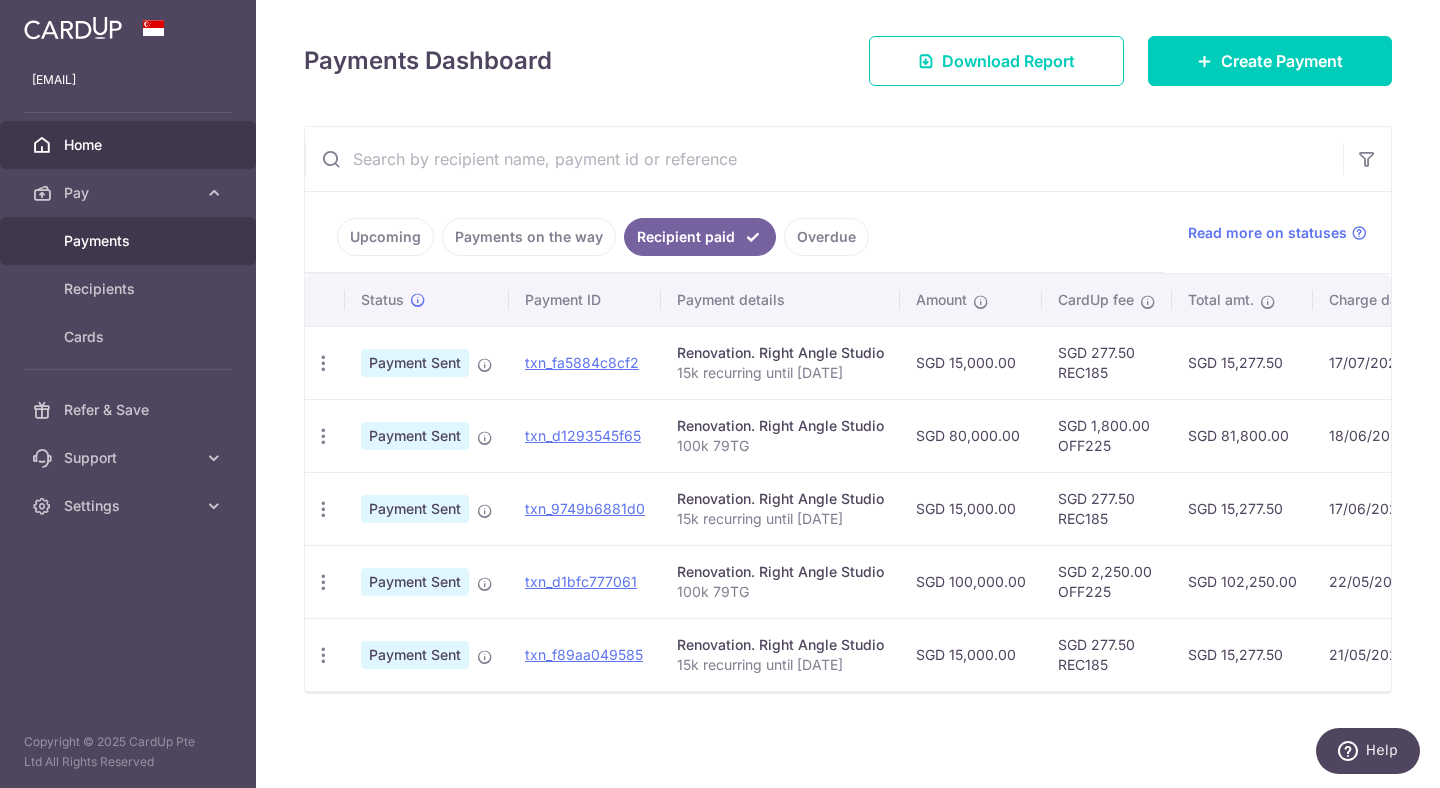 click on "Payments" at bounding box center (130, 241) 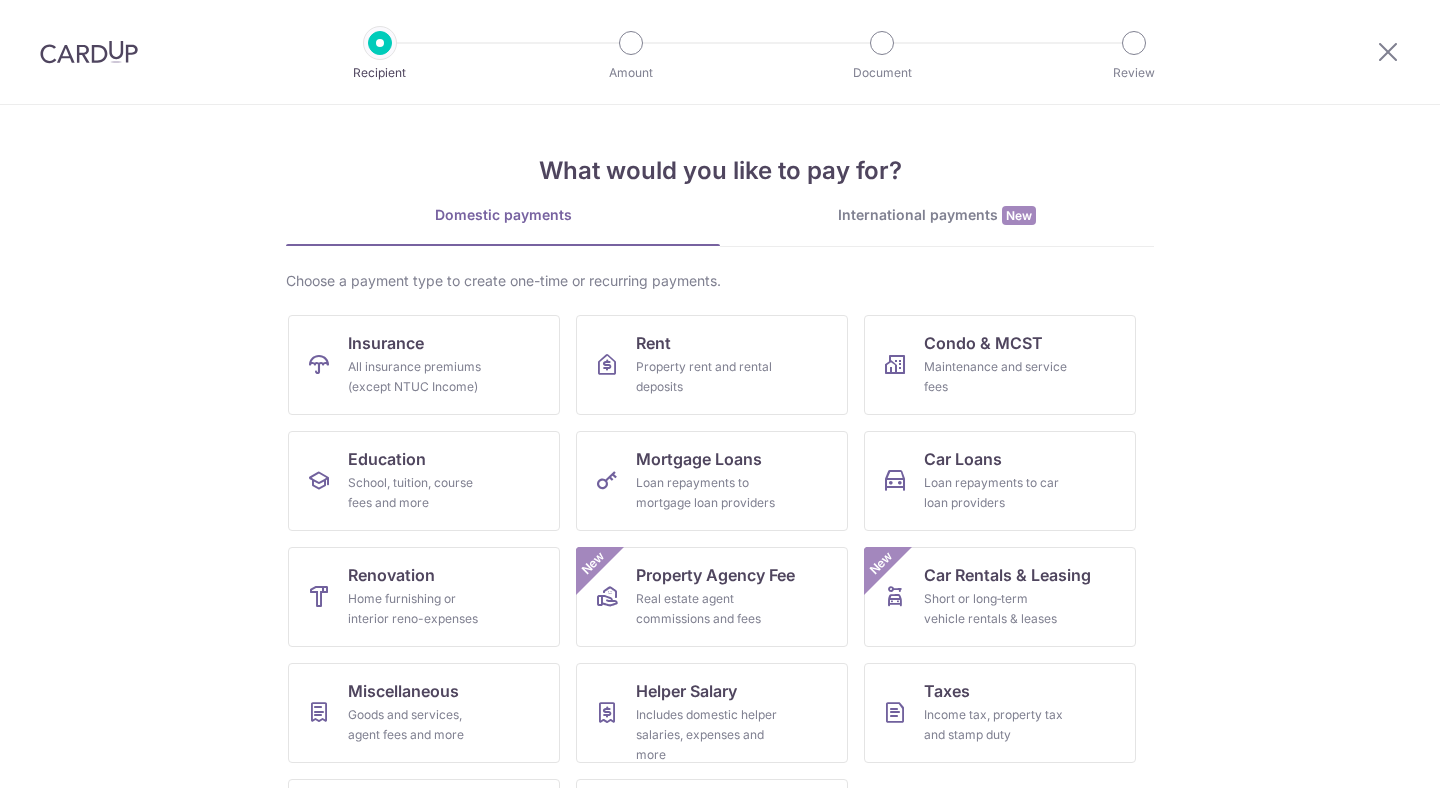 scroll, scrollTop: 0, scrollLeft: 0, axis: both 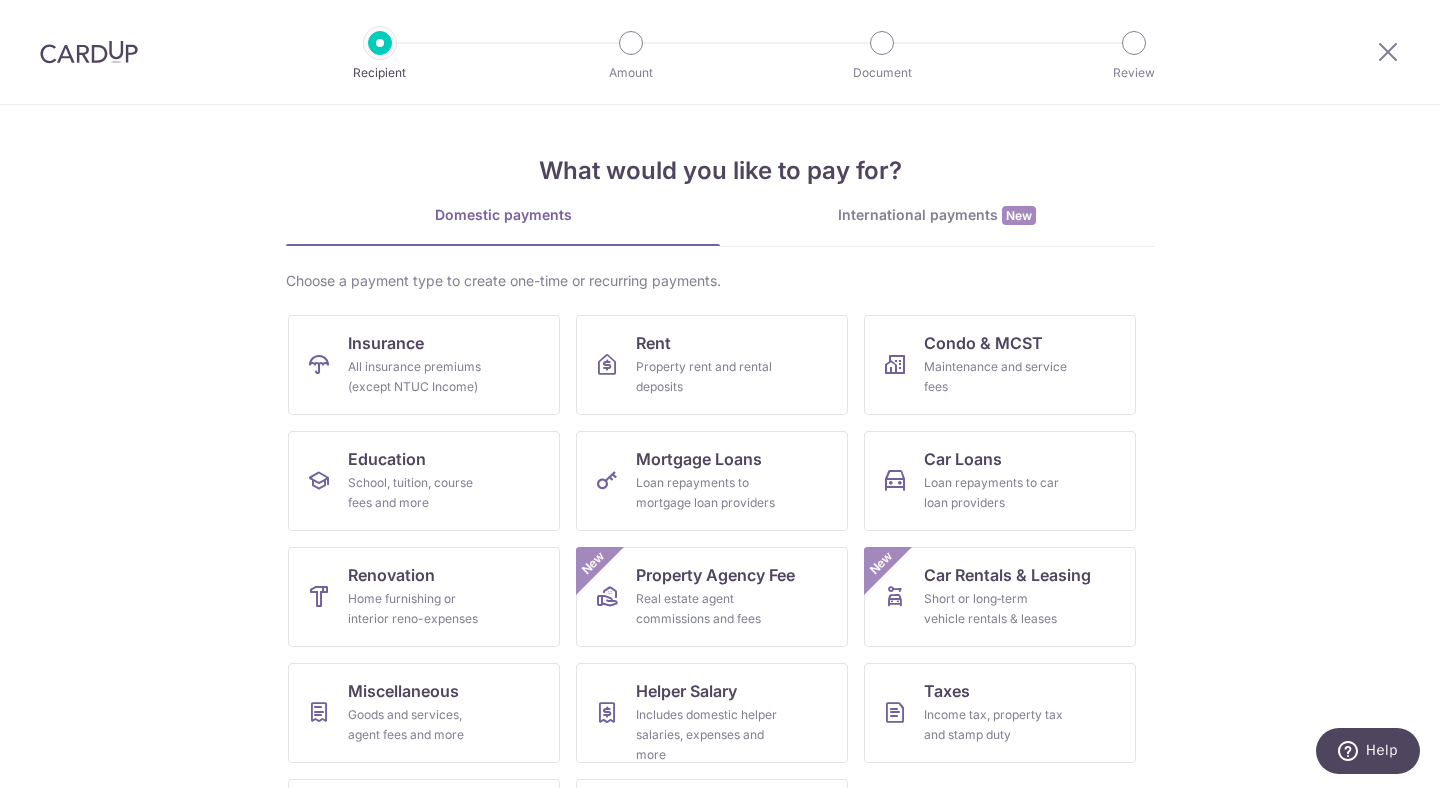 click at bounding box center (89, 52) 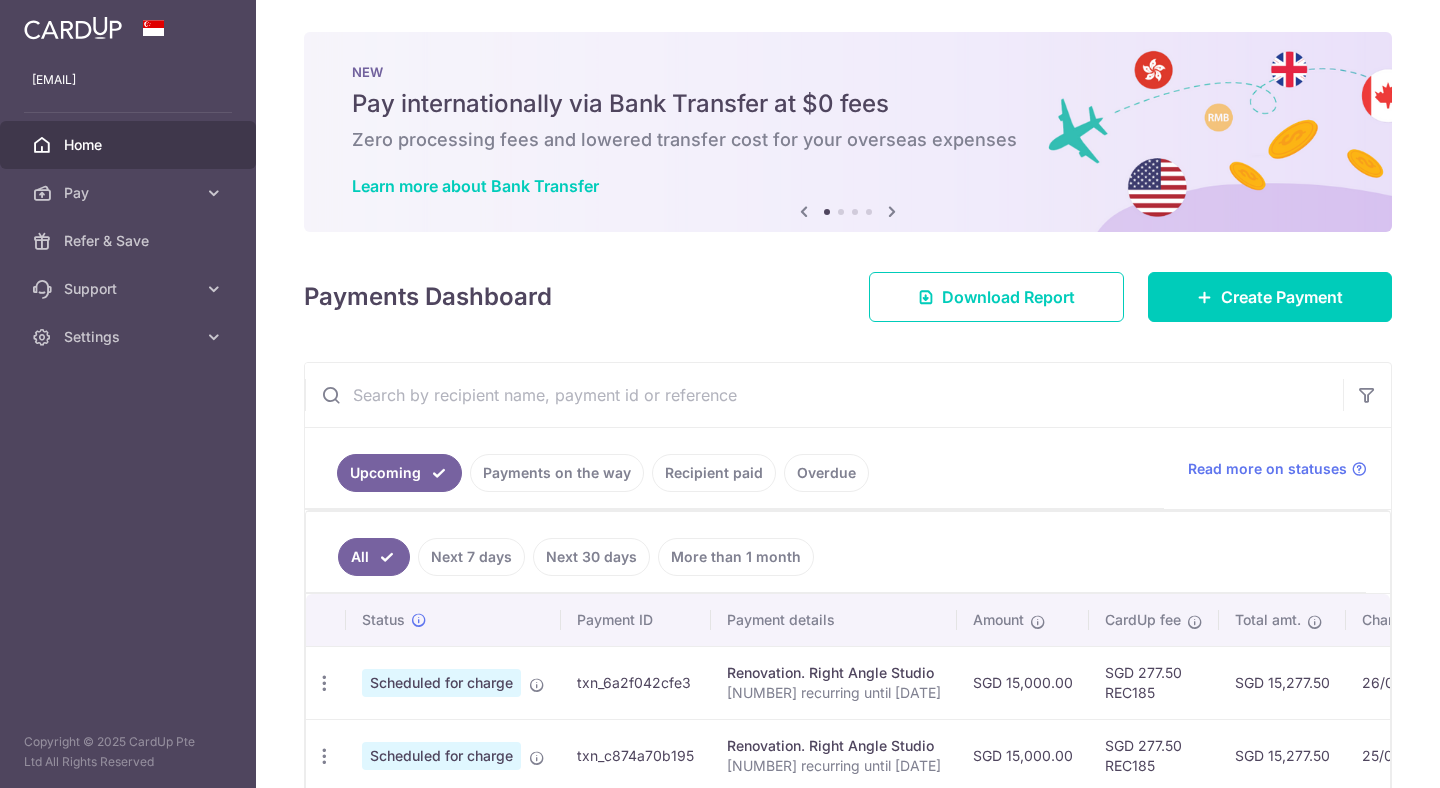 scroll, scrollTop: 0, scrollLeft: 0, axis: both 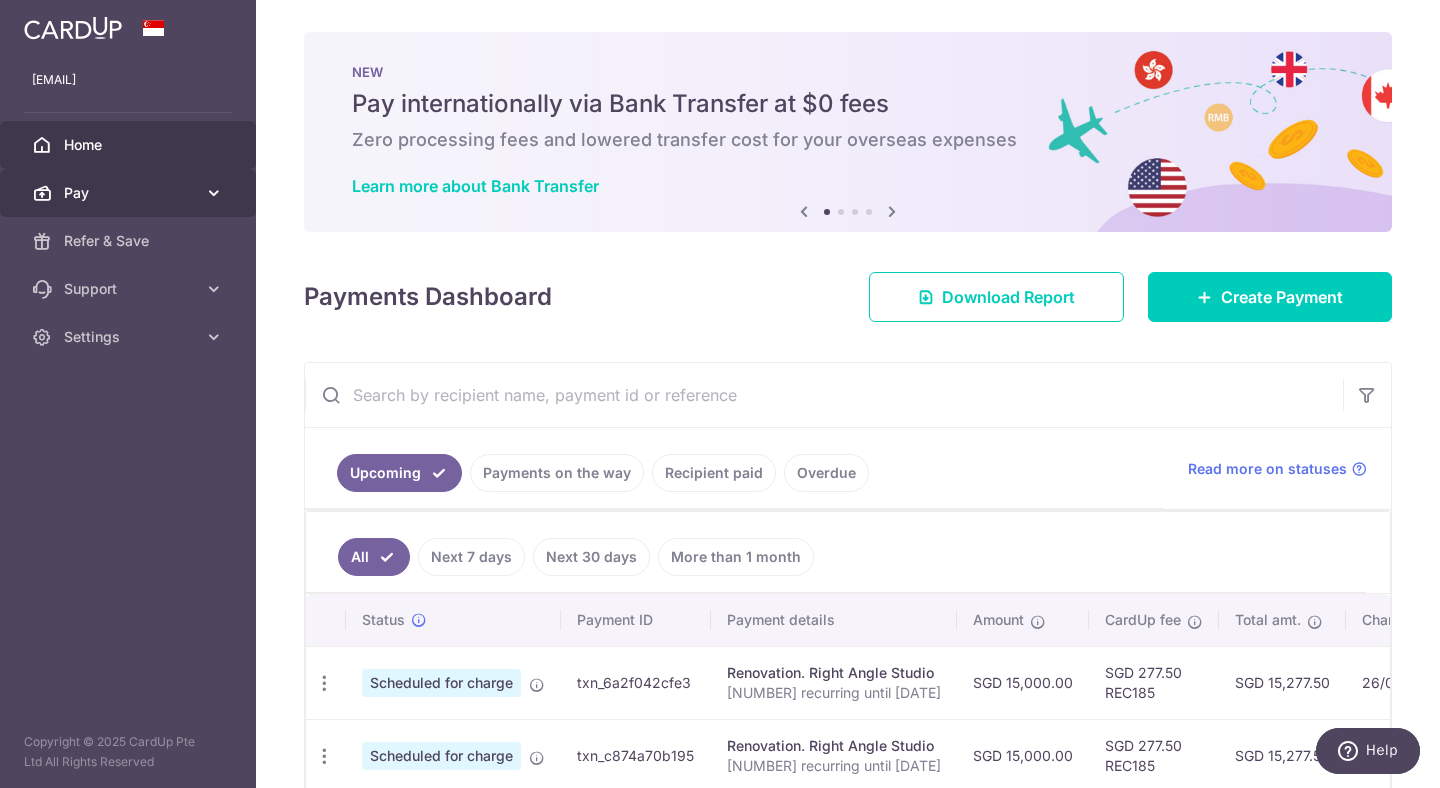 click on "Pay" at bounding box center [130, 193] 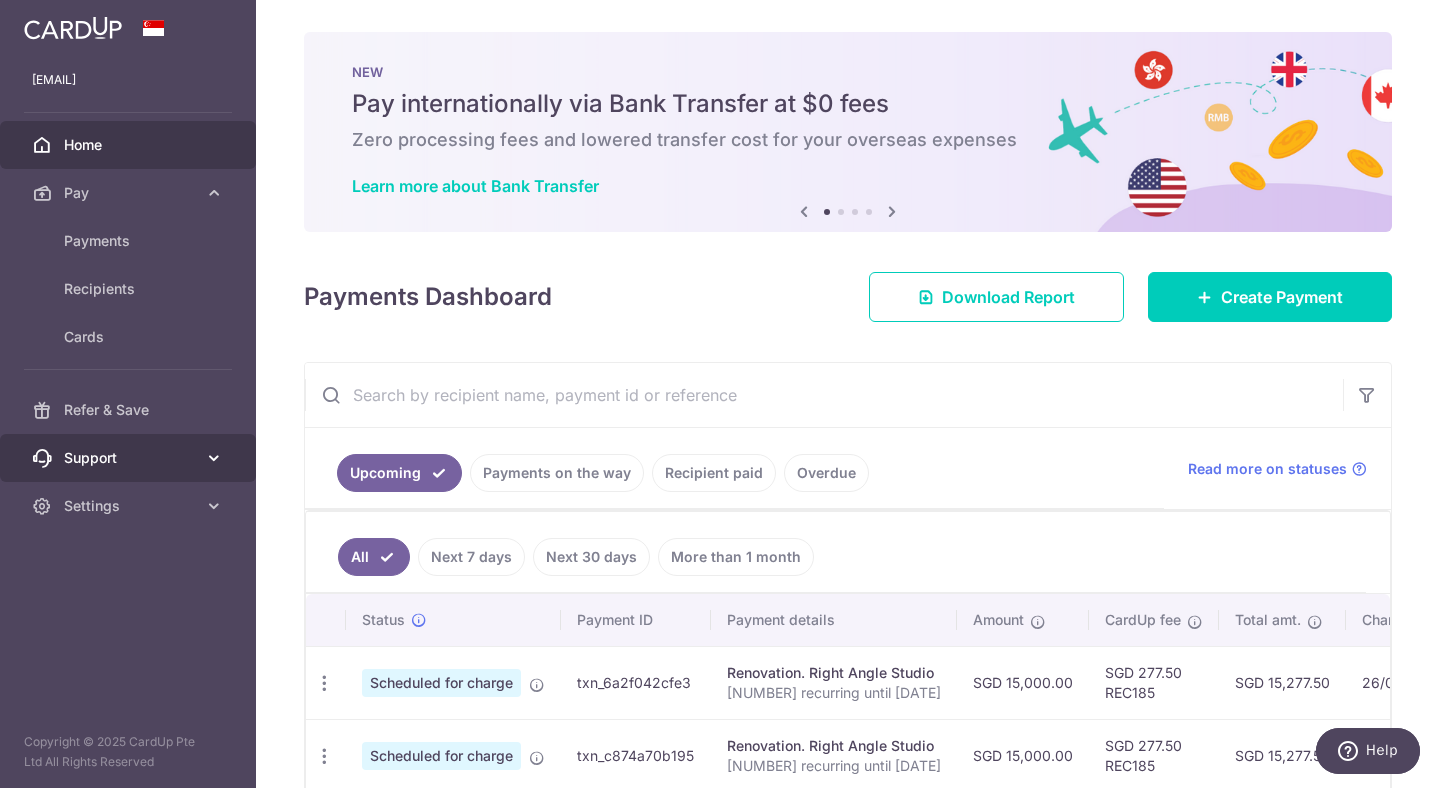 click on "Support" at bounding box center (130, 458) 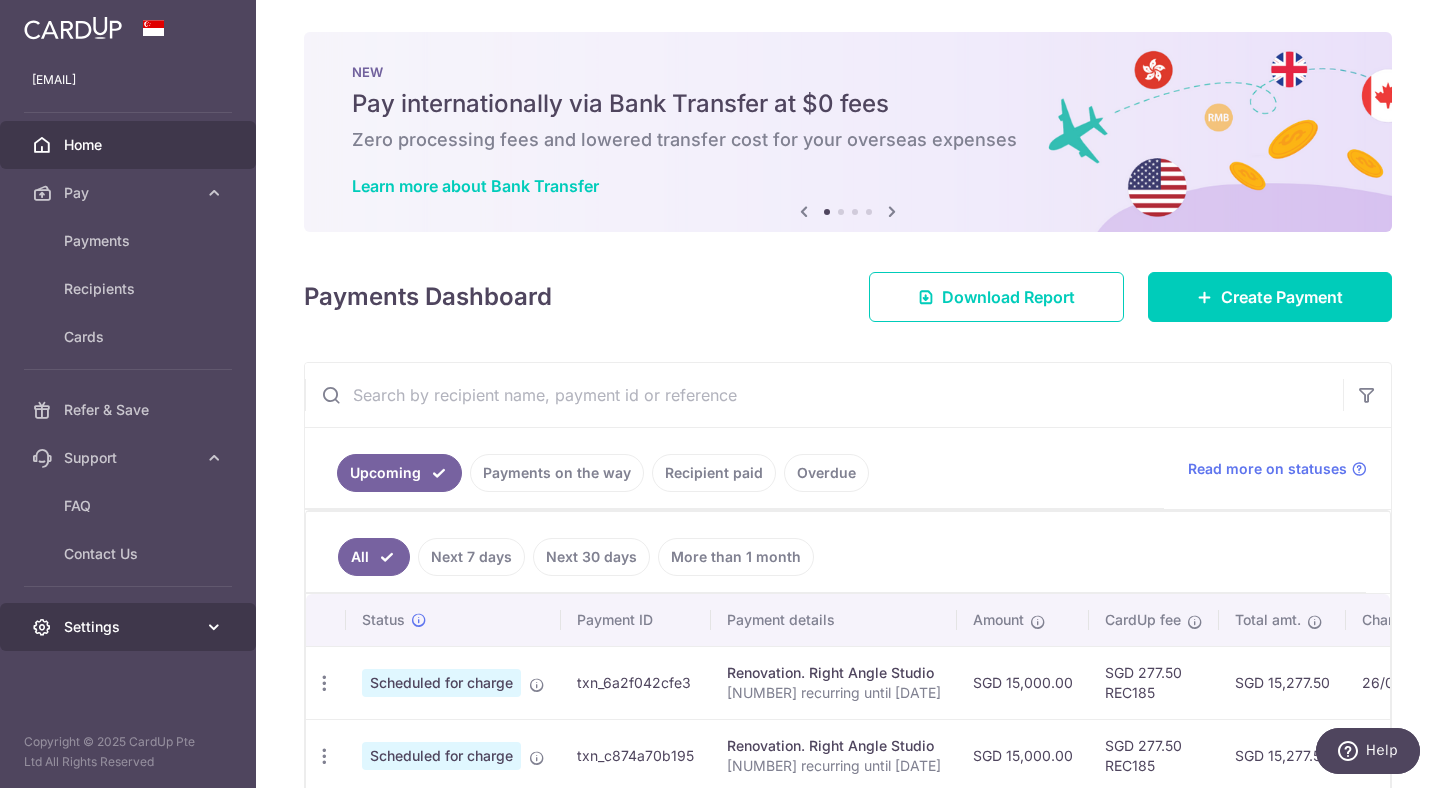 click on "Settings" at bounding box center [130, 627] 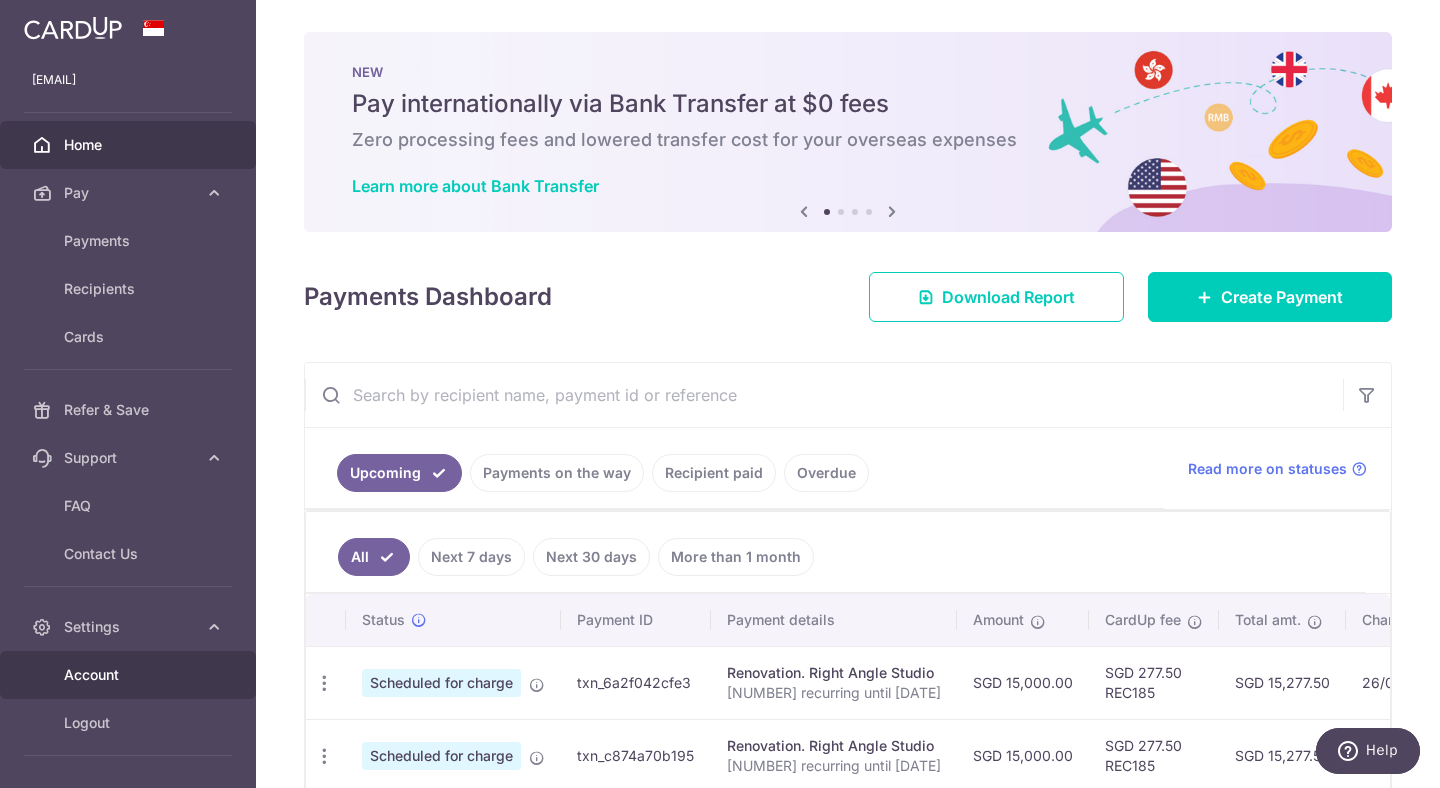 click on "Account" at bounding box center [130, 675] 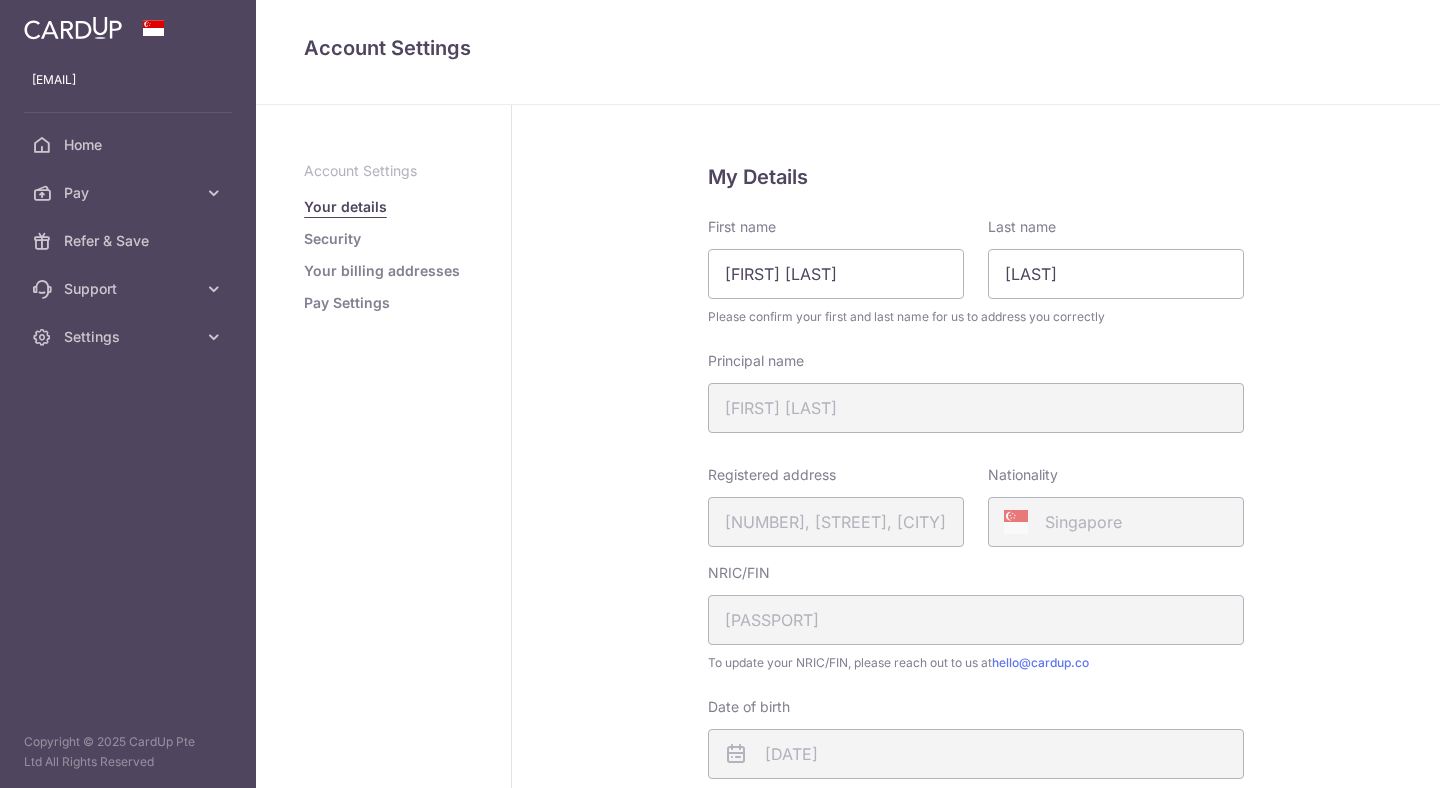 scroll, scrollTop: 0, scrollLeft: 0, axis: both 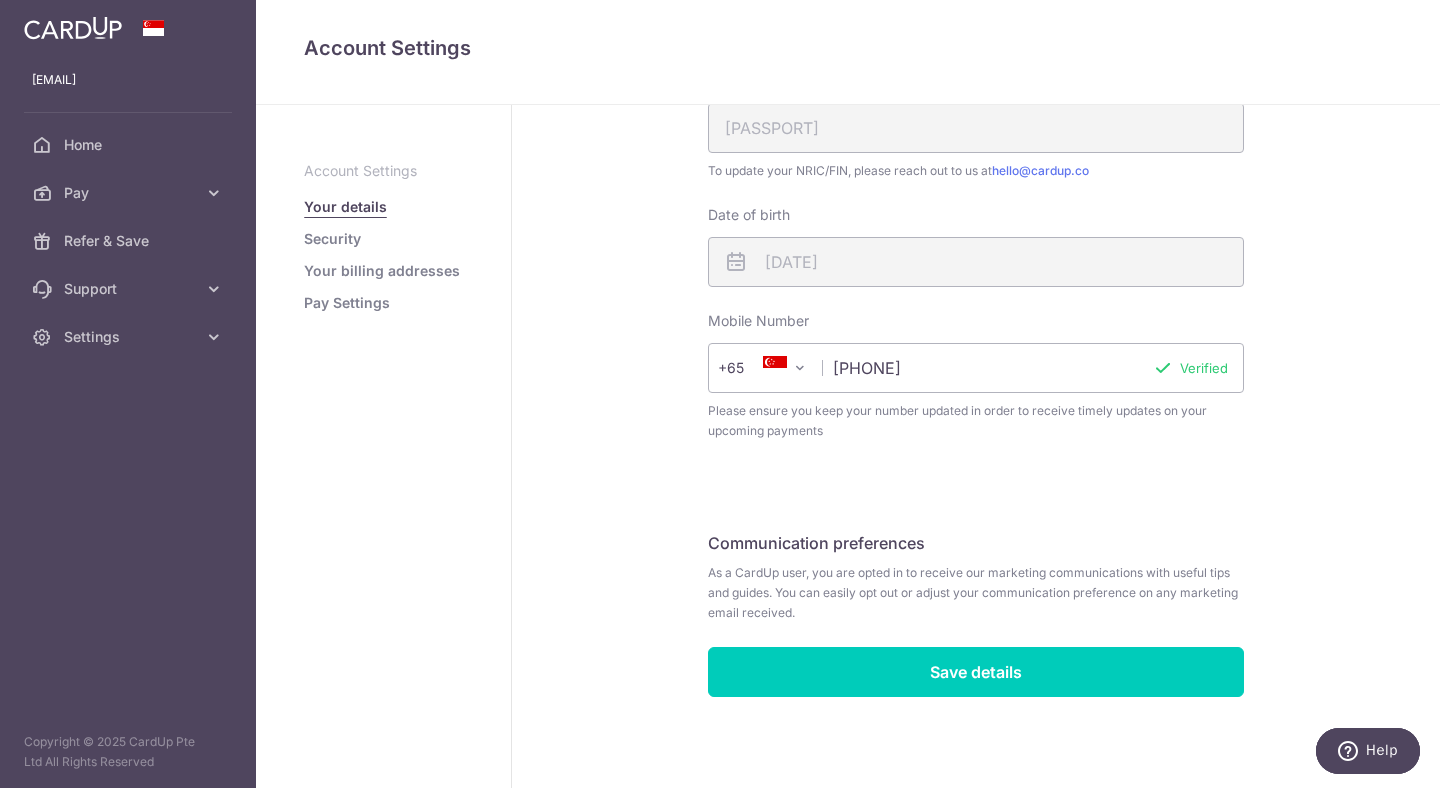 click on "Security" at bounding box center (332, 239) 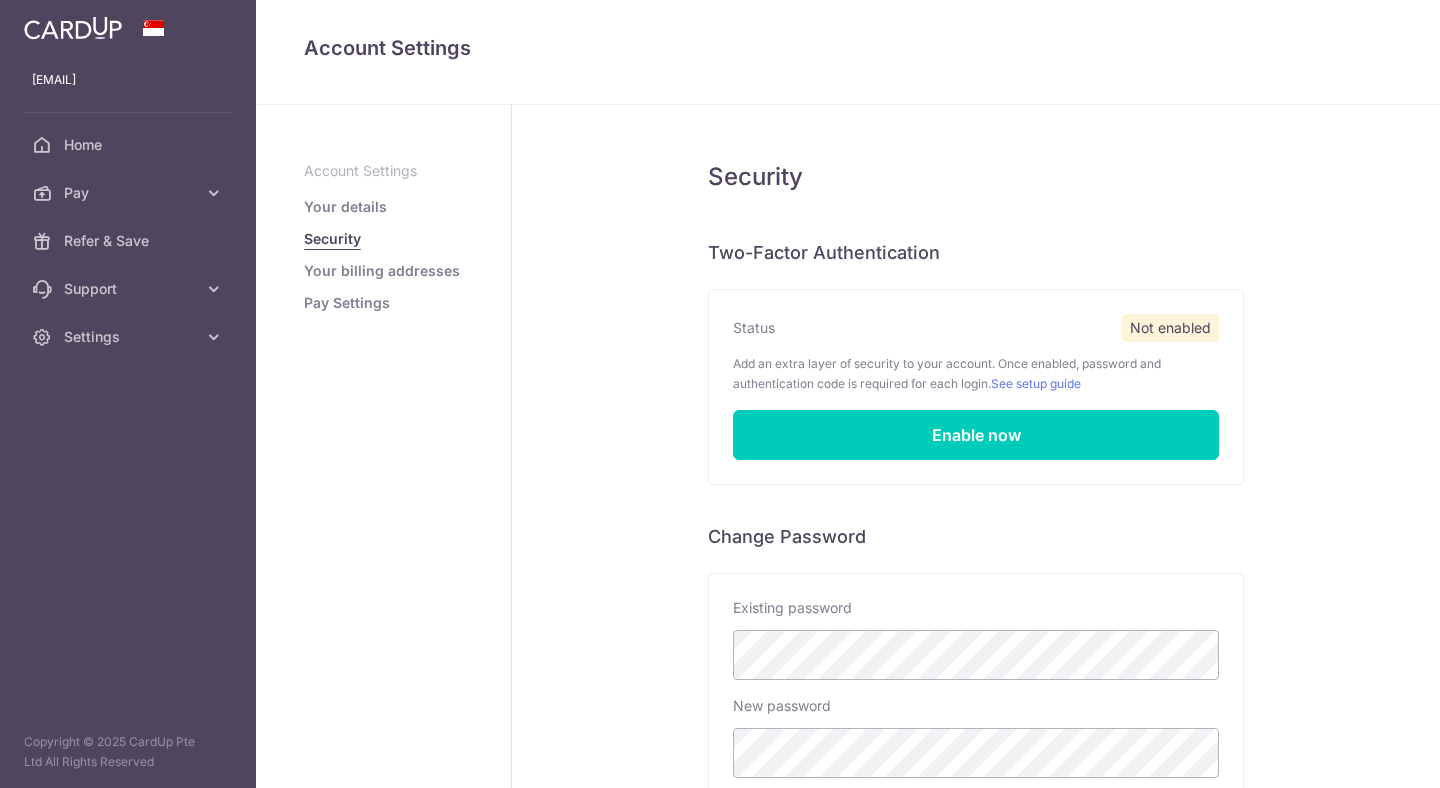 scroll, scrollTop: 0, scrollLeft: 0, axis: both 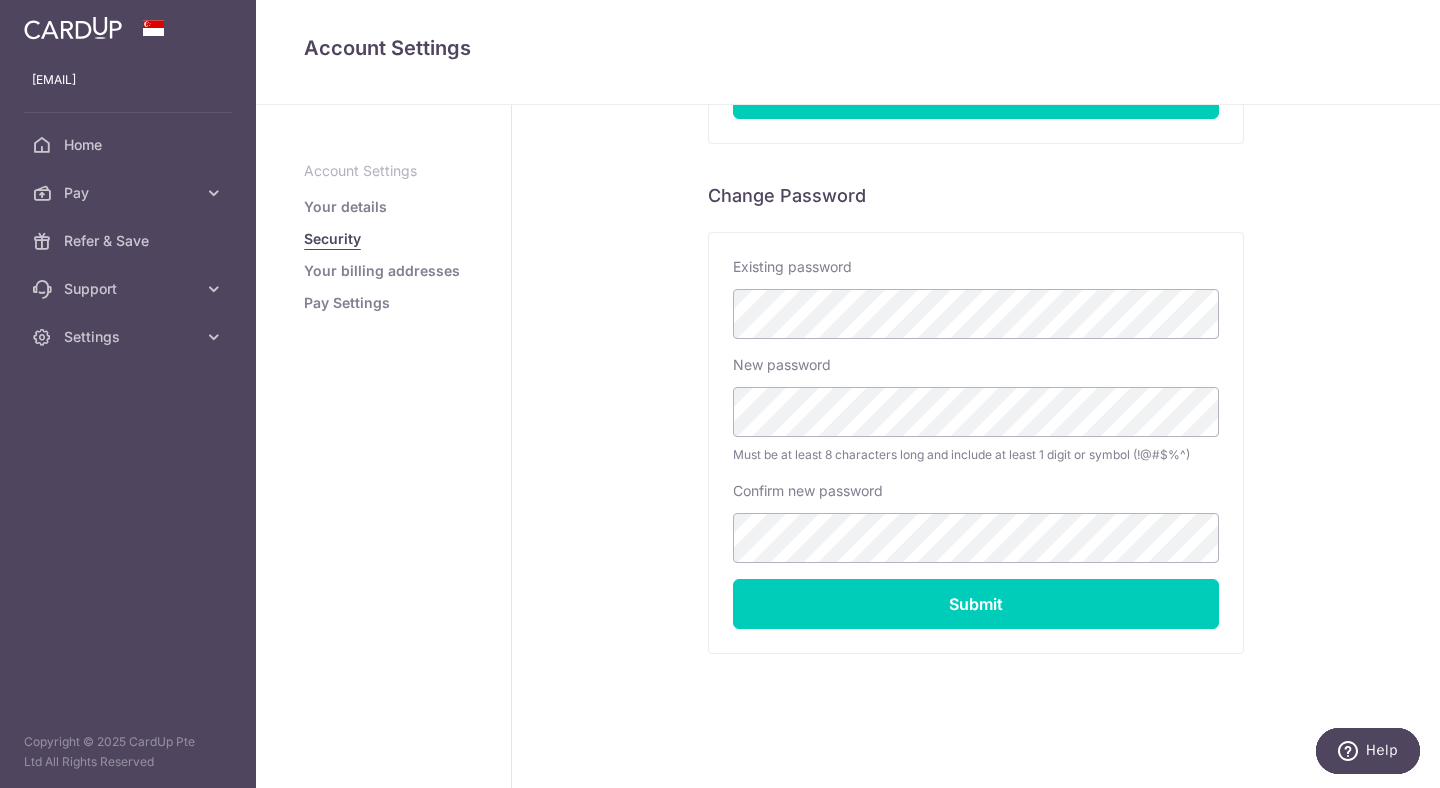 click on "Your billing addresses" at bounding box center [382, 271] 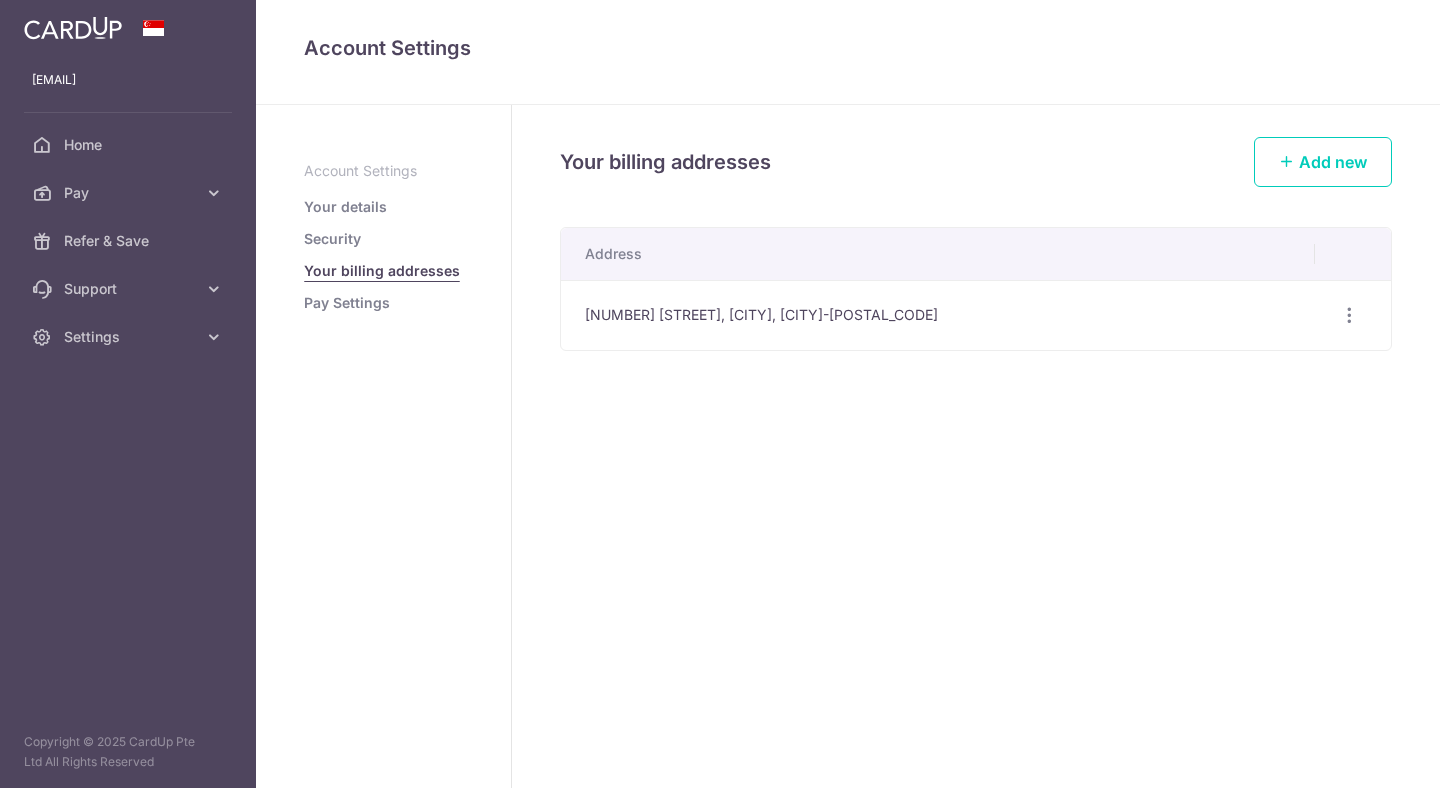 scroll, scrollTop: 0, scrollLeft: 0, axis: both 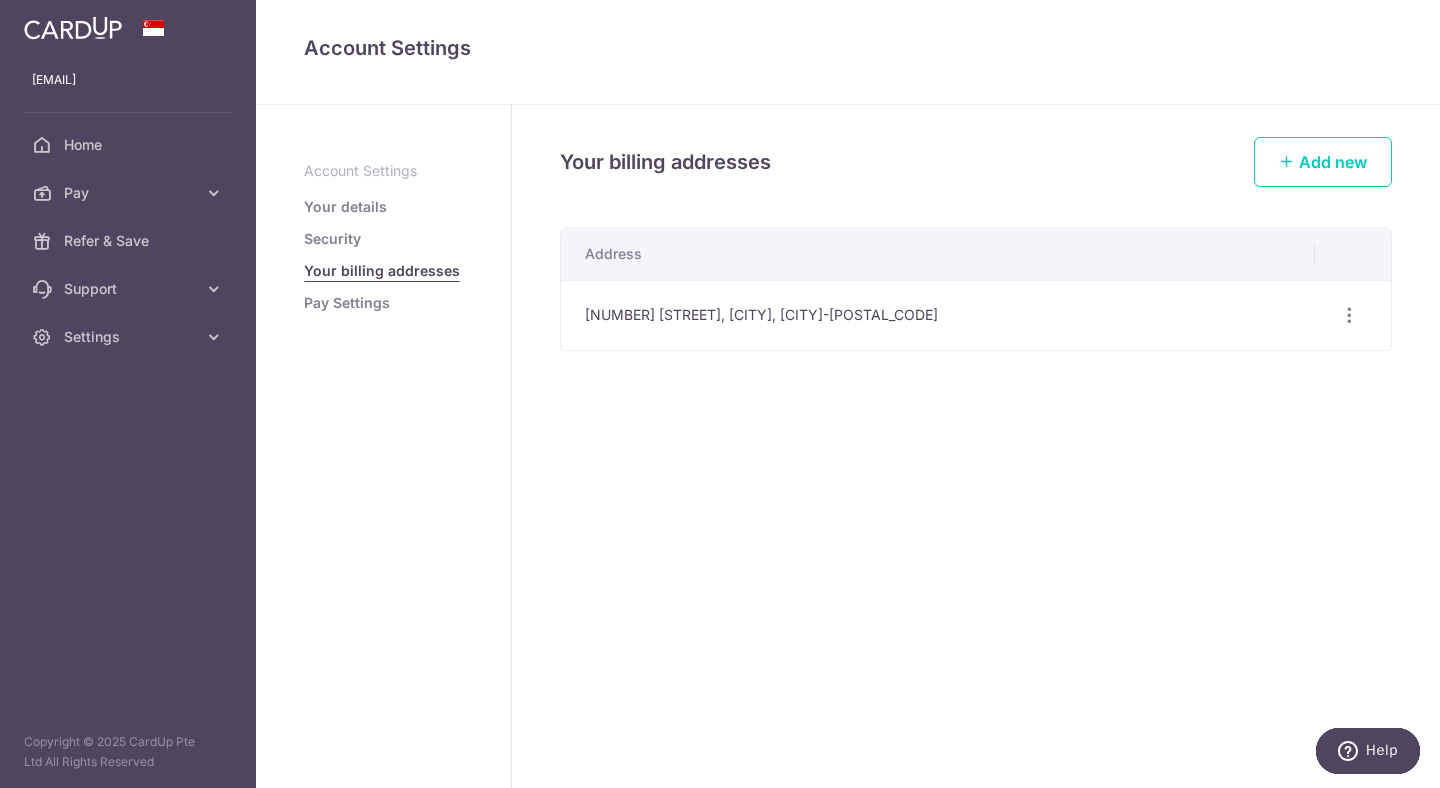 click on "Pay Settings" at bounding box center (347, 303) 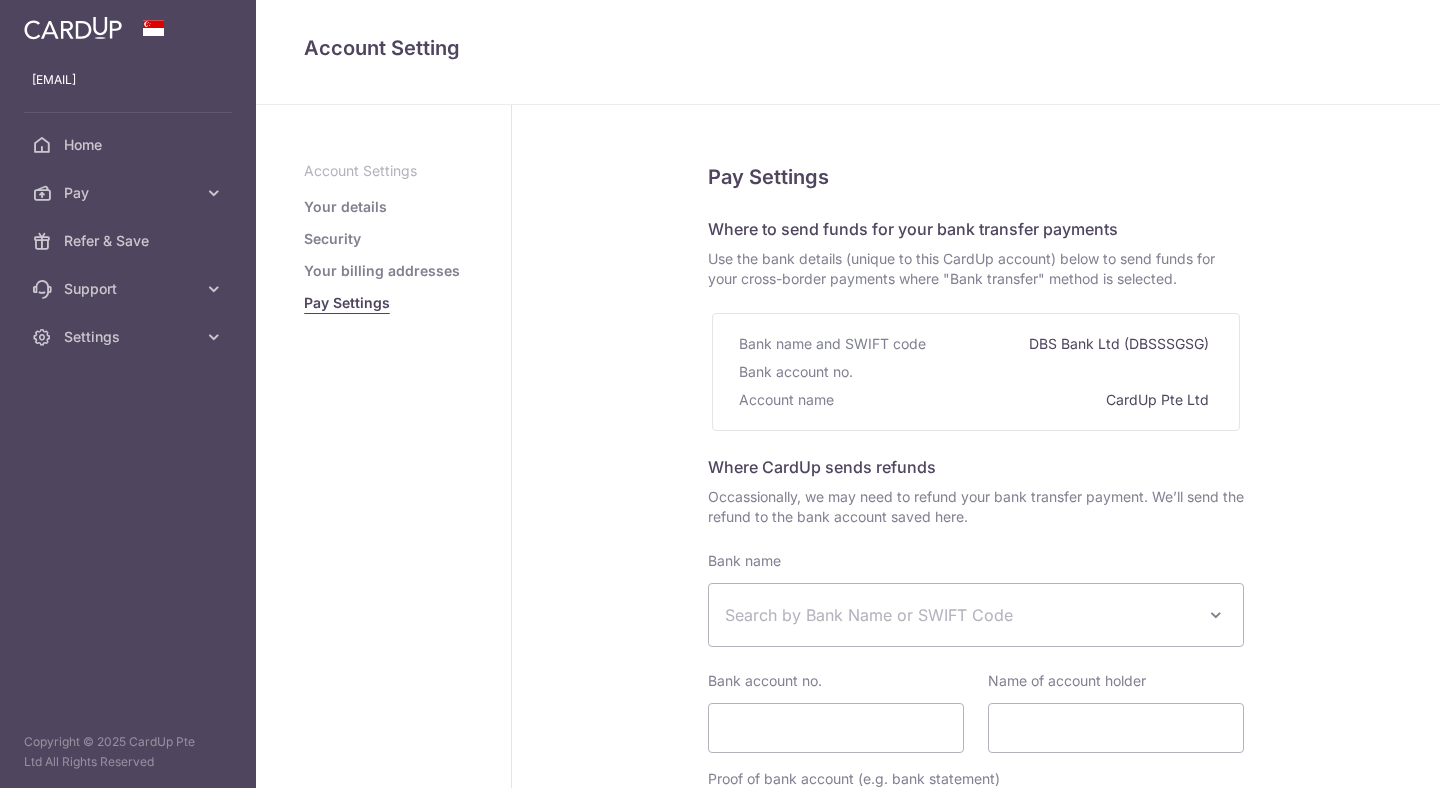 select 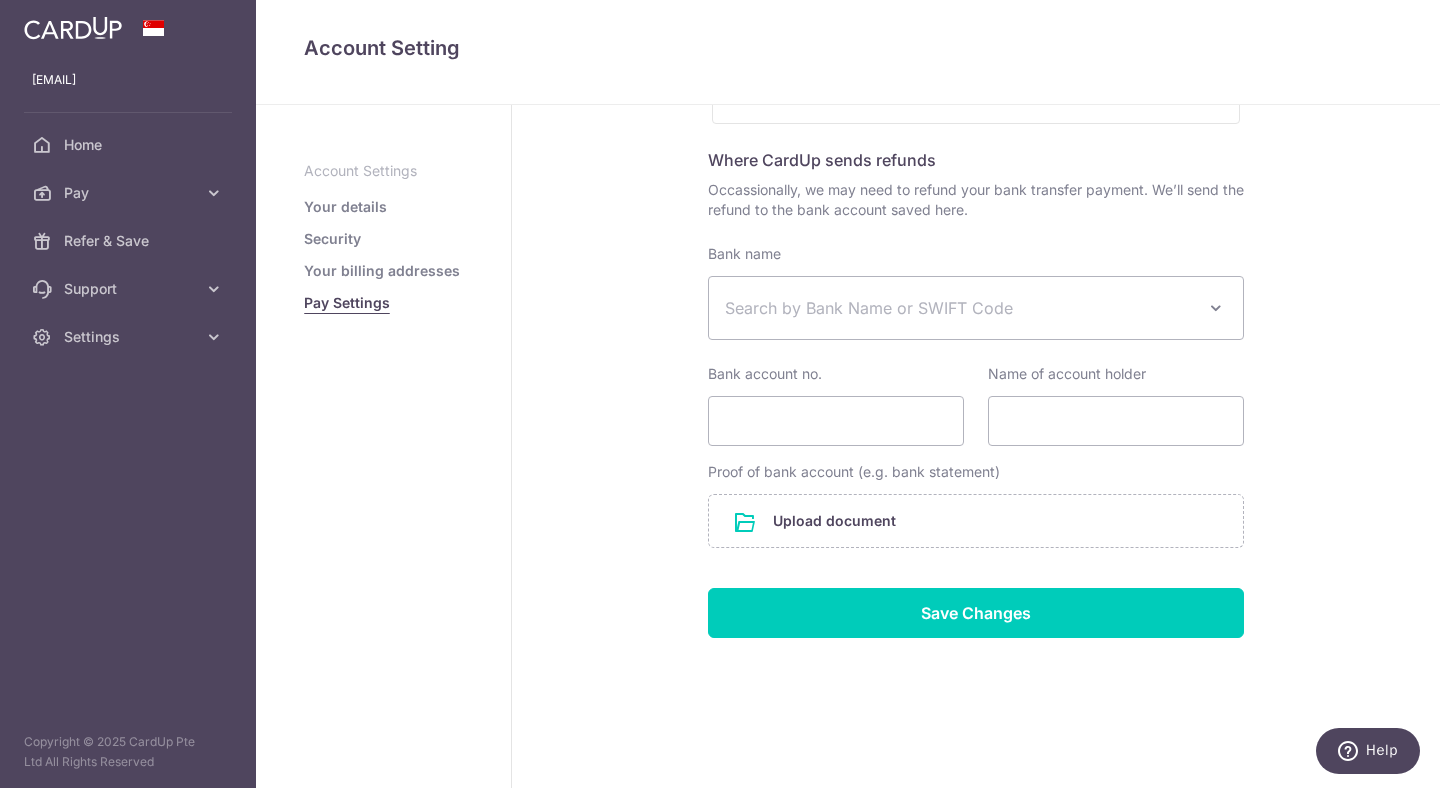 scroll, scrollTop: 0, scrollLeft: 0, axis: both 